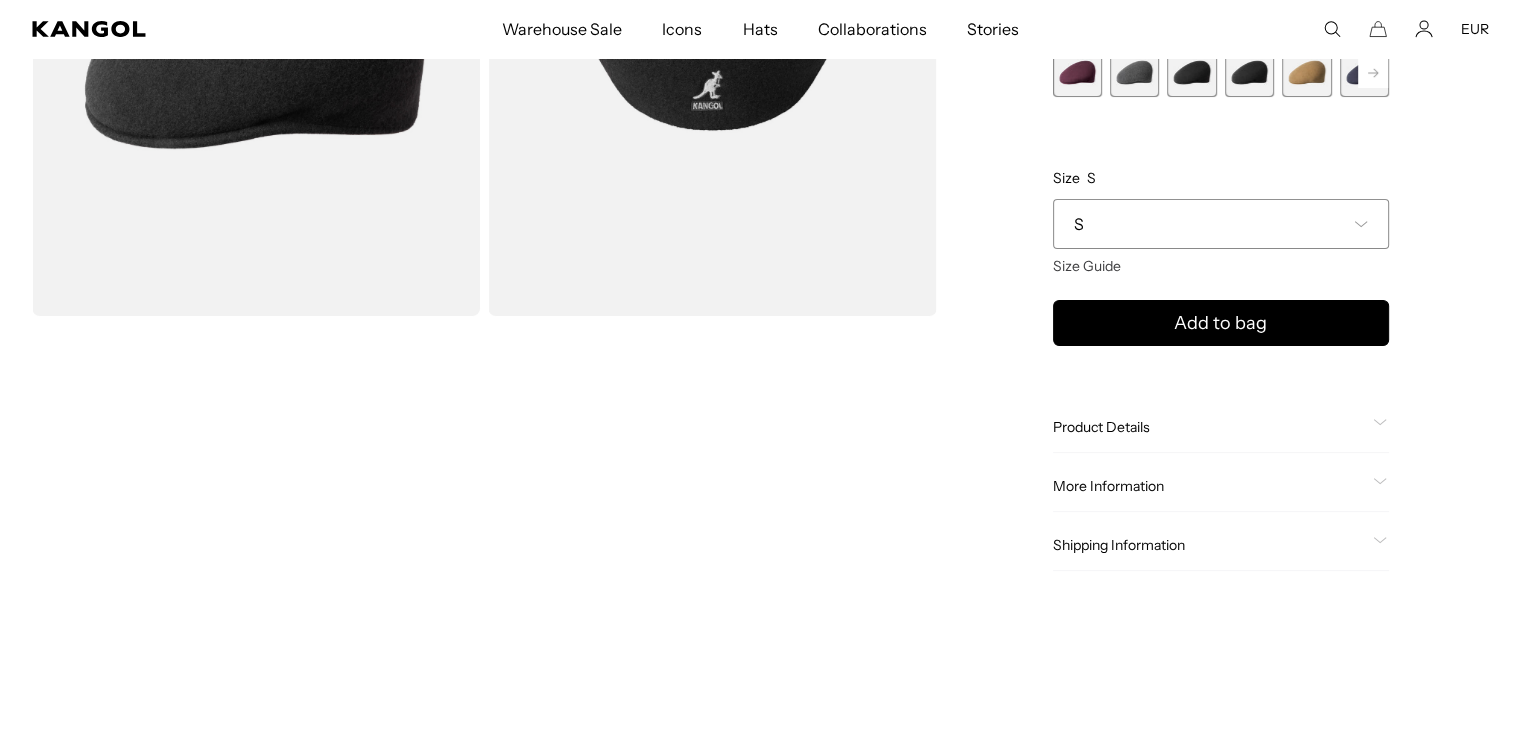 scroll, scrollTop: 0, scrollLeft: 0, axis: both 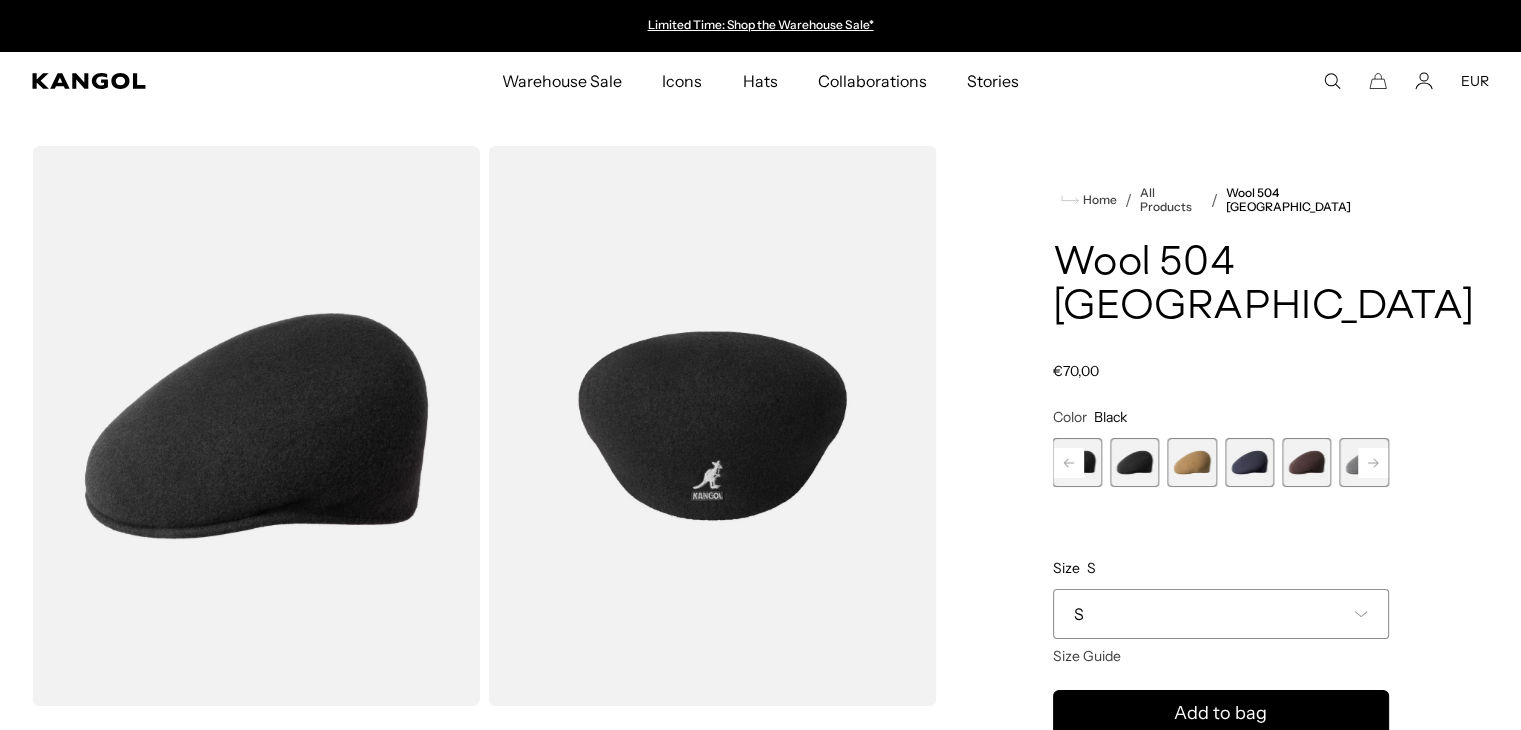 click at bounding box center (1191, 462) 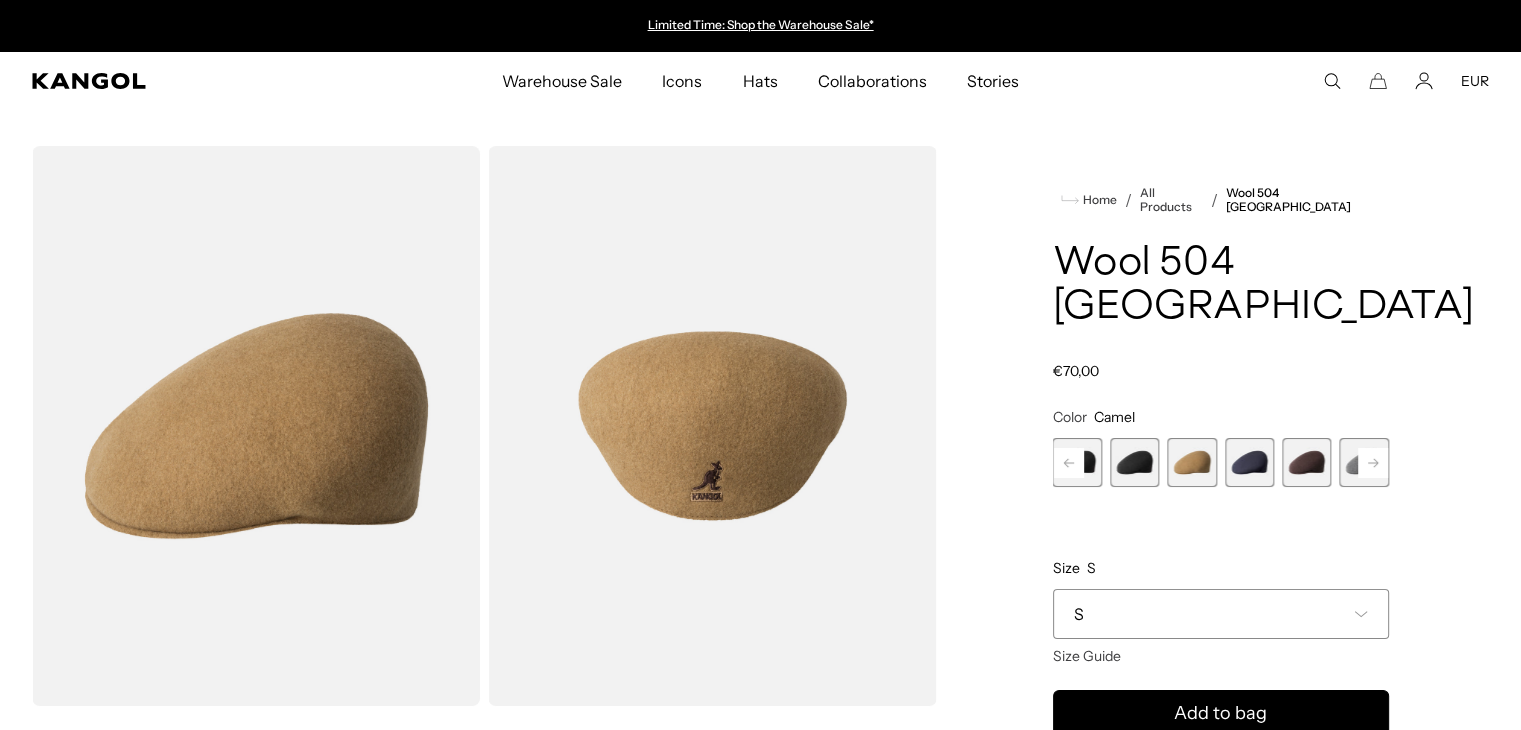 scroll, scrollTop: 0, scrollLeft: 412, axis: horizontal 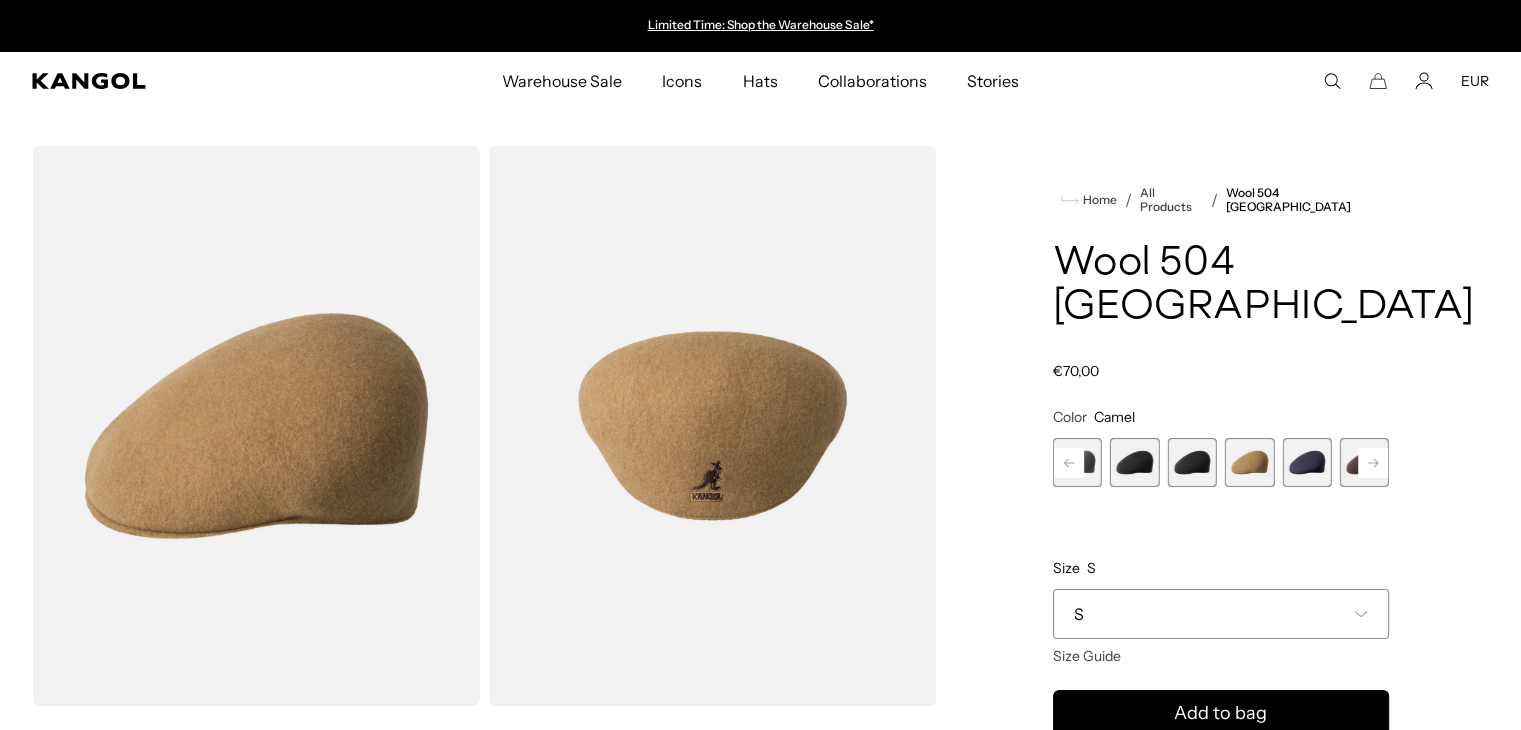 click at bounding box center [1134, 462] 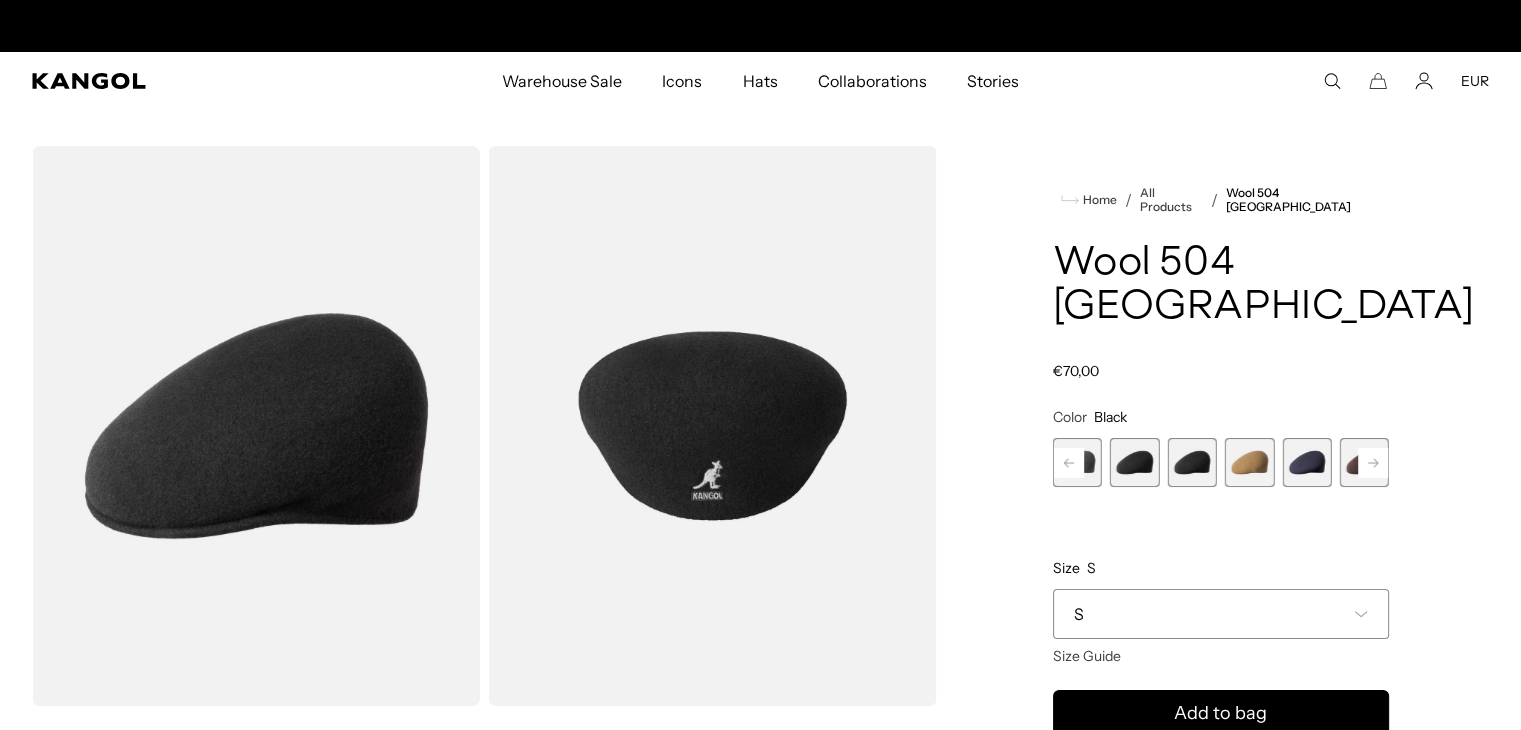 scroll, scrollTop: 0, scrollLeft: 412, axis: horizontal 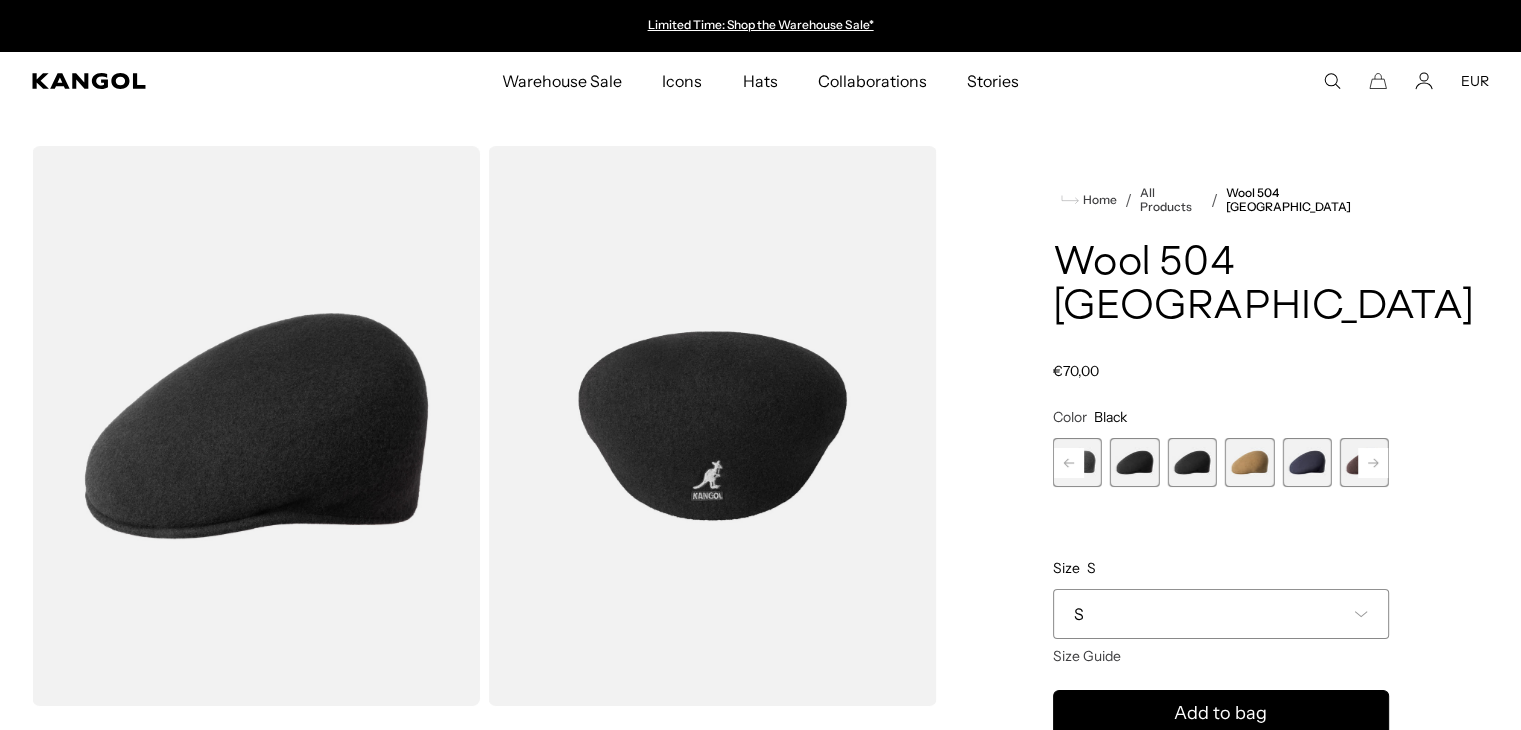 click on "Home
/
All Products
/
Wool 504 USA
Wool 504 USA
Regular price
€70,00
Regular price
Sale price
€70,00
Color
Black
Previous
Next
Vino
Variant sold out or unavailable
Dark Flannel
Variant sold out or unavailable" at bounding box center [1221, 573] 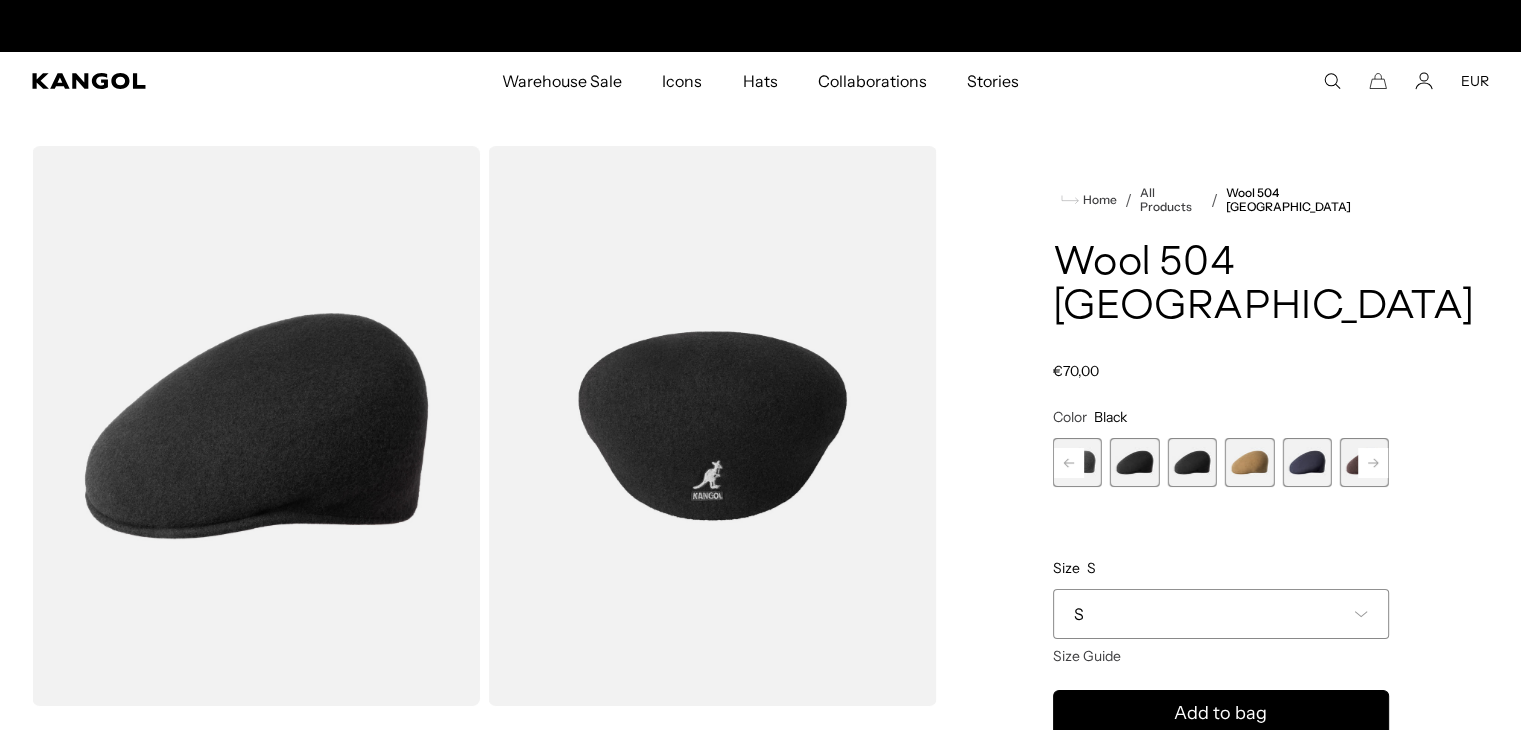 scroll, scrollTop: 0, scrollLeft: 412, axis: horizontal 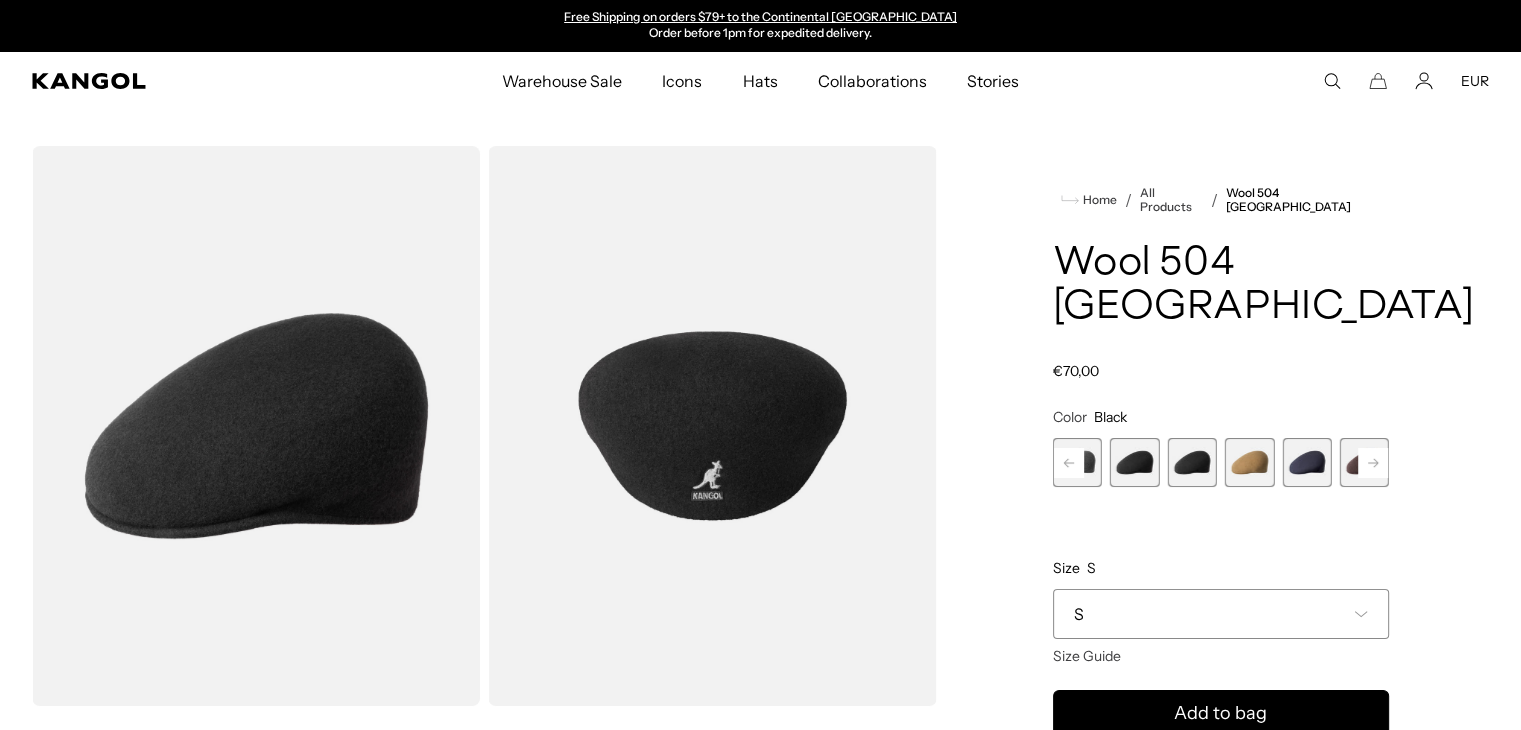 click at bounding box center (1249, 462) 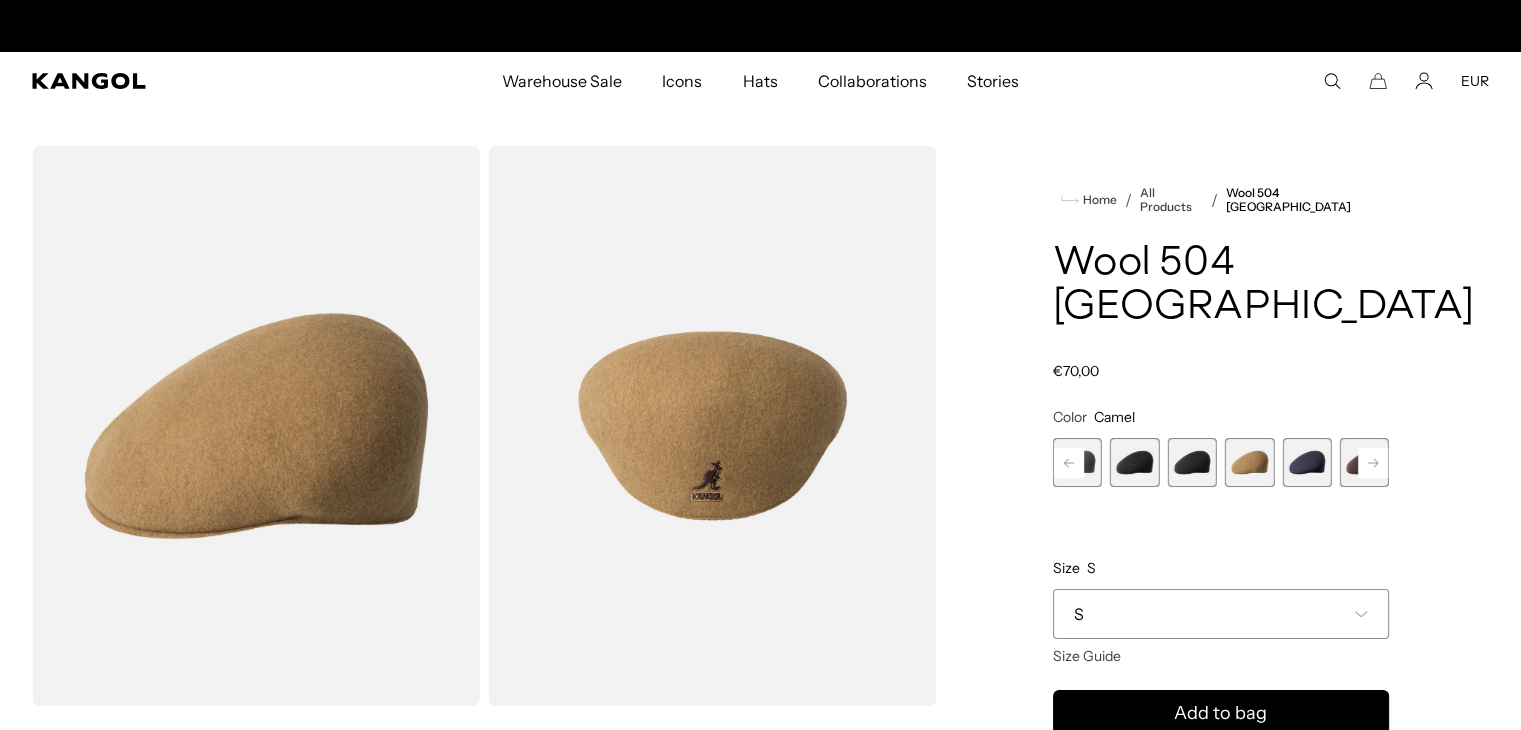 scroll, scrollTop: 0, scrollLeft: 0, axis: both 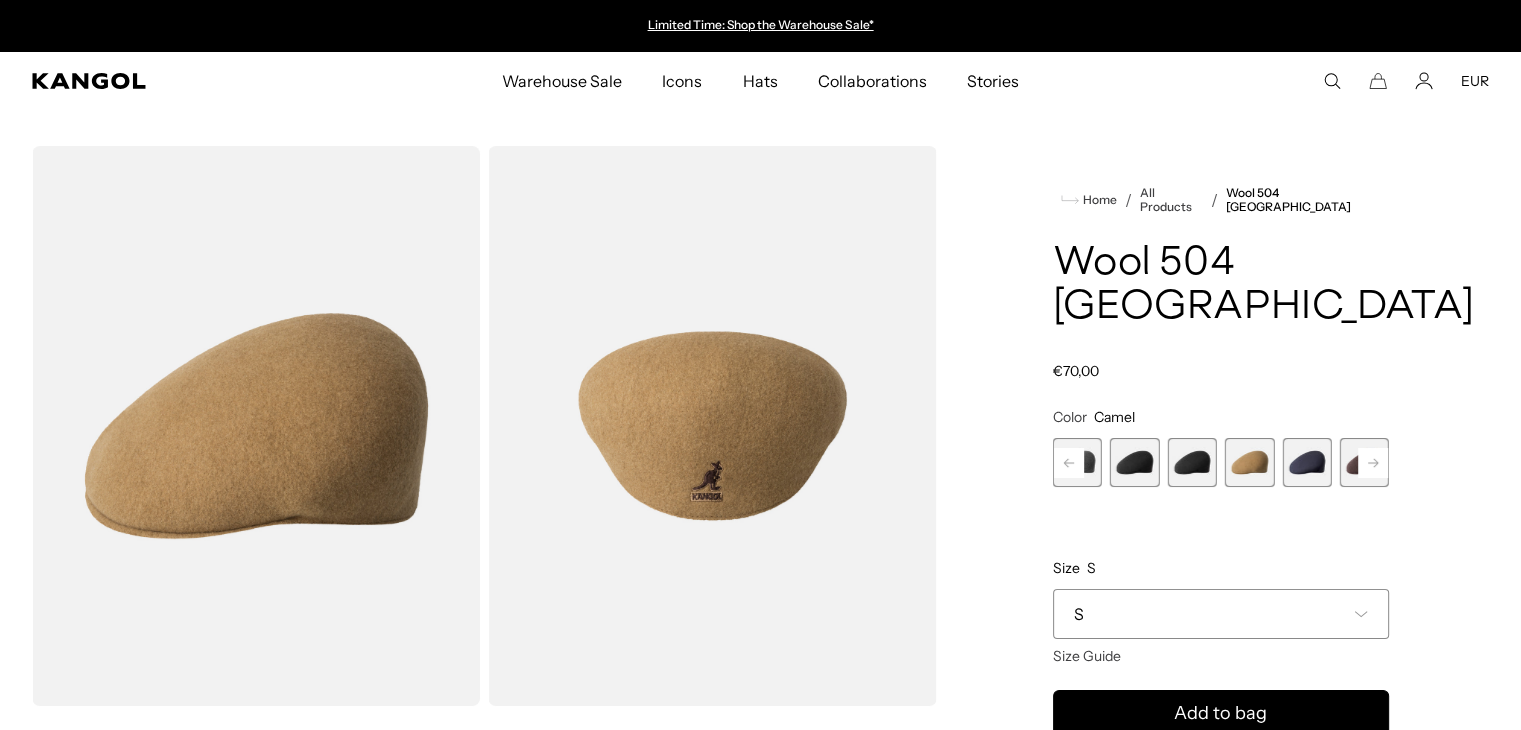 click at bounding box center (1134, 462) 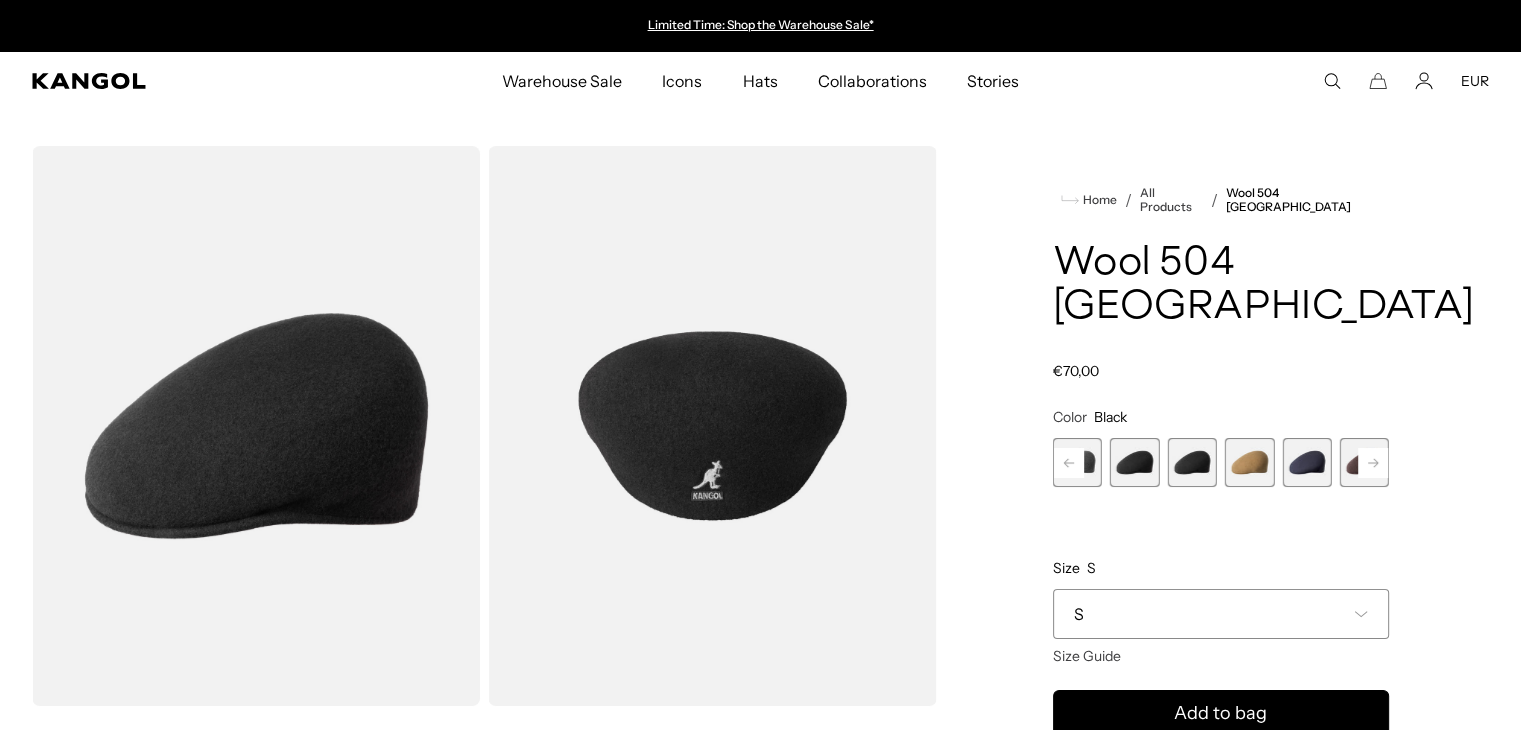 click at bounding box center (1191, 462) 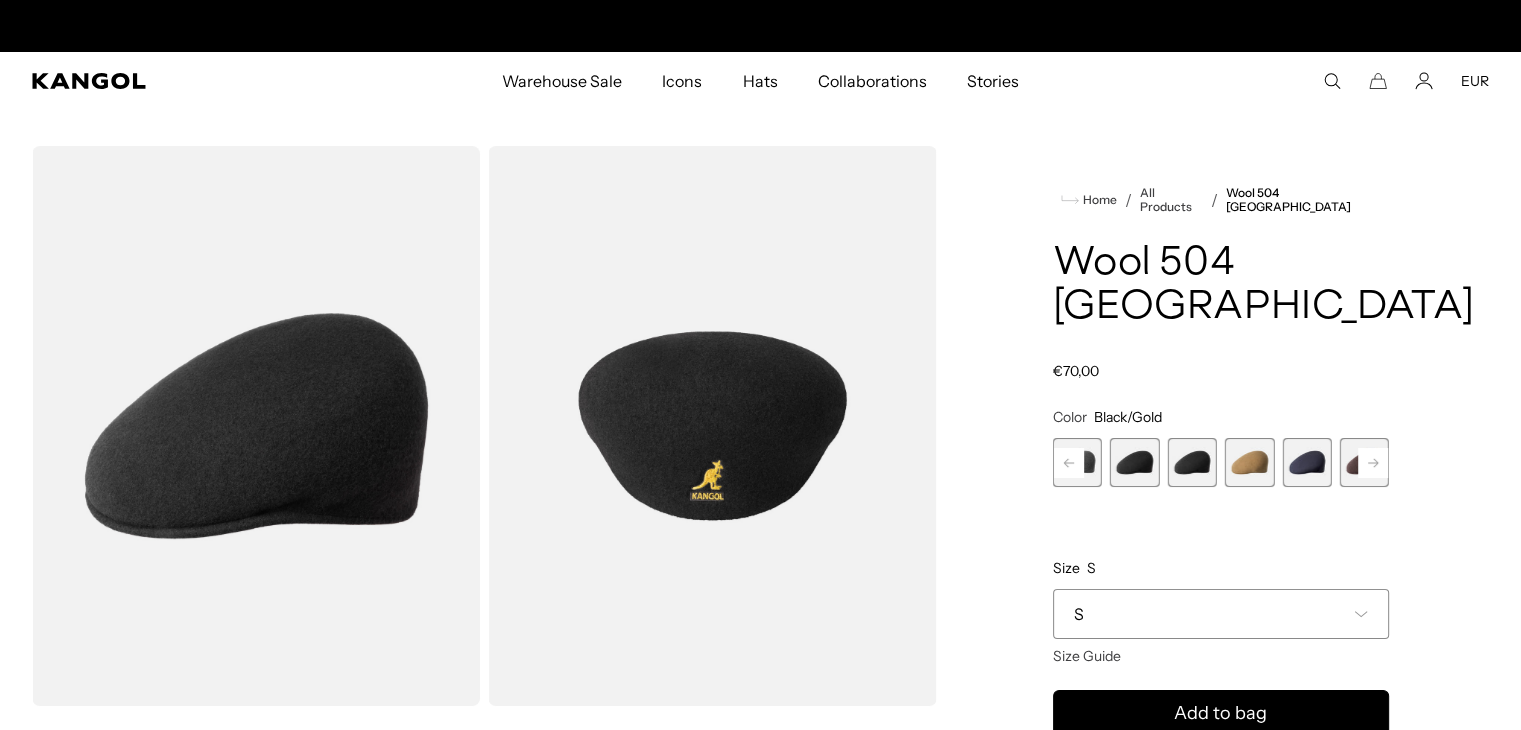 scroll, scrollTop: 0, scrollLeft: 0, axis: both 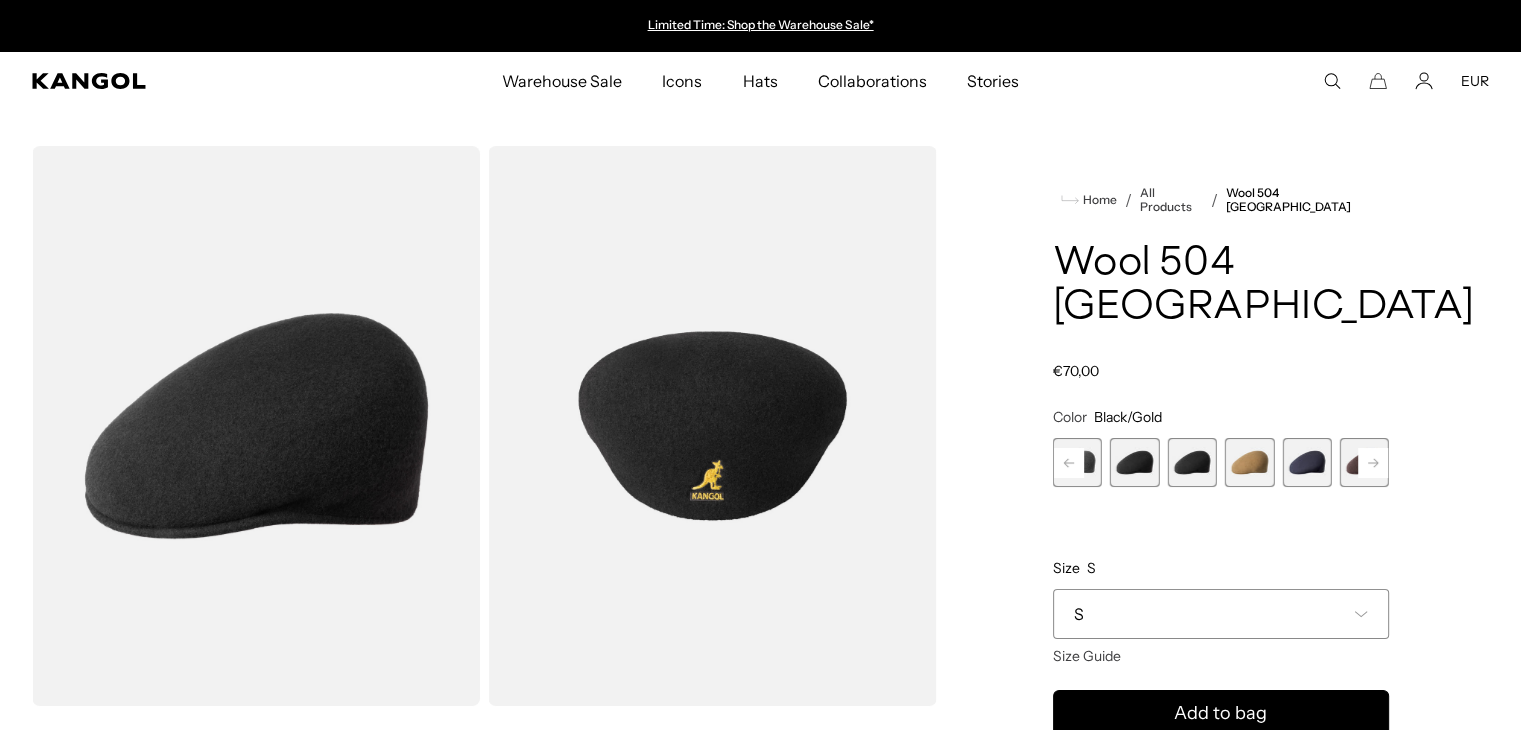 click at bounding box center (1134, 462) 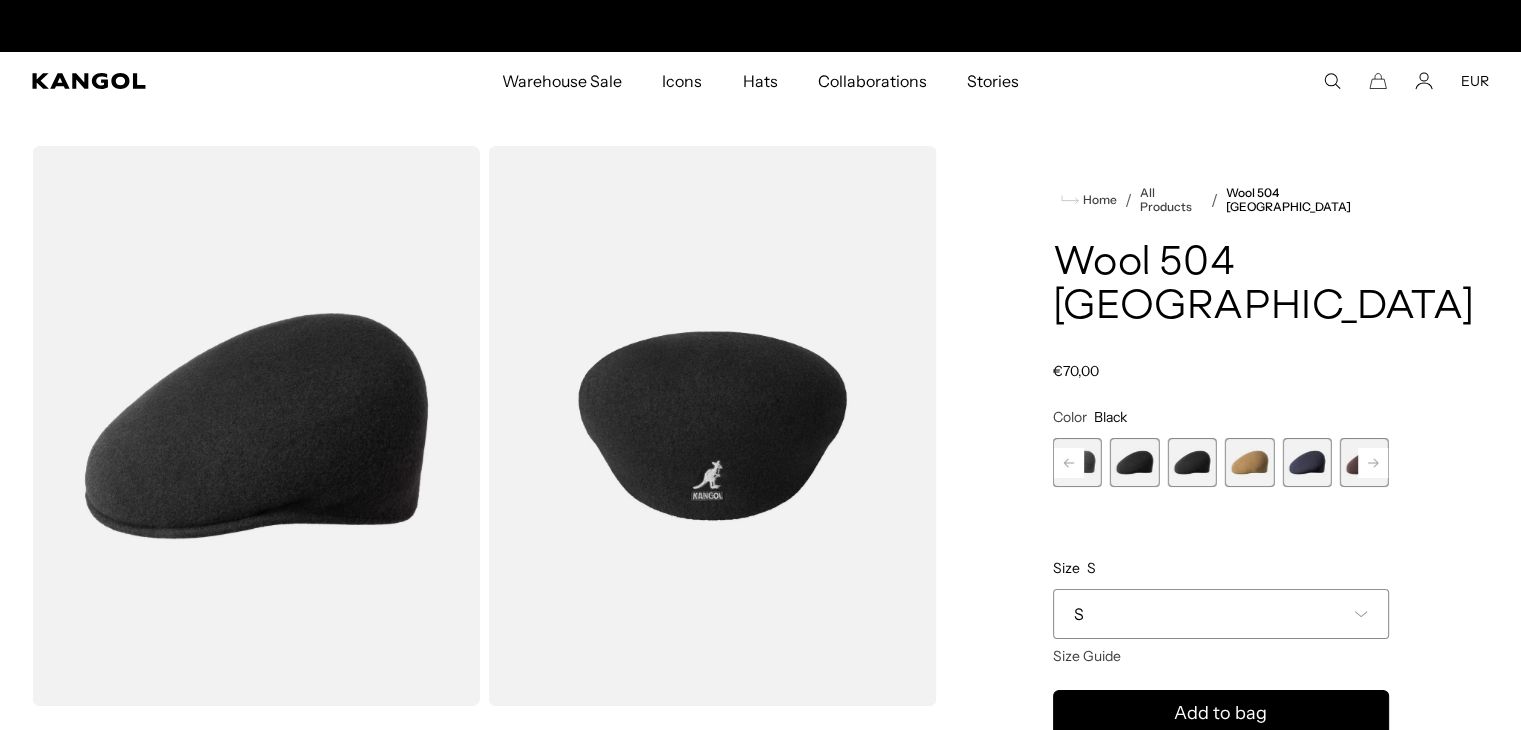 scroll, scrollTop: 0, scrollLeft: 0, axis: both 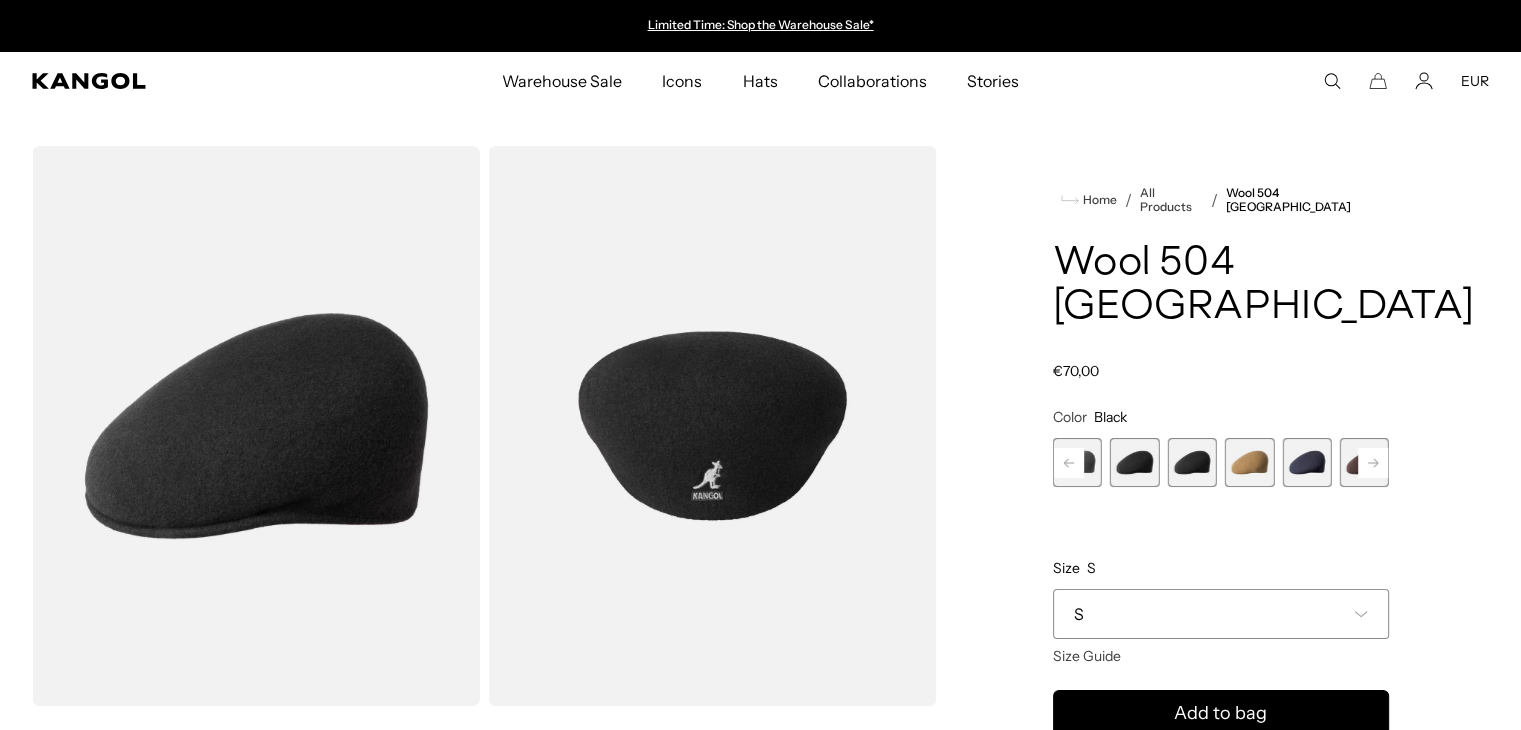 click 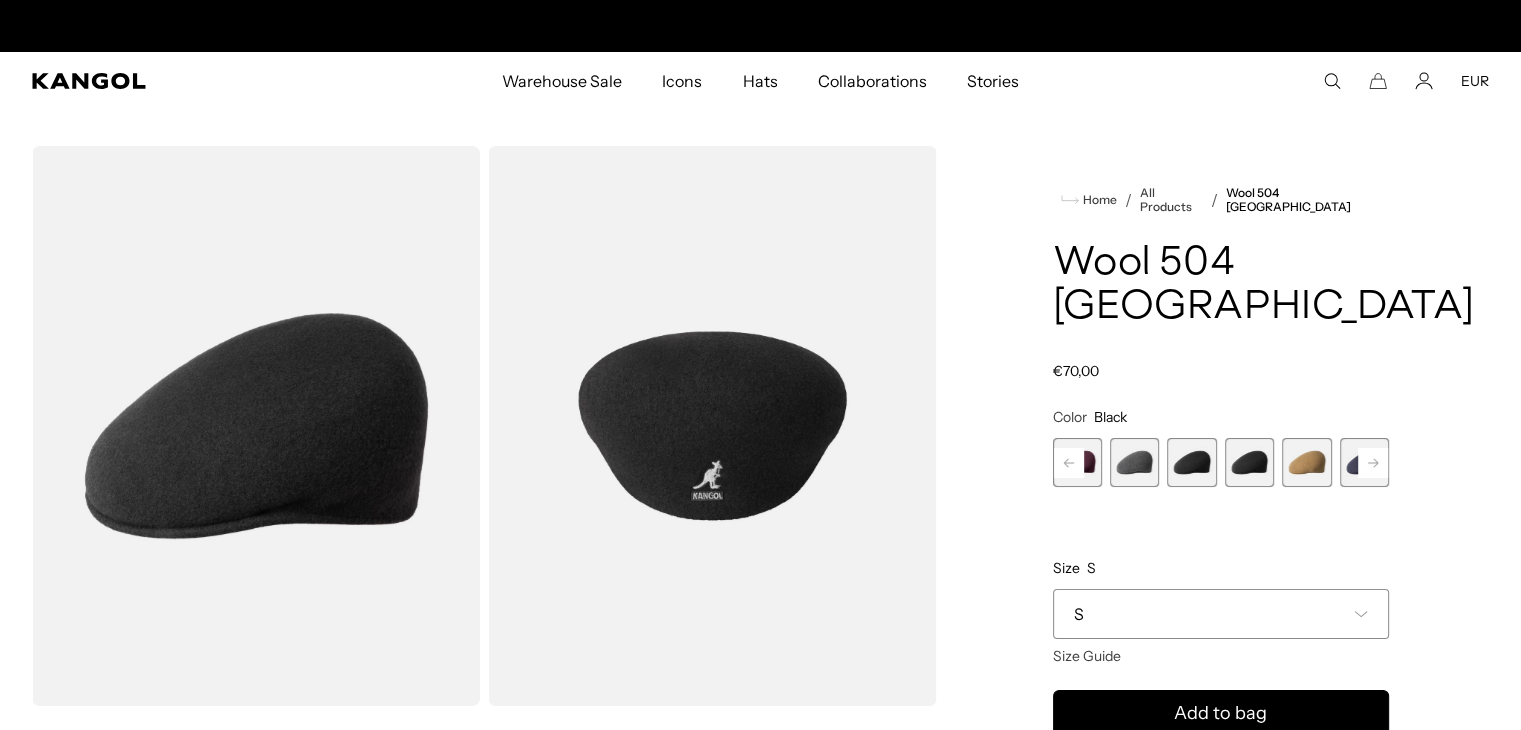 scroll, scrollTop: 0, scrollLeft: 412, axis: horizontal 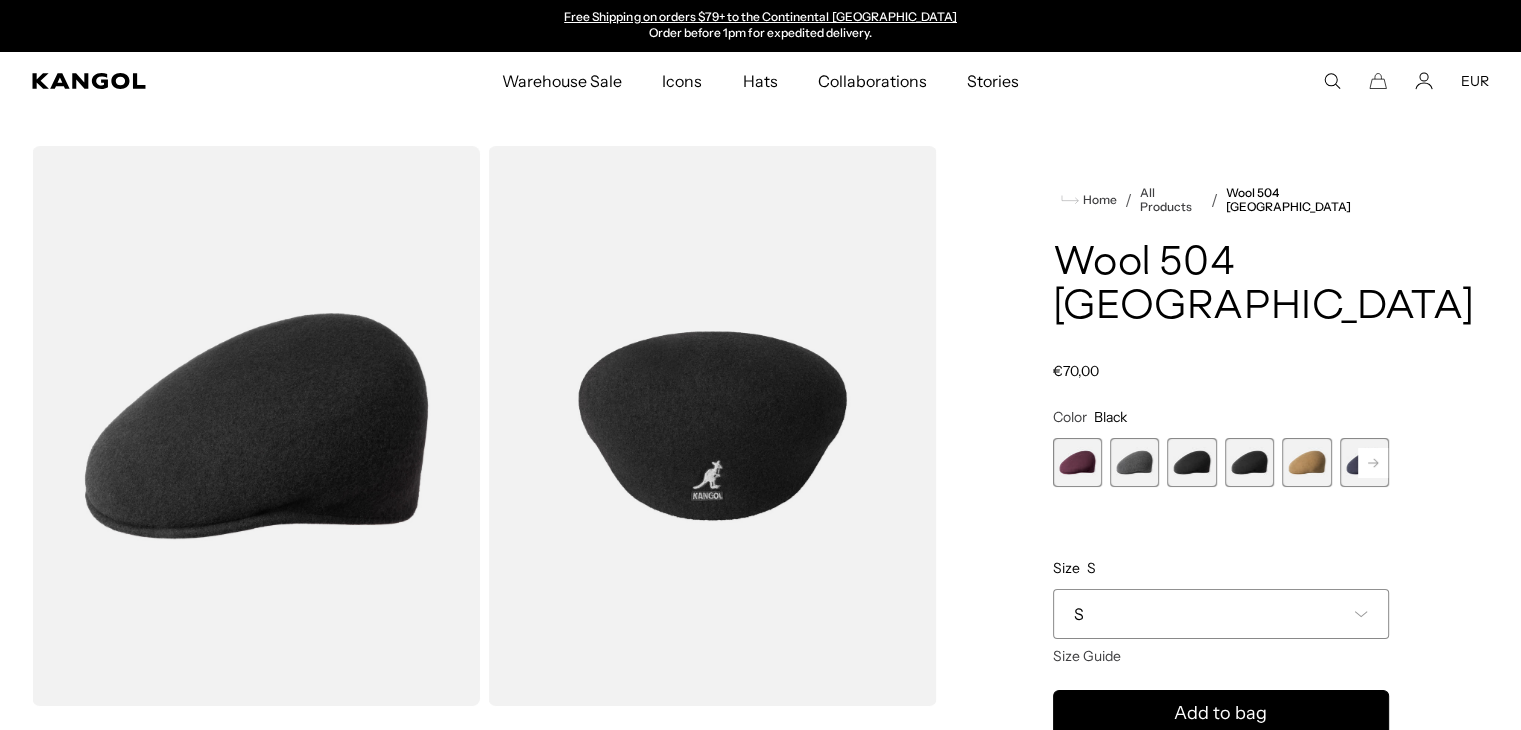 click at bounding box center [1134, 462] 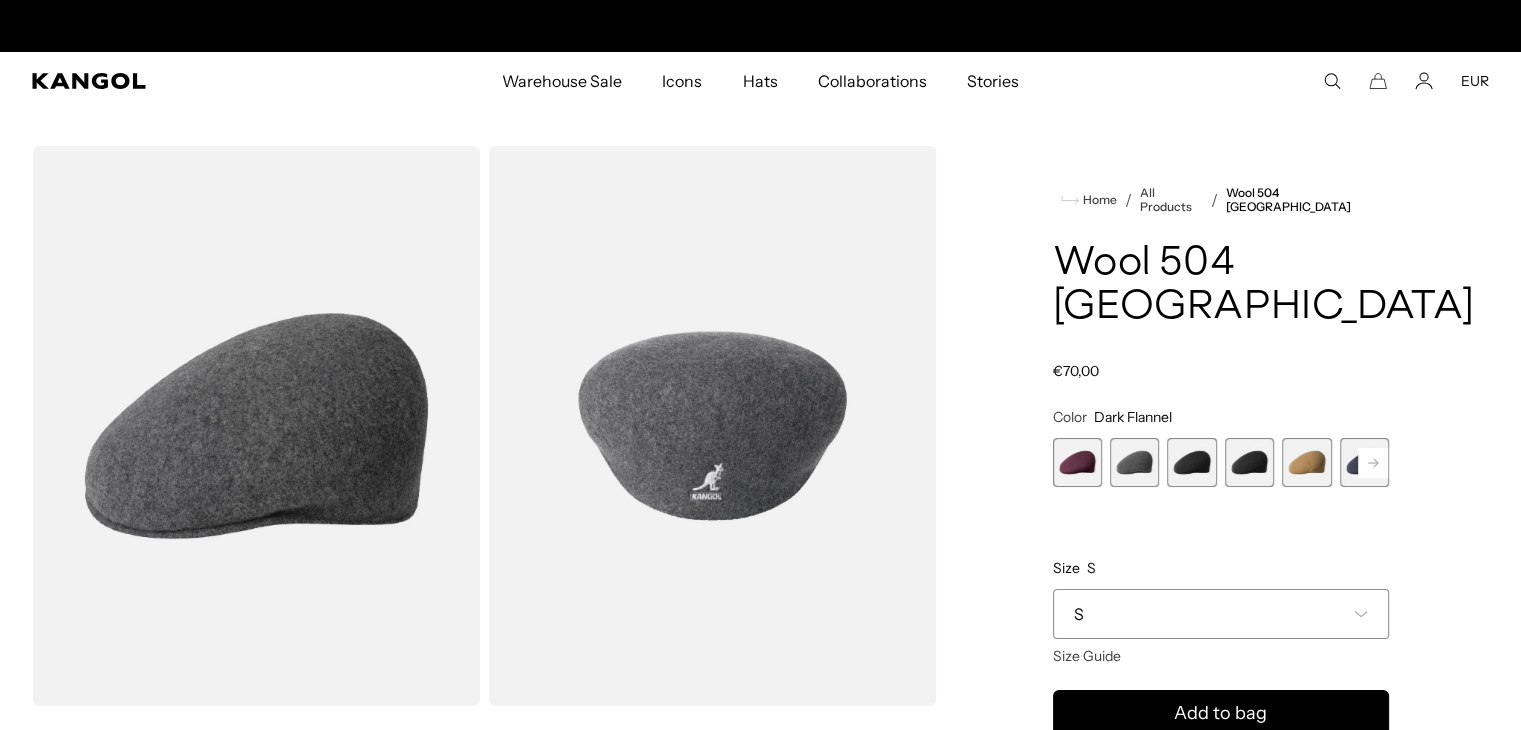 scroll, scrollTop: 0, scrollLeft: 0, axis: both 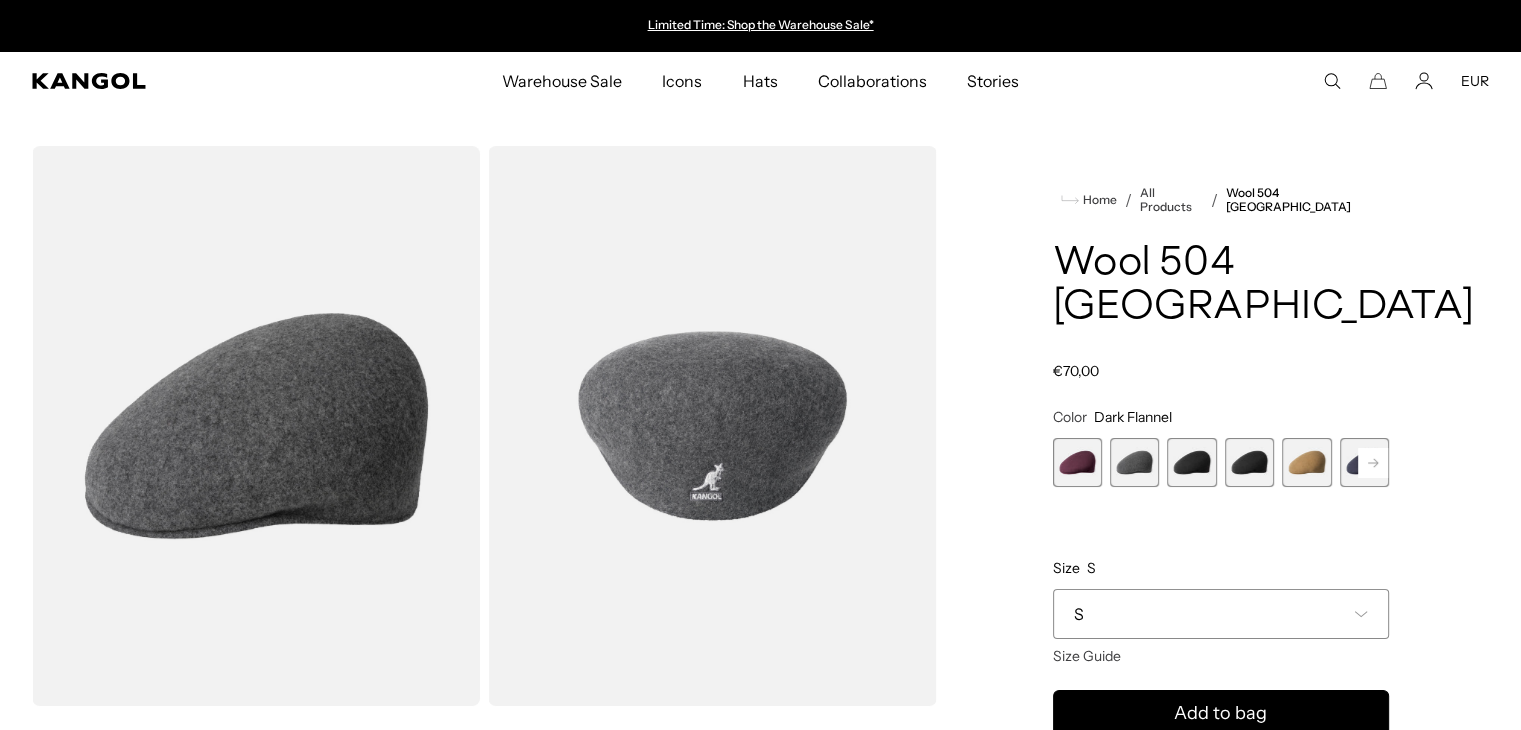 click at bounding box center (1191, 462) 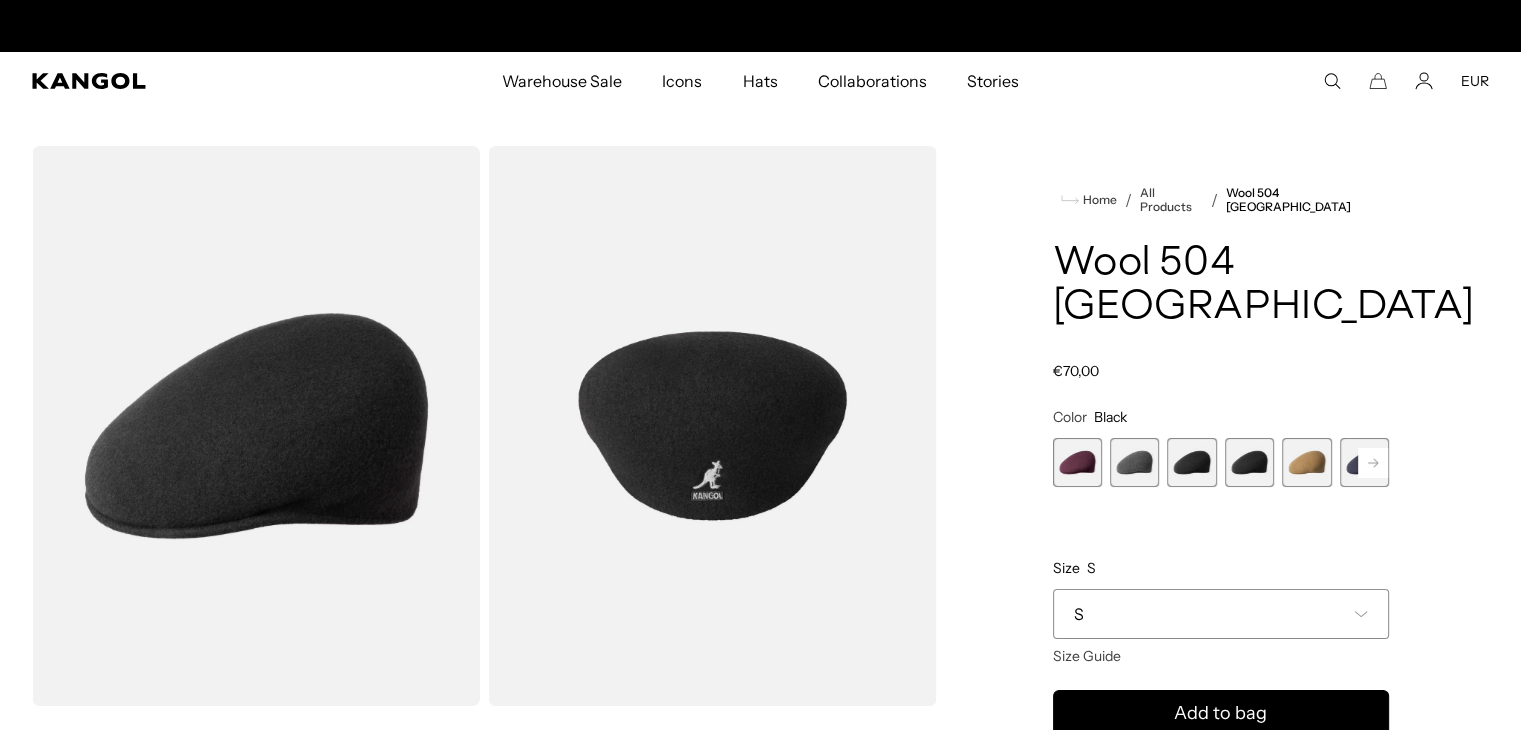 scroll, scrollTop: 0, scrollLeft: 412, axis: horizontal 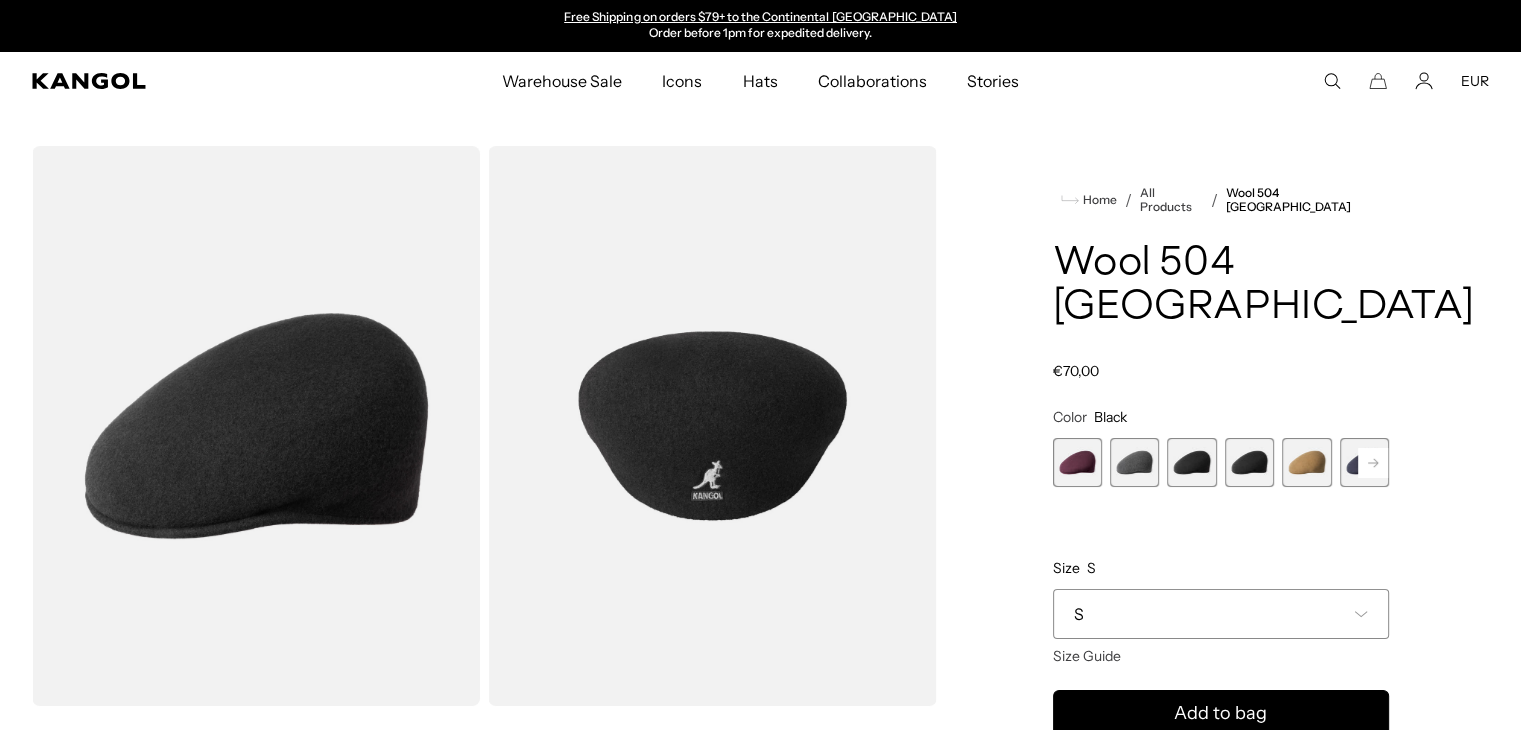 click at bounding box center [1249, 462] 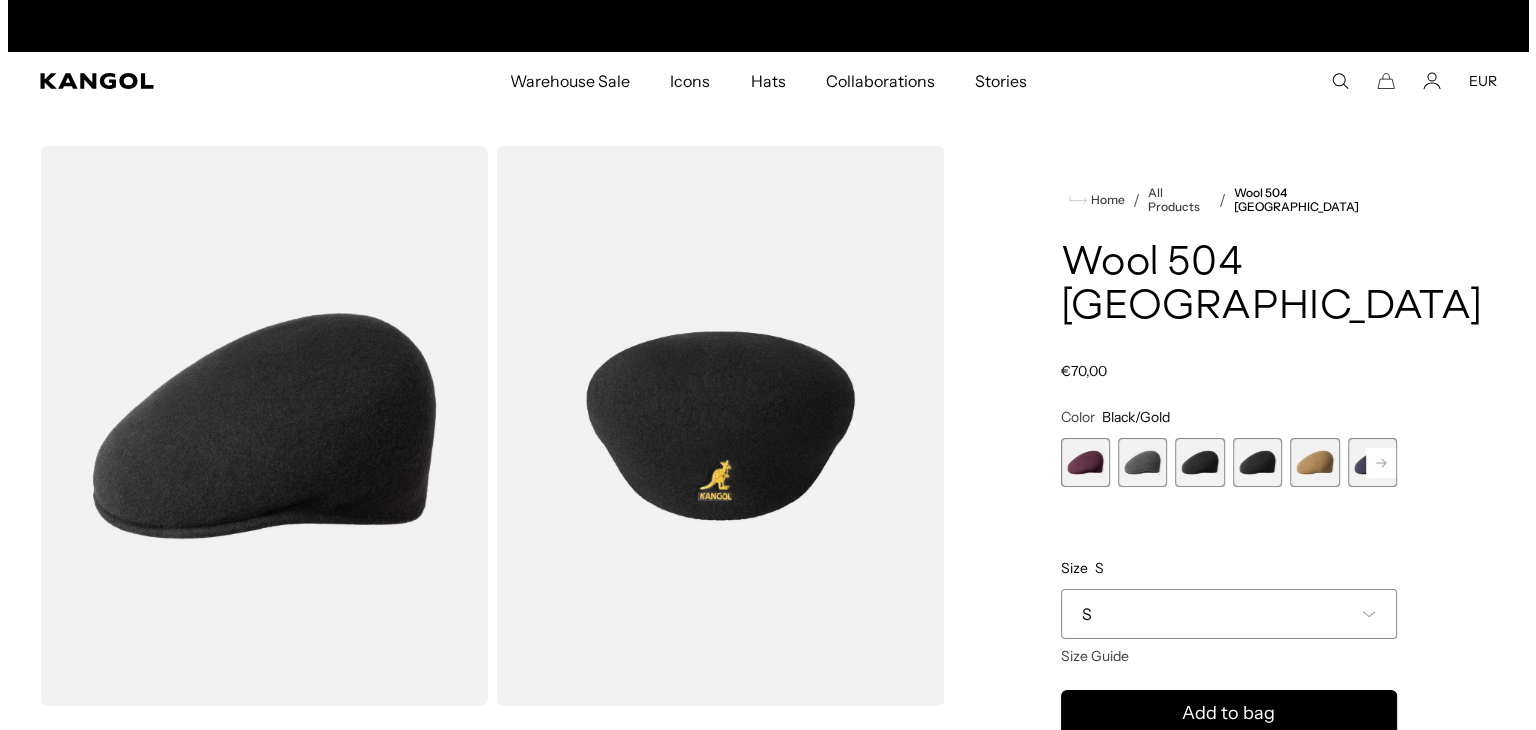 scroll, scrollTop: 0, scrollLeft: 412, axis: horizontal 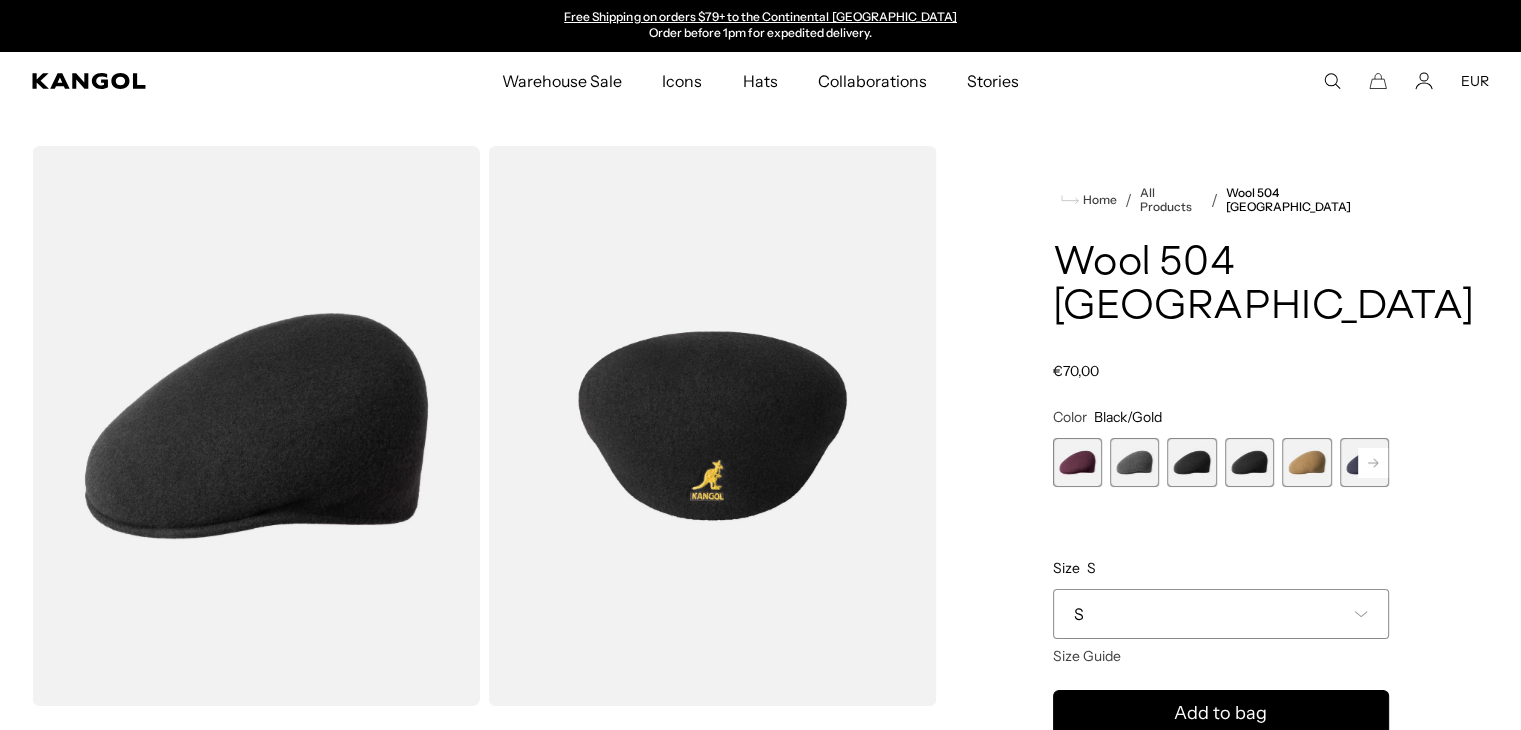 click at bounding box center [712, 426] 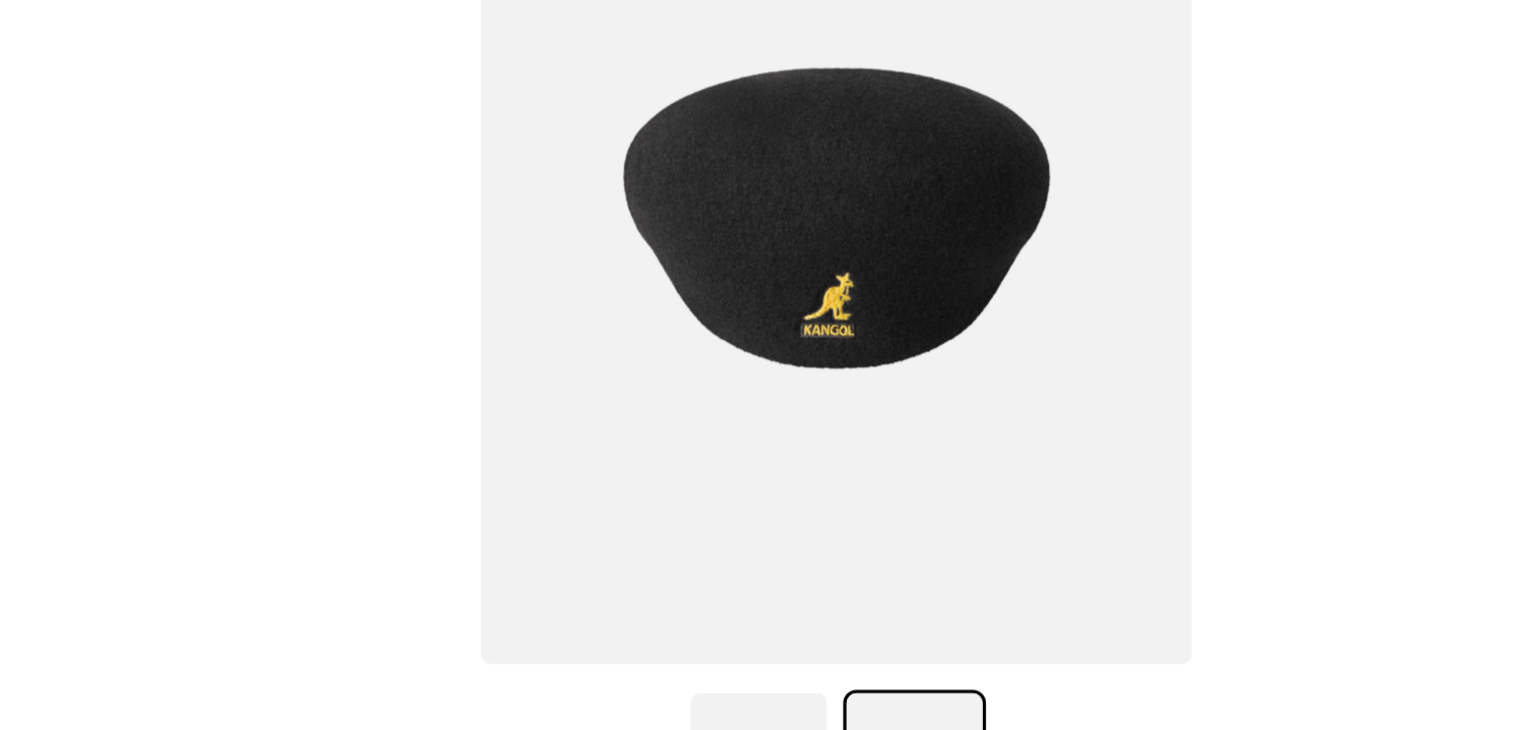 scroll, scrollTop: 0, scrollLeft: 412, axis: horizontal 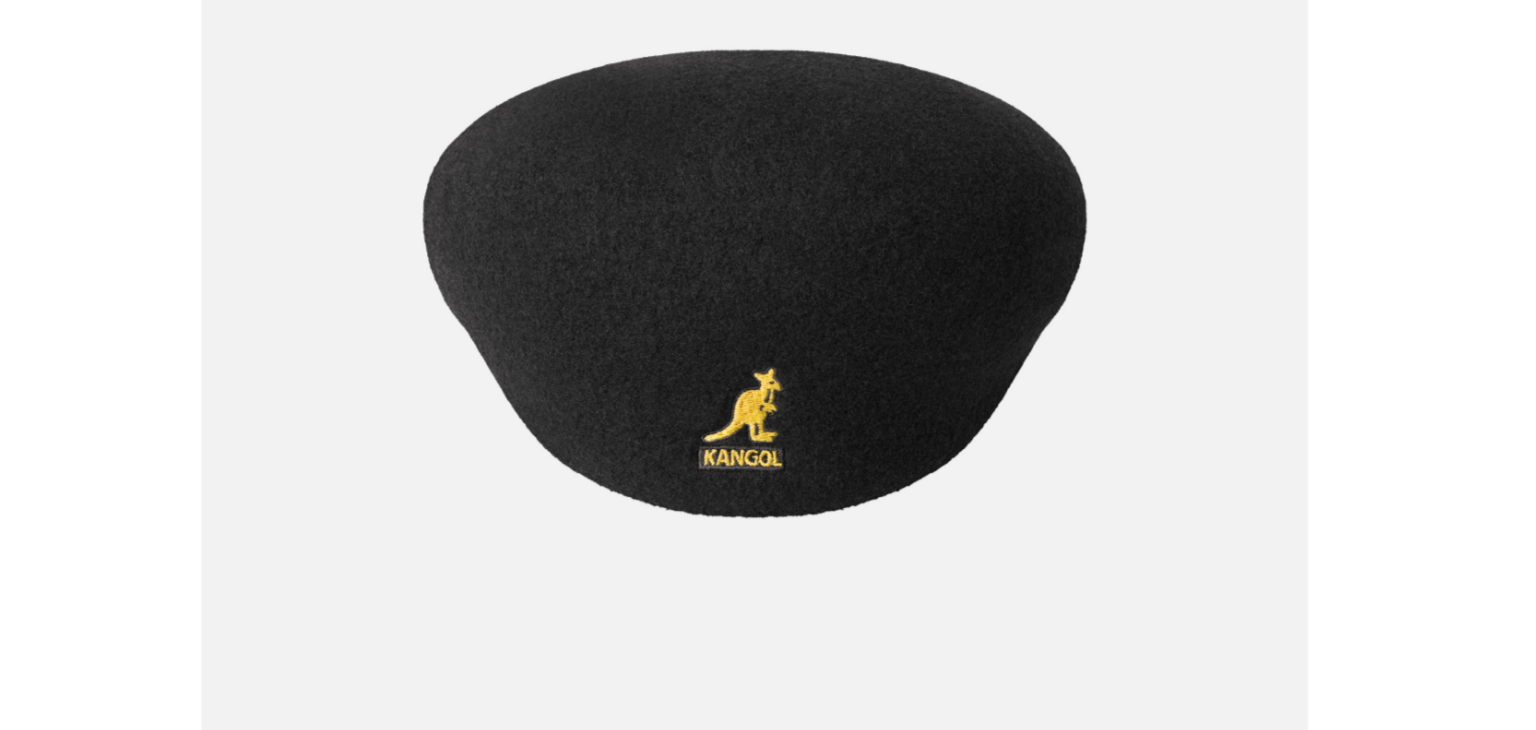 click at bounding box center [717, 384] 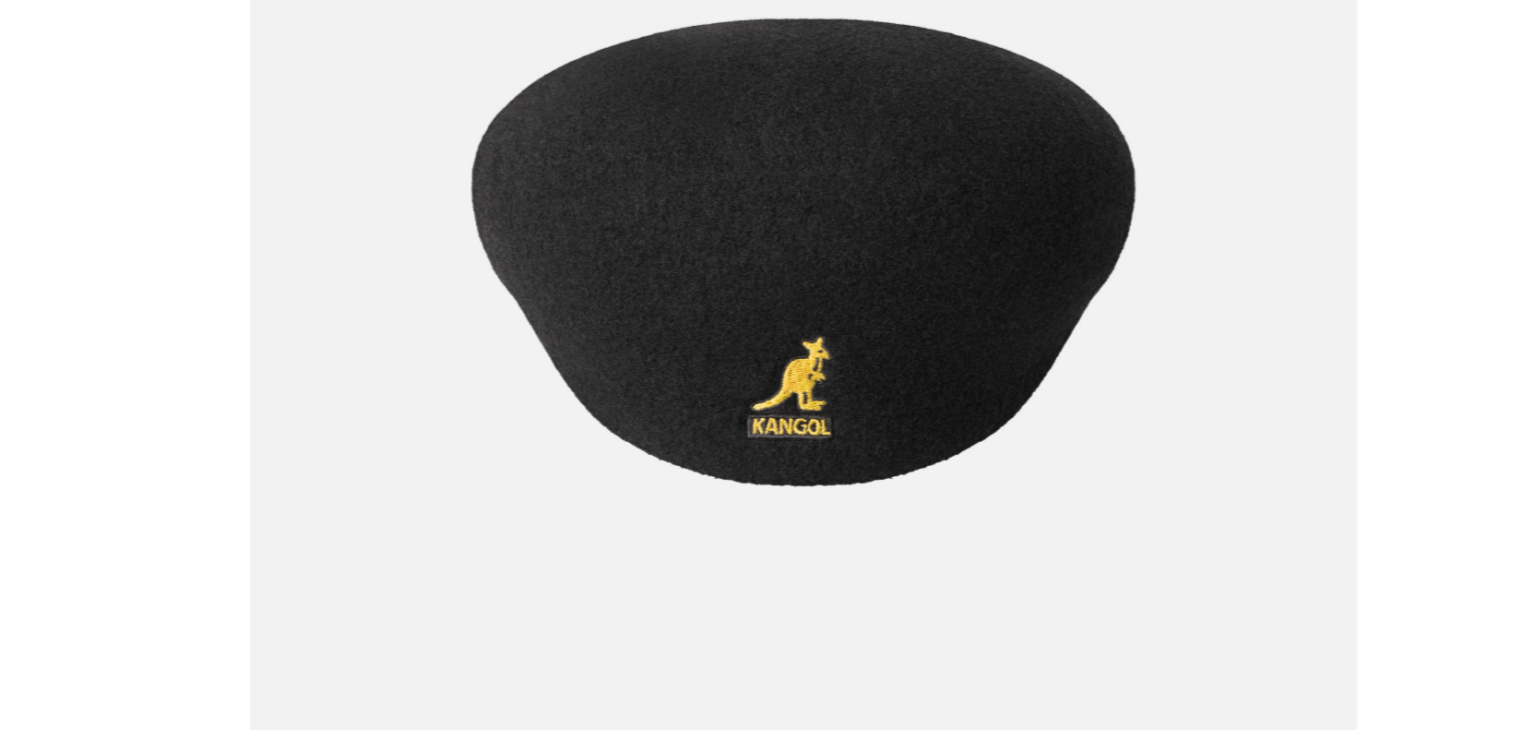 scroll, scrollTop: 0, scrollLeft: 0, axis: both 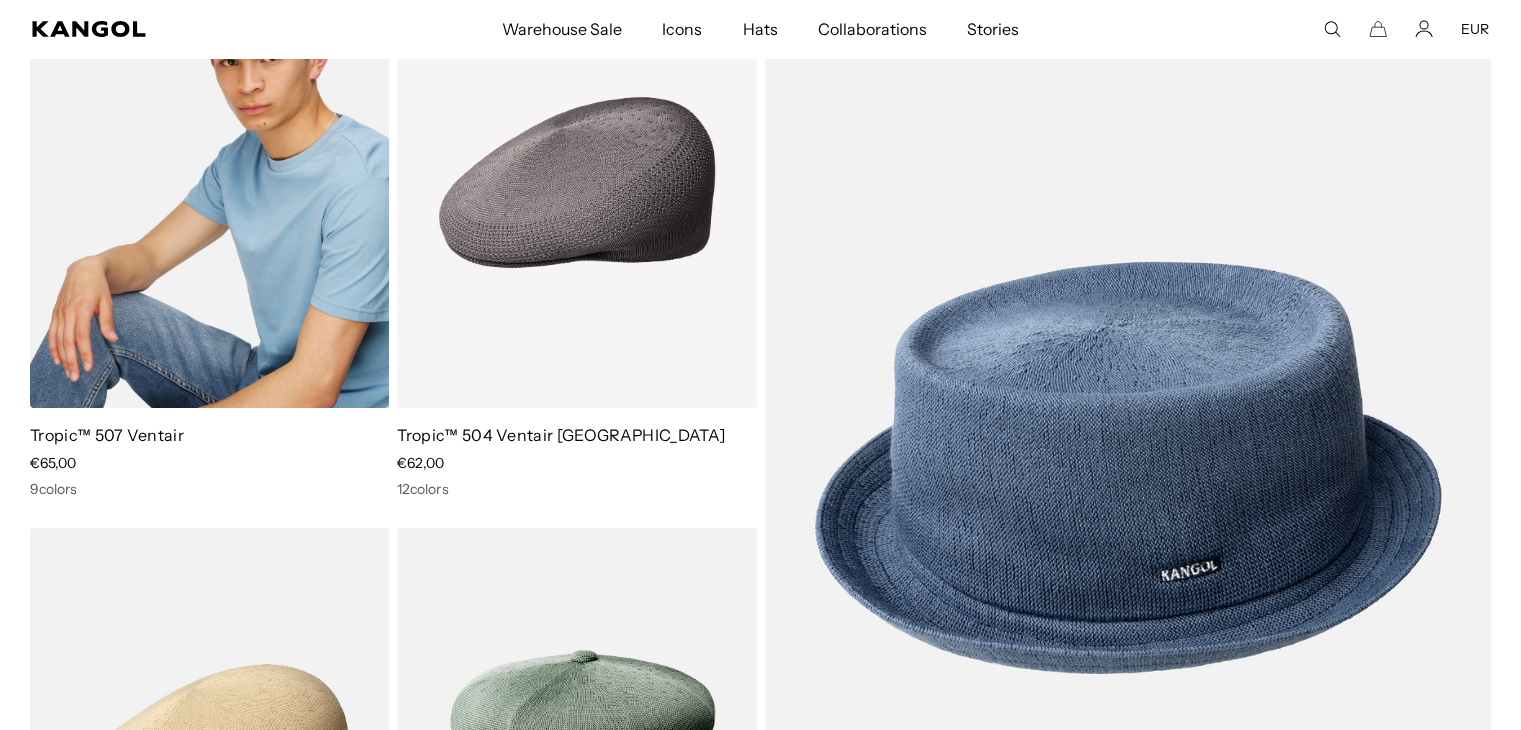 click at bounding box center (209, 182) 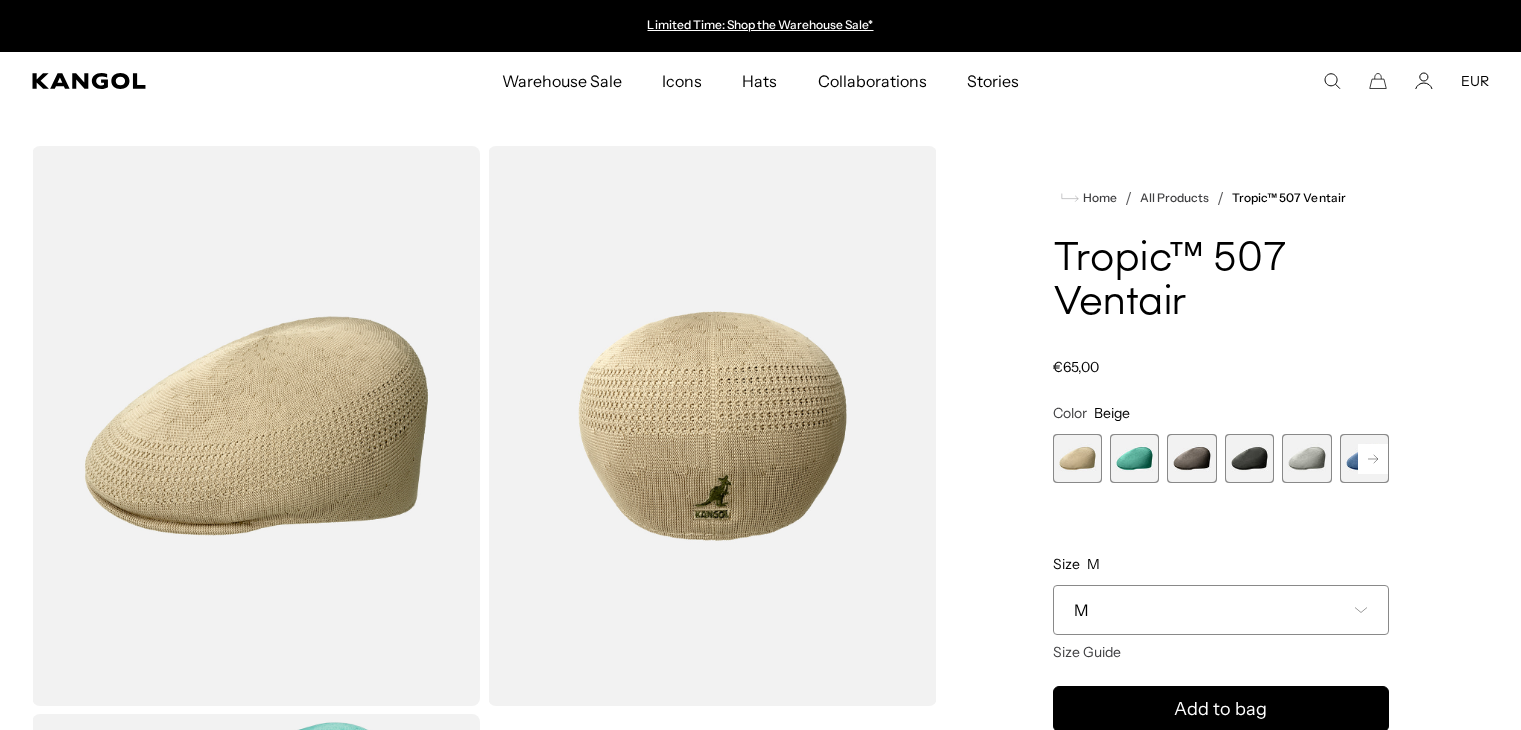 scroll, scrollTop: 255, scrollLeft: 0, axis: vertical 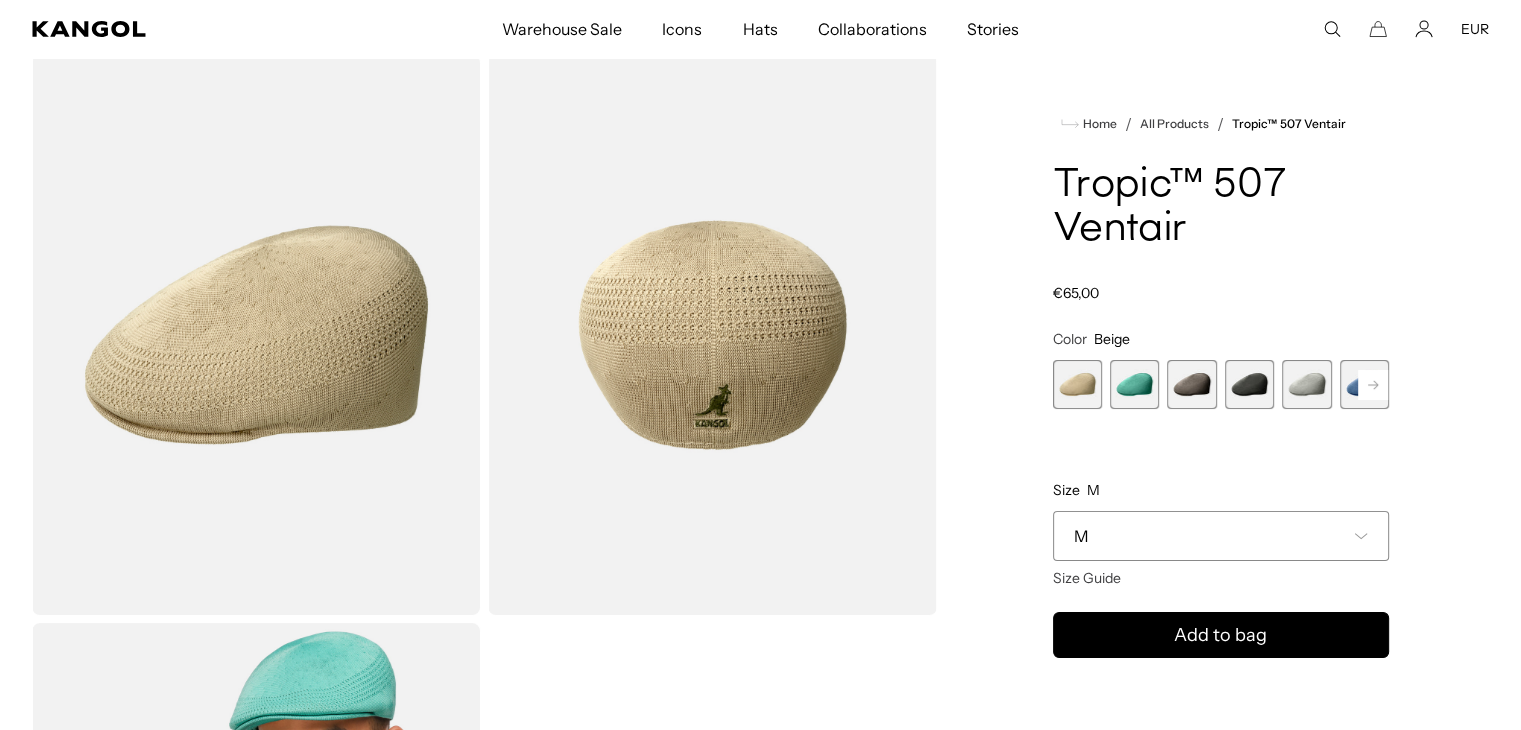click at bounding box center (1249, 384) 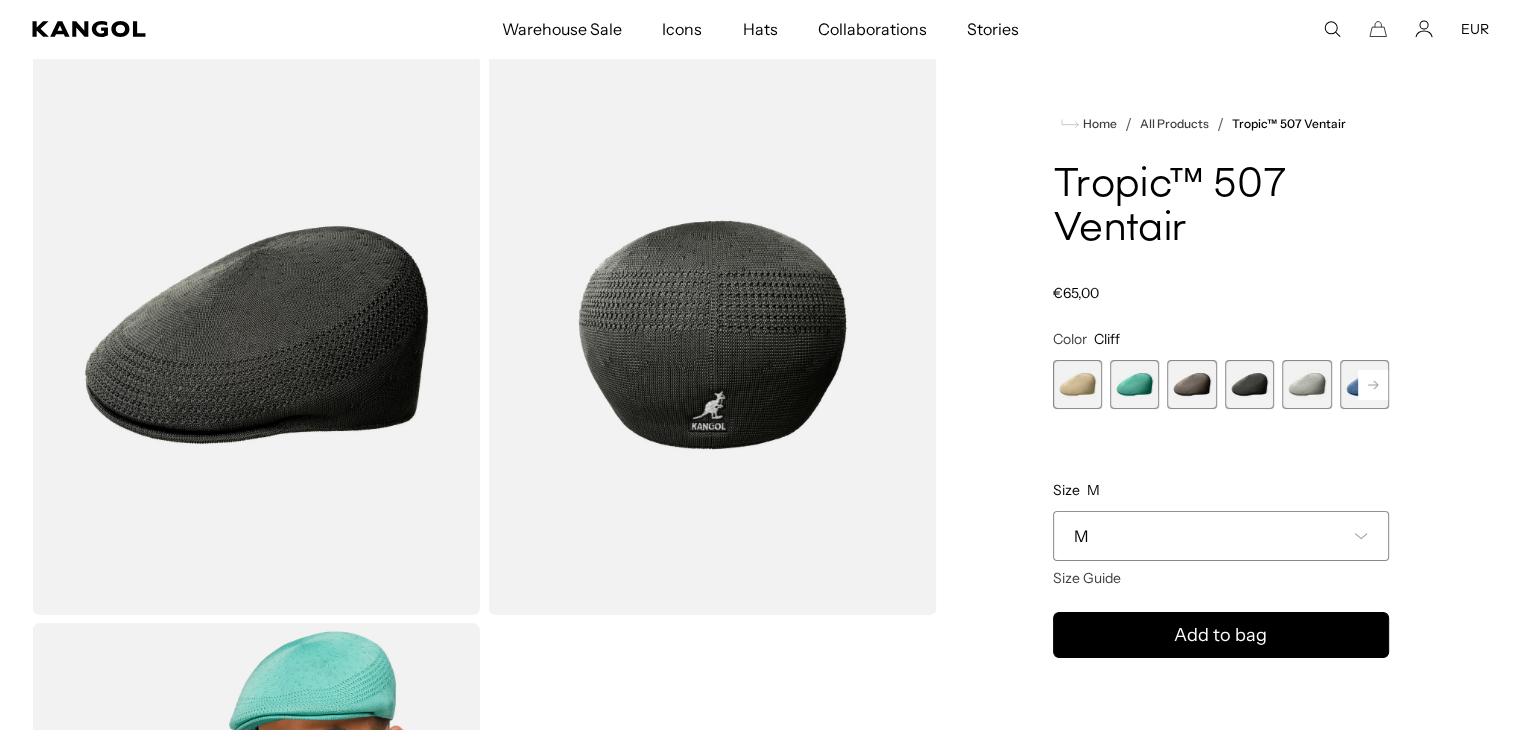 scroll, scrollTop: 0, scrollLeft: 412, axis: horizontal 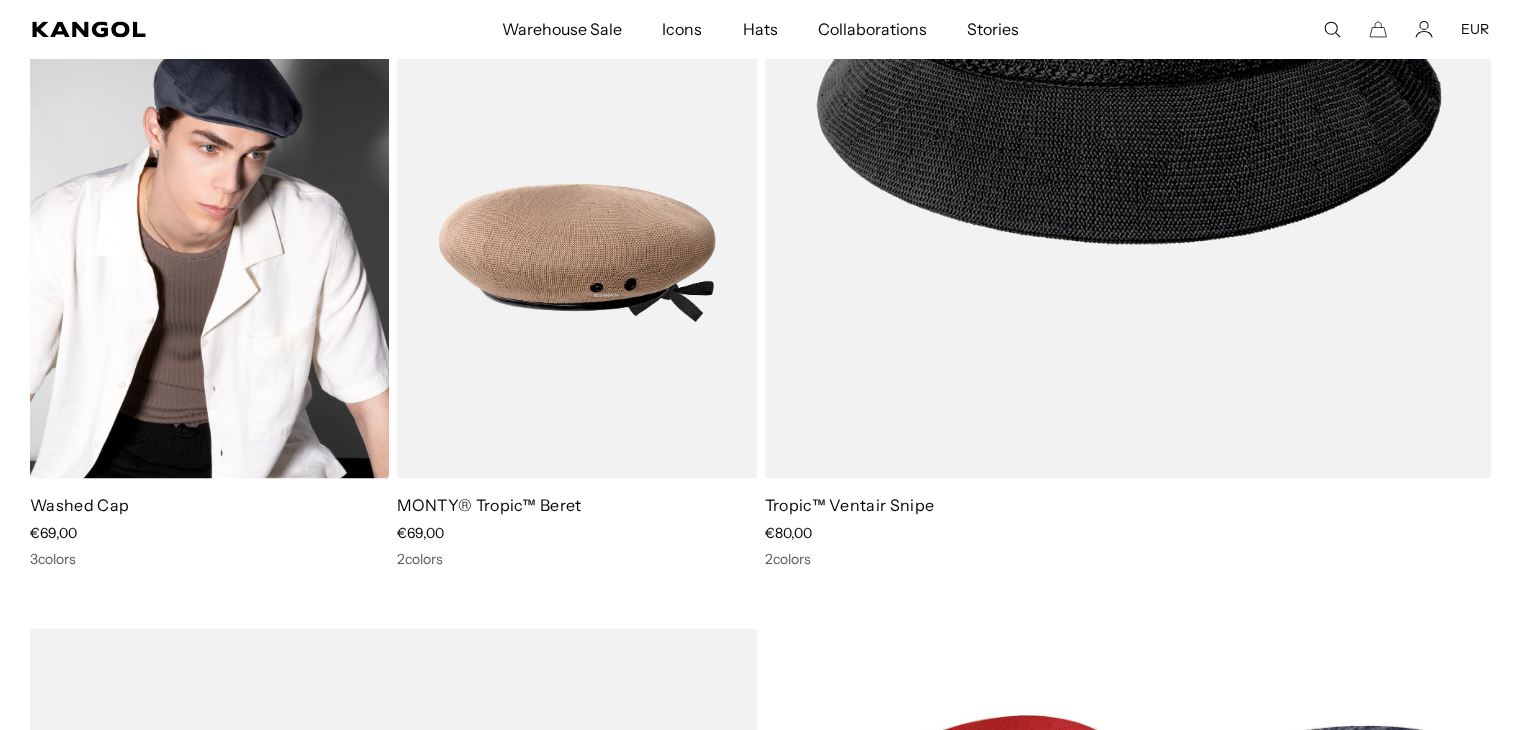 click on "Washed Cap" at bounding box center (79, 505) 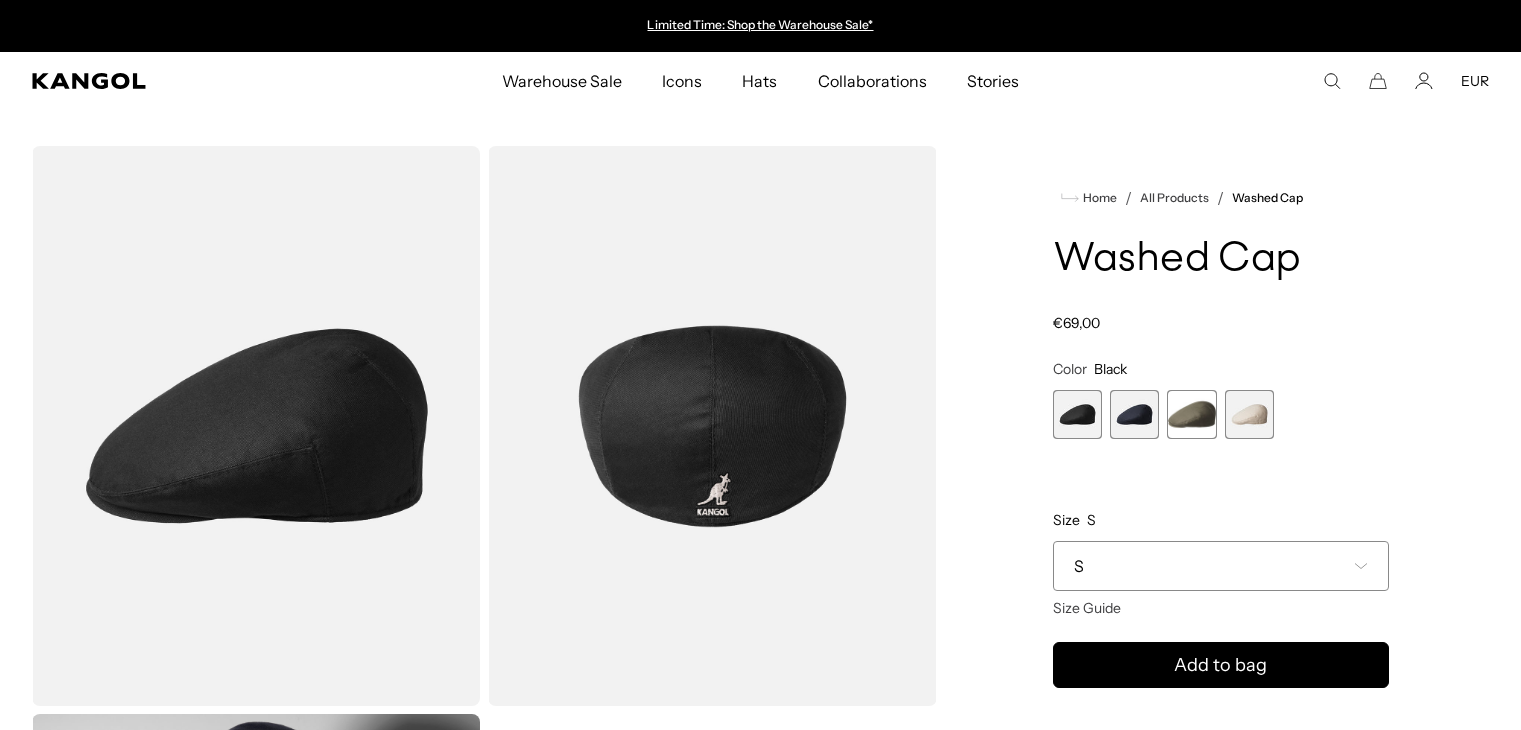 scroll, scrollTop: 0, scrollLeft: 0, axis: both 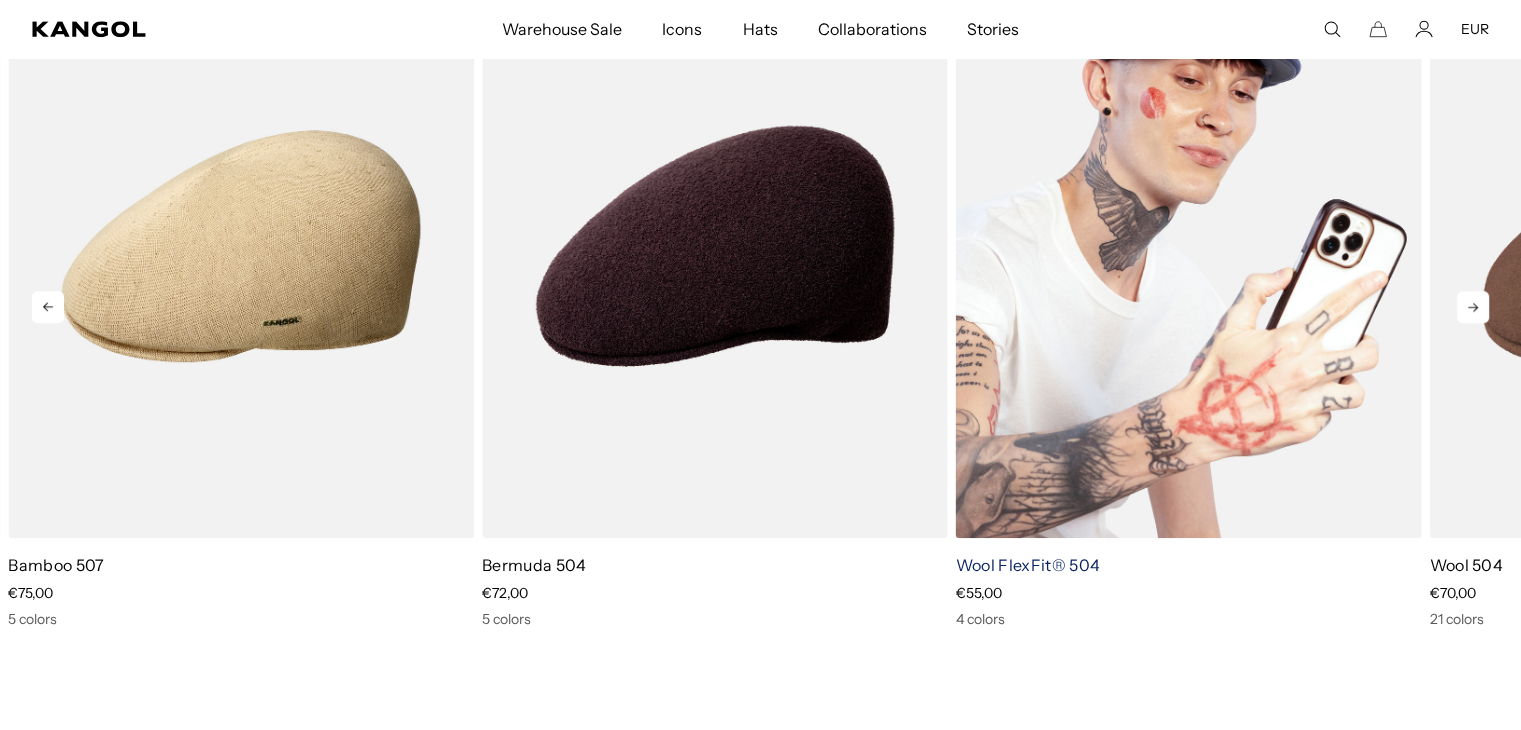click on "Wool FlexFit® 504" at bounding box center [1028, 565] 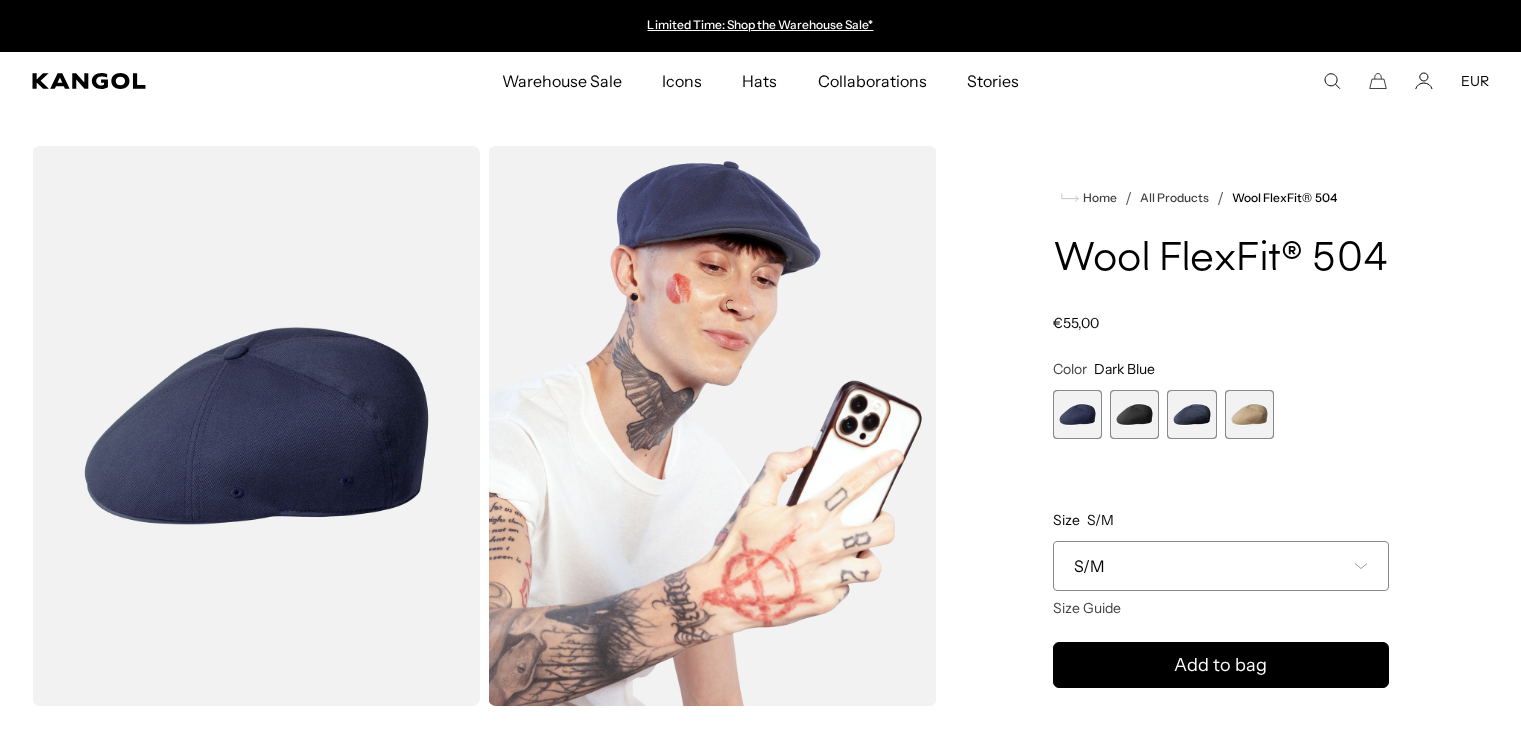 scroll, scrollTop: 0, scrollLeft: 0, axis: both 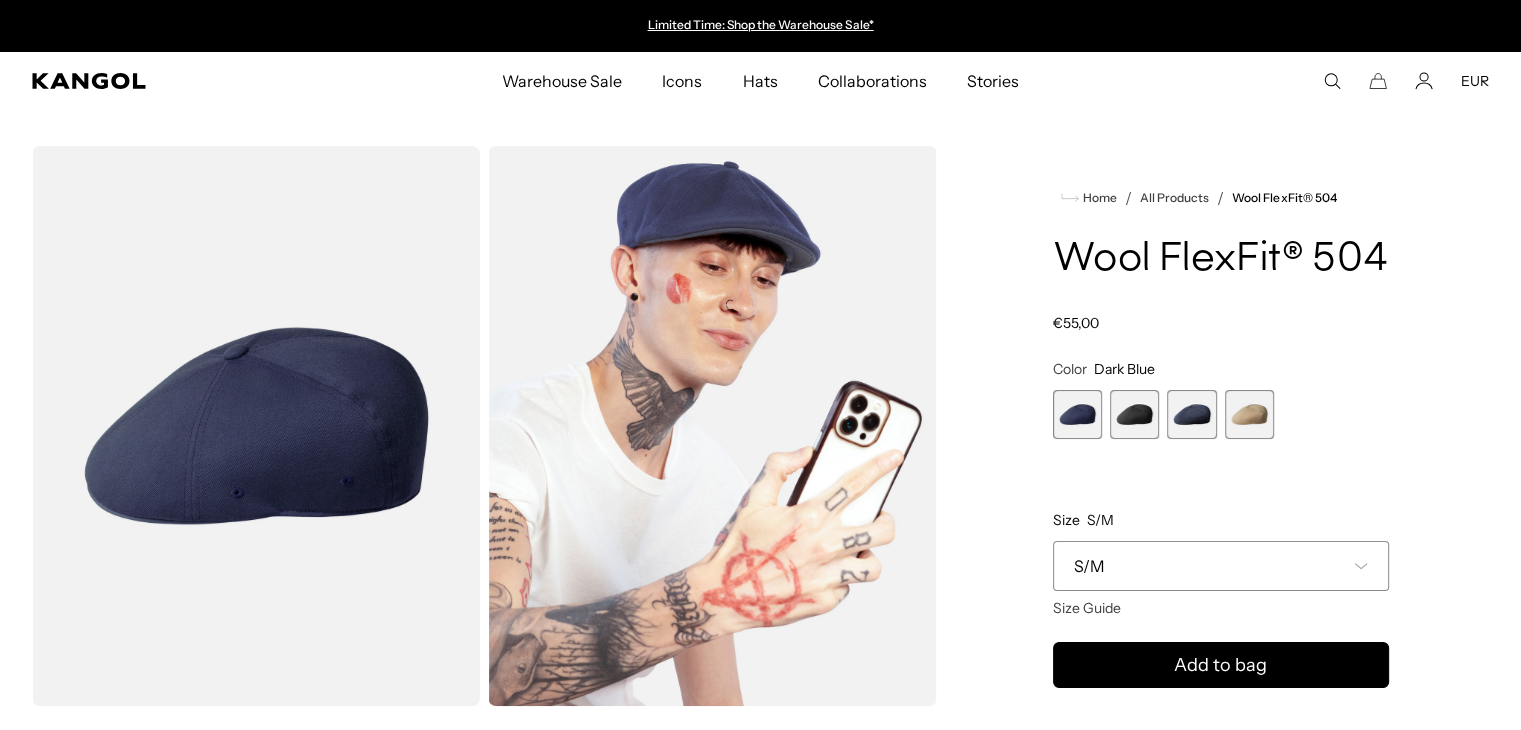click at bounding box center [1134, 414] 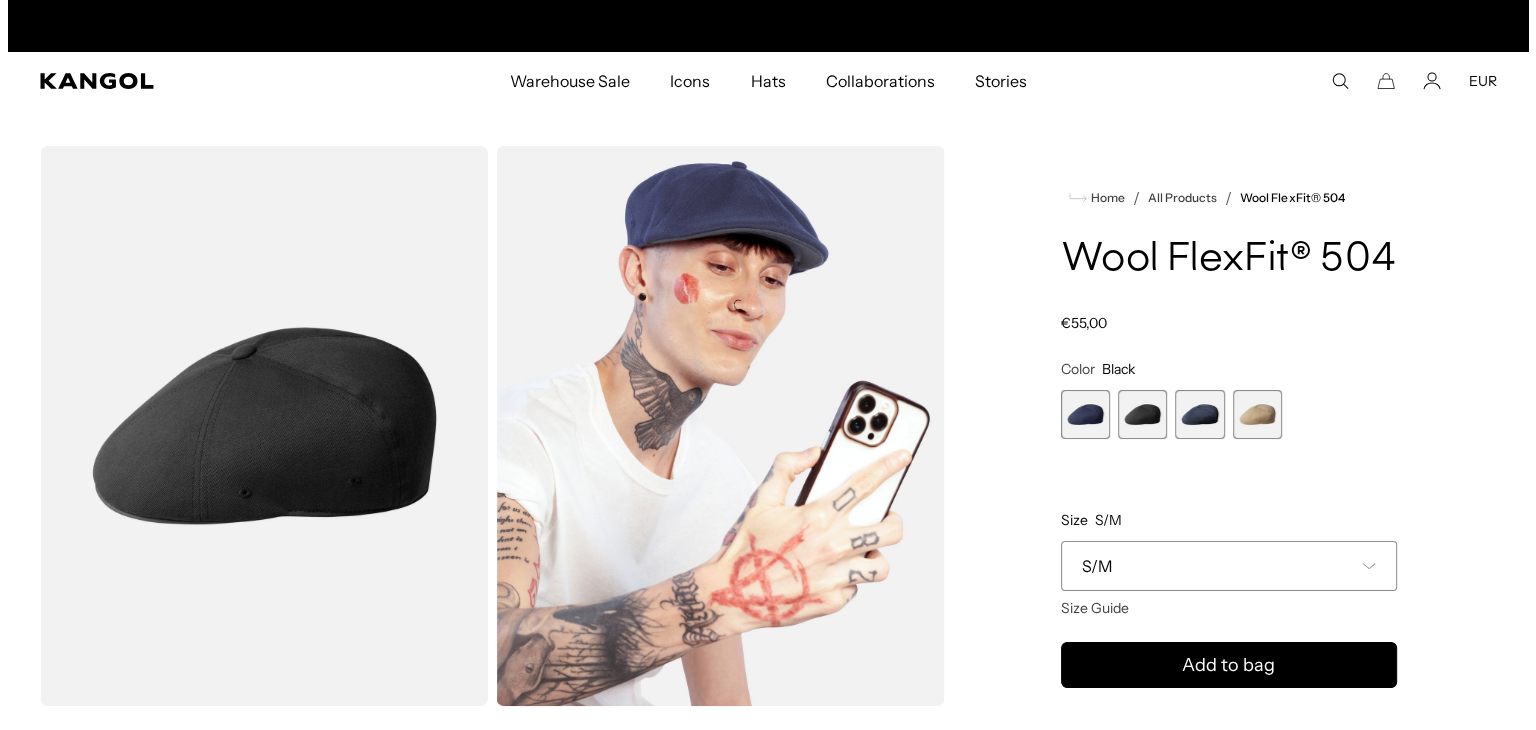 scroll, scrollTop: 0, scrollLeft: 412, axis: horizontal 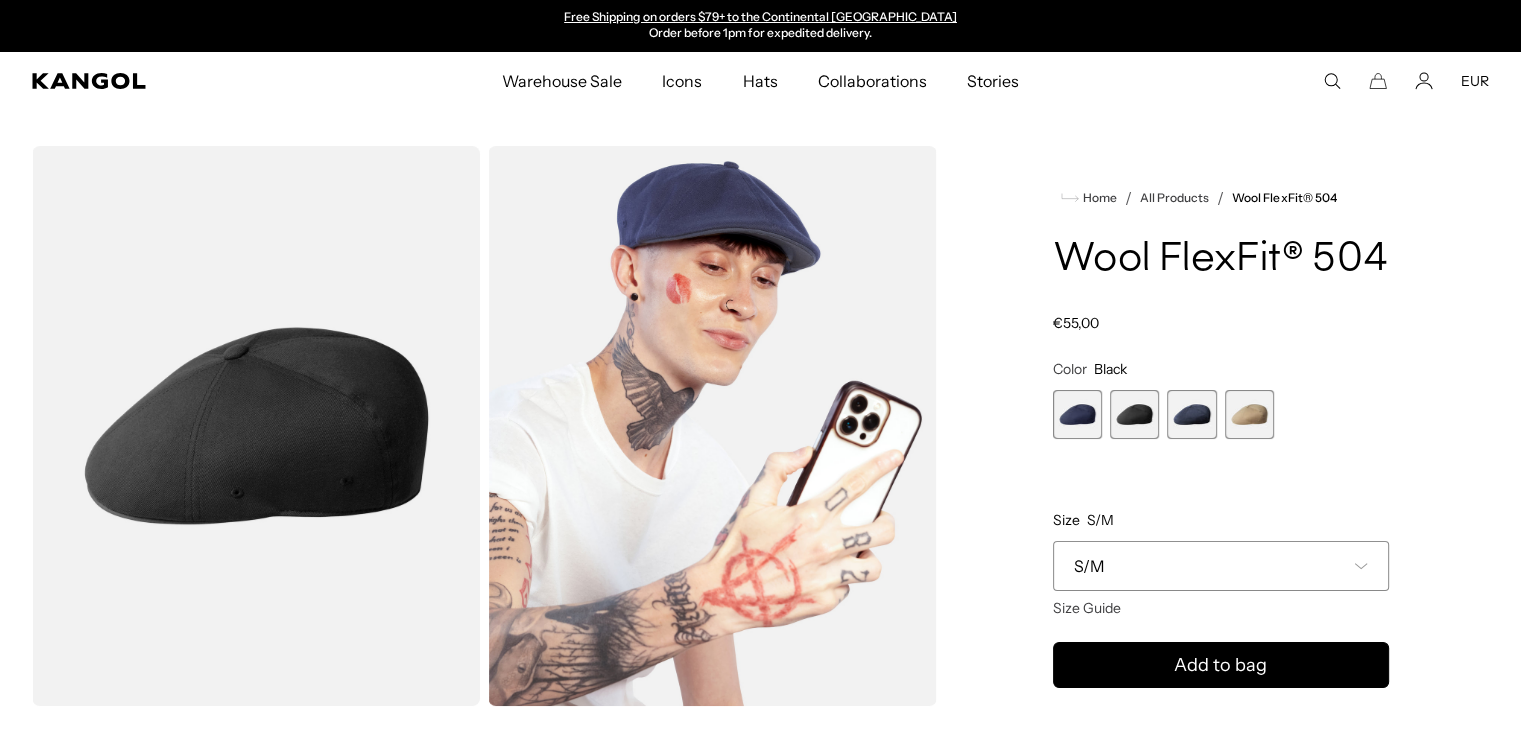 click at bounding box center [256, 426] 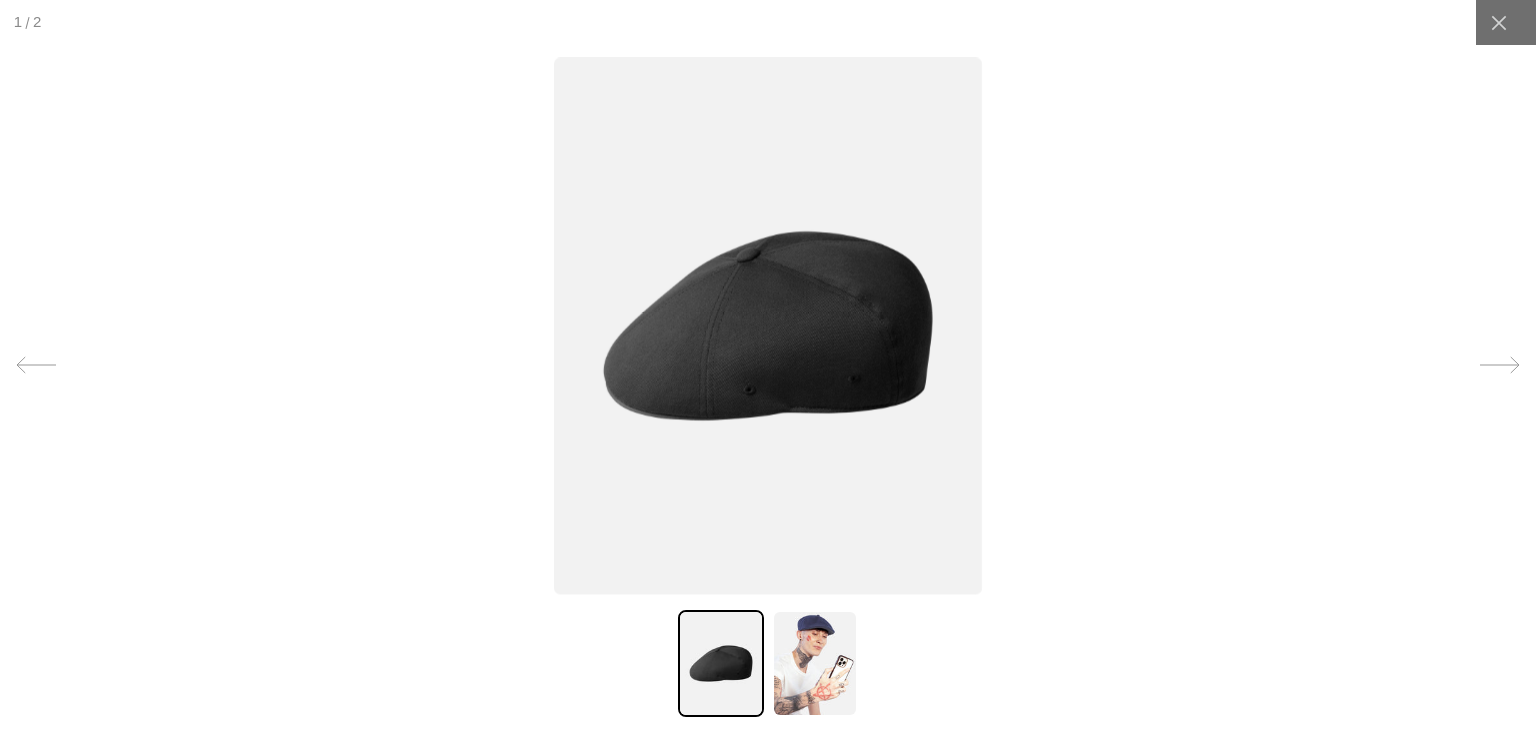 click at bounding box center (815, 663) 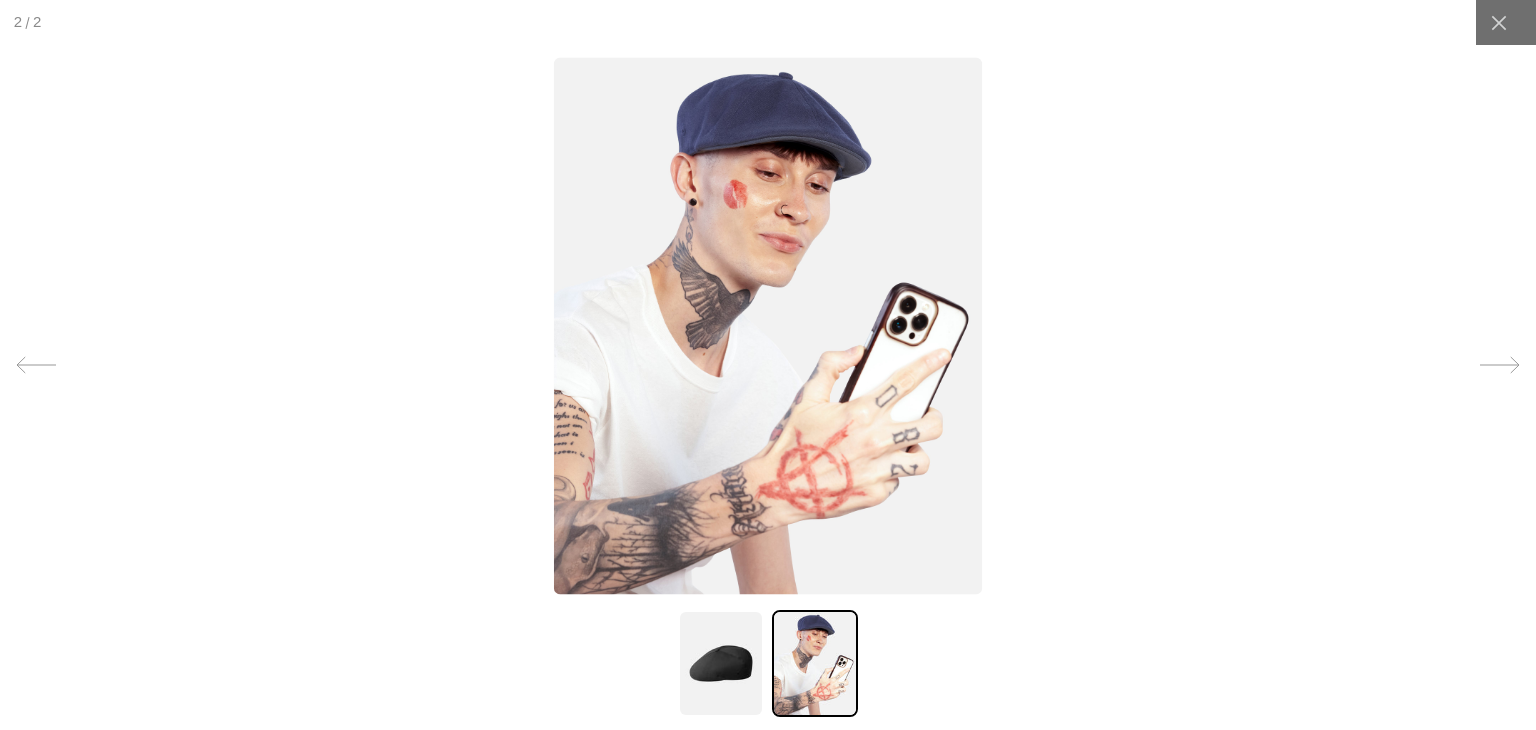 click at bounding box center [721, 663] 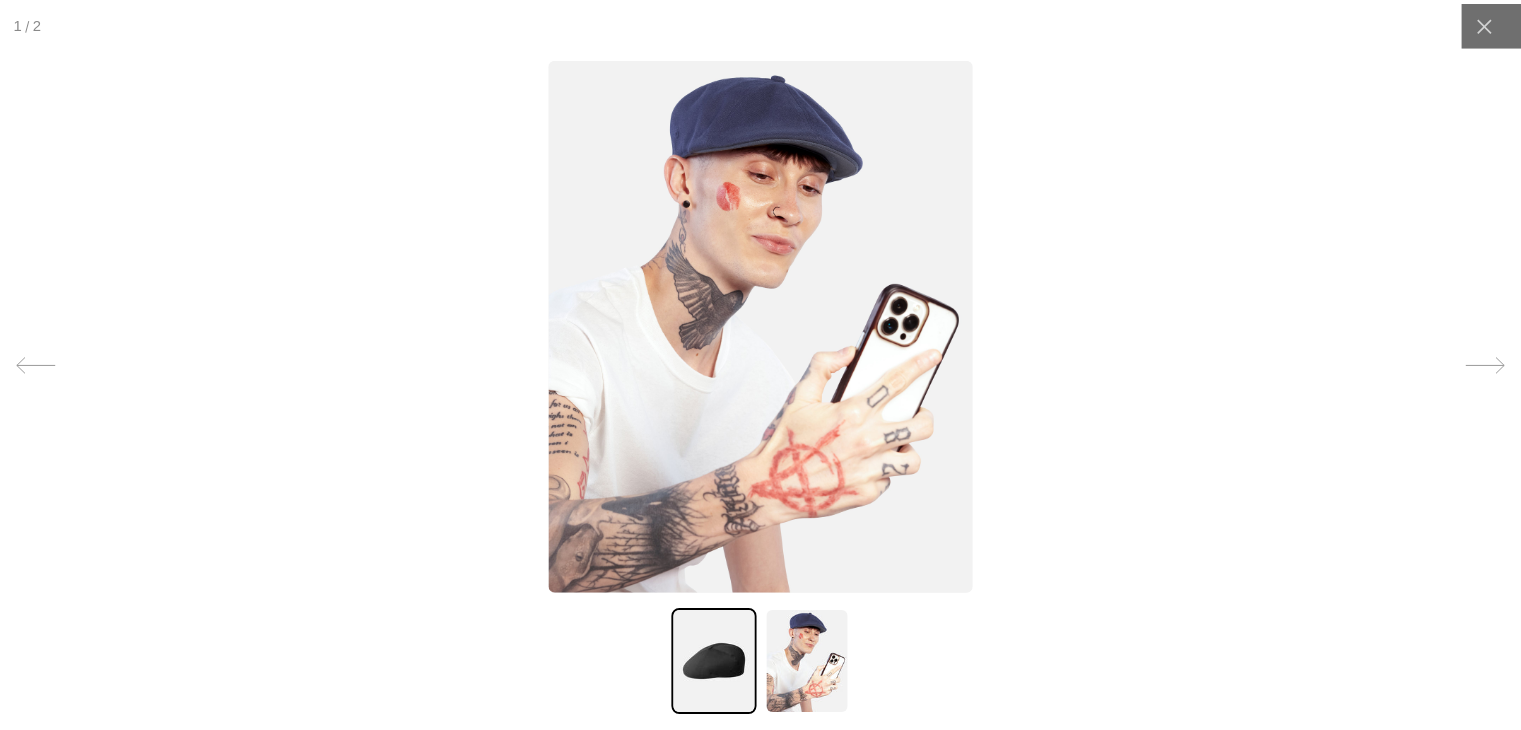 scroll, scrollTop: 0, scrollLeft: 0, axis: both 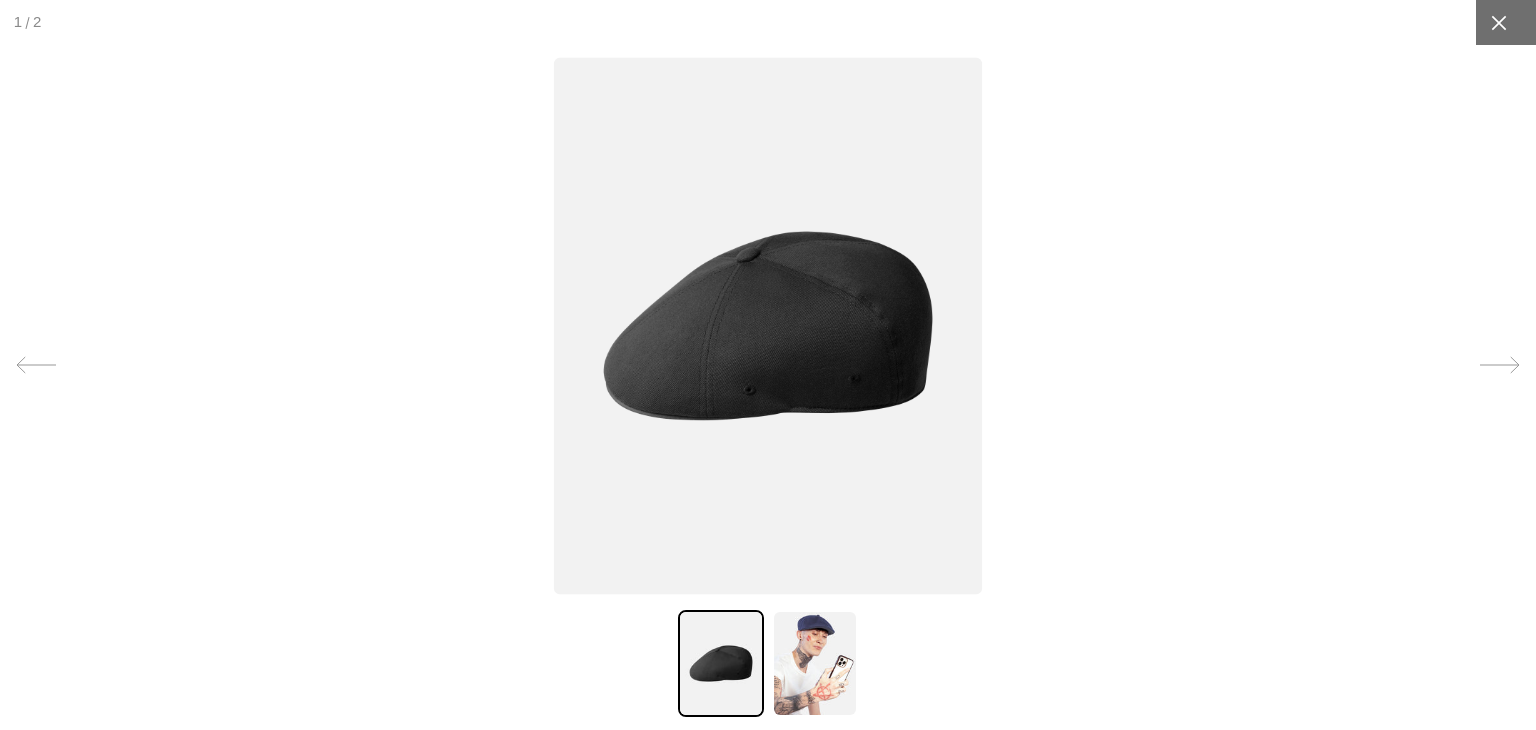 click 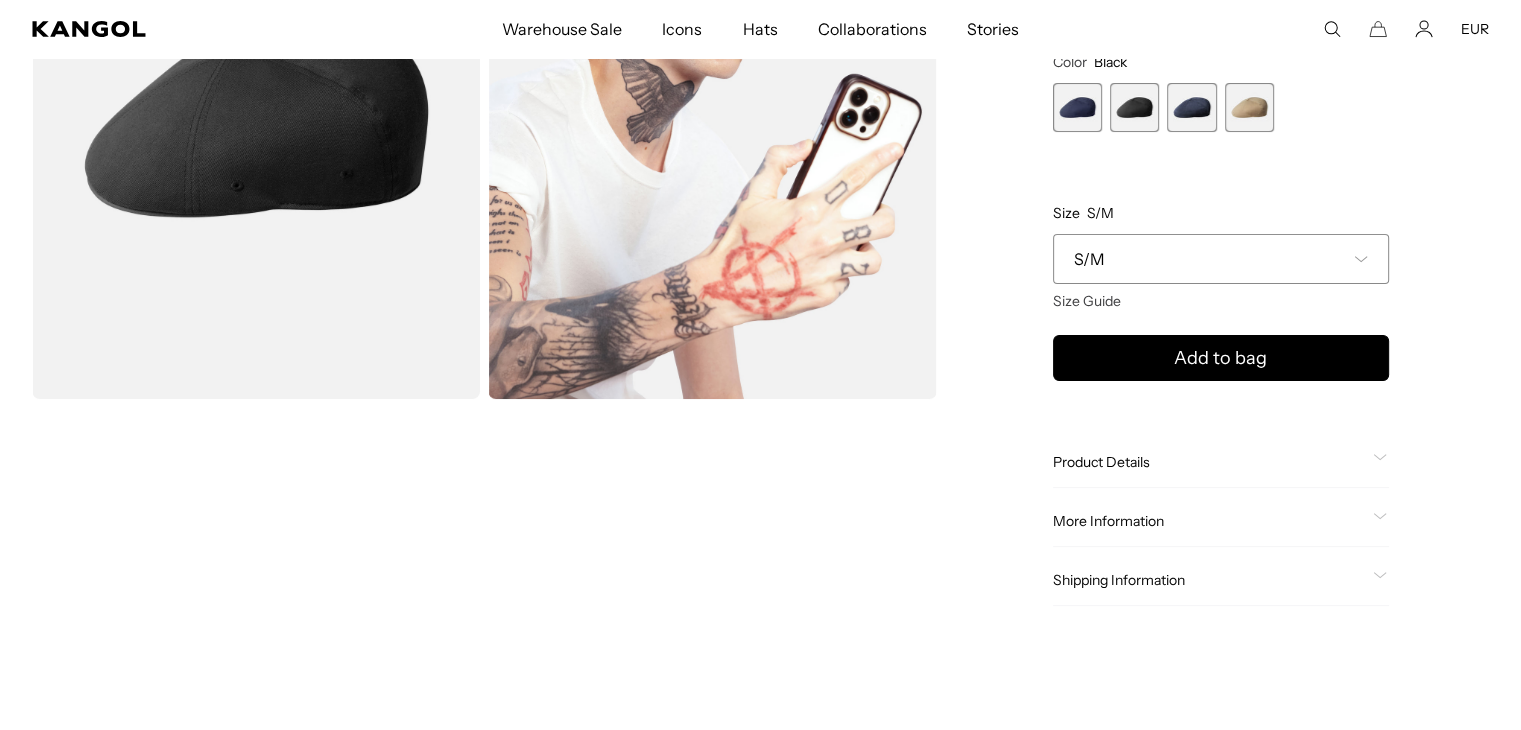 scroll, scrollTop: 1043, scrollLeft: 0, axis: vertical 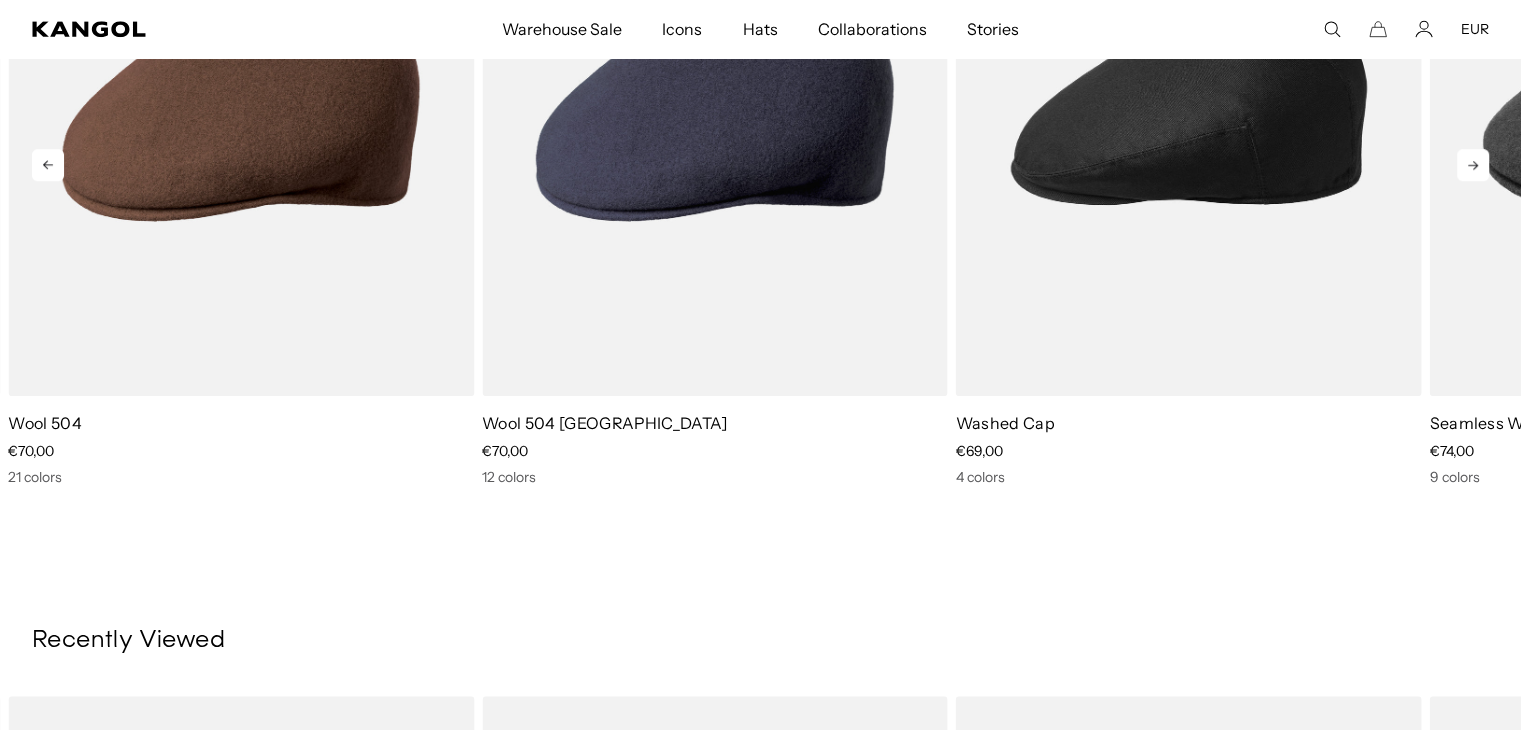 click 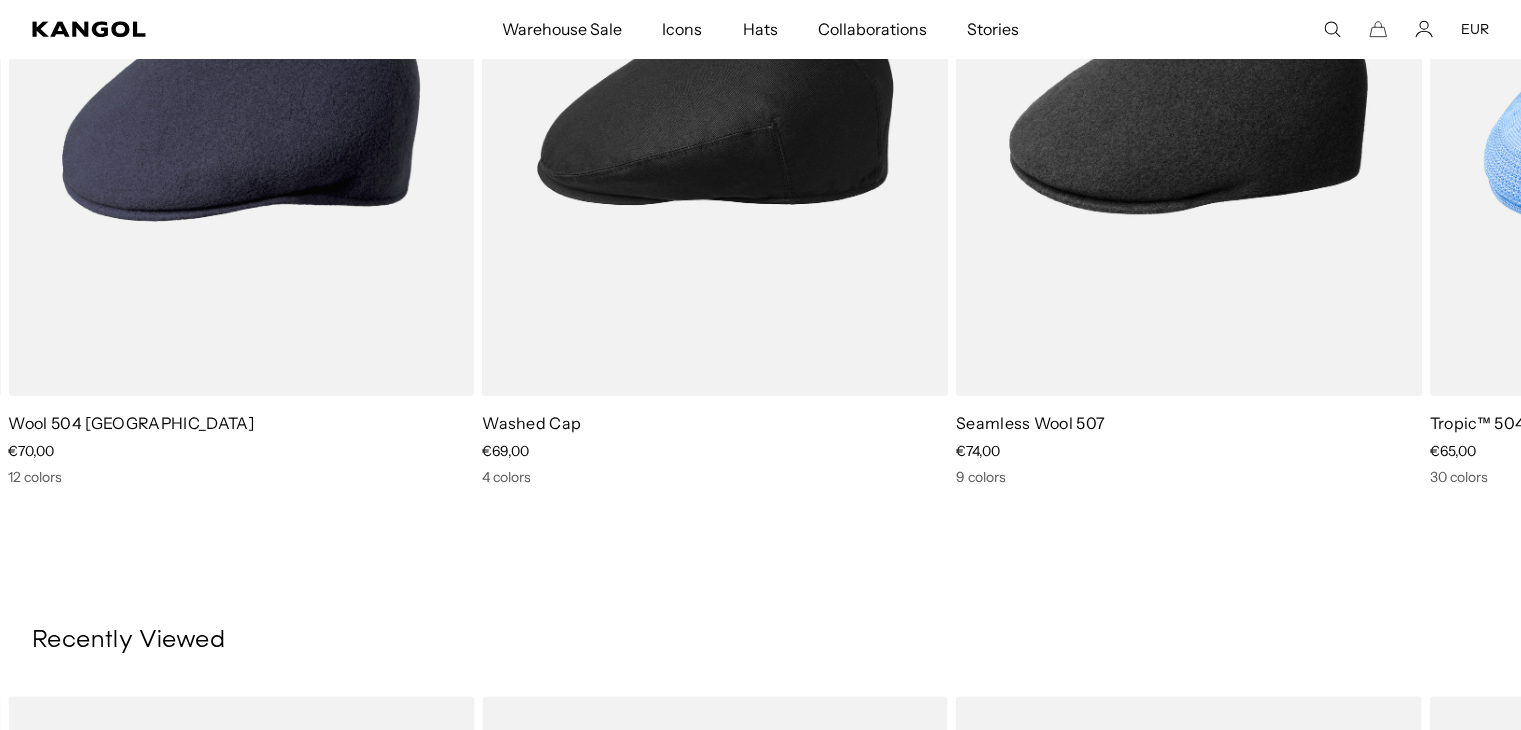 scroll, scrollTop: 0, scrollLeft: 0, axis: both 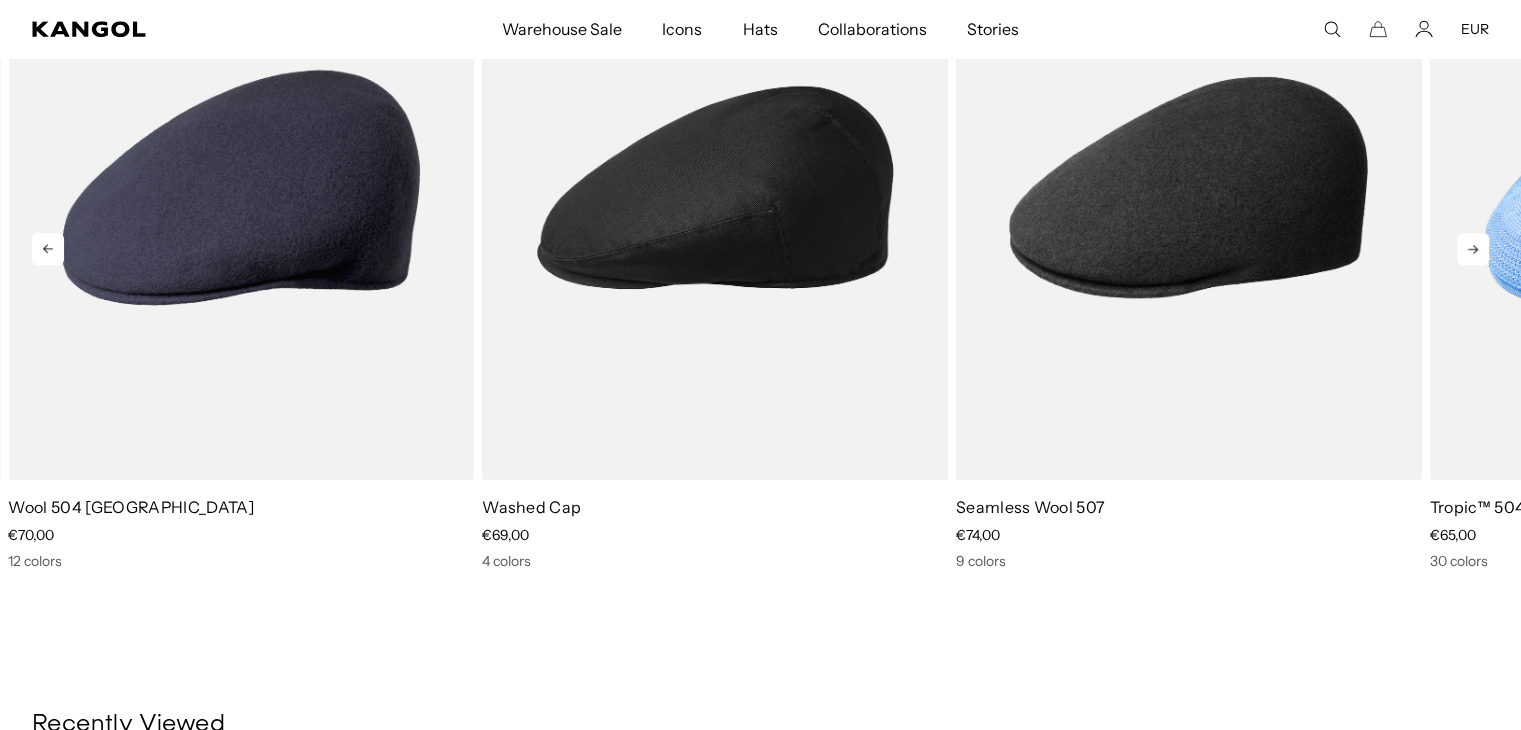 click 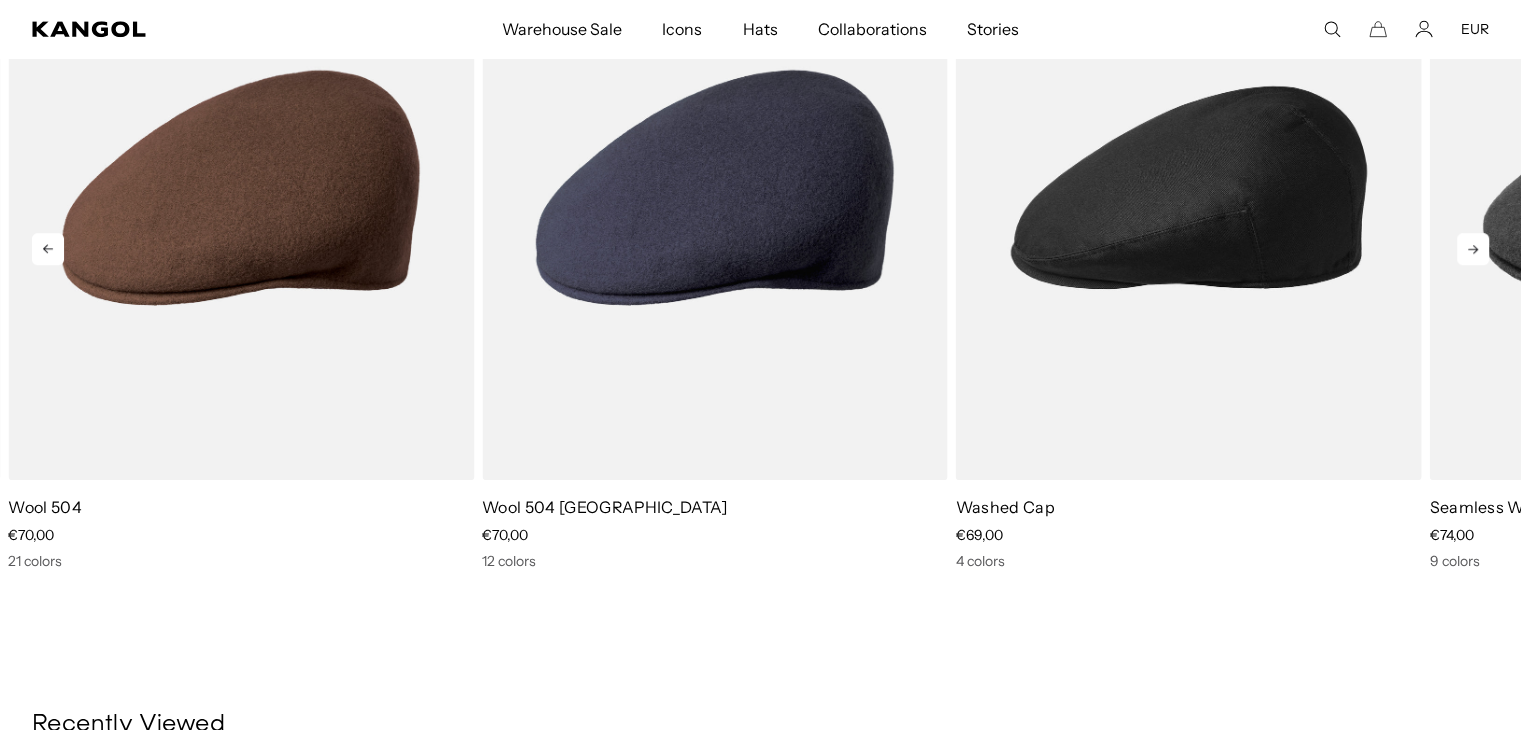 click 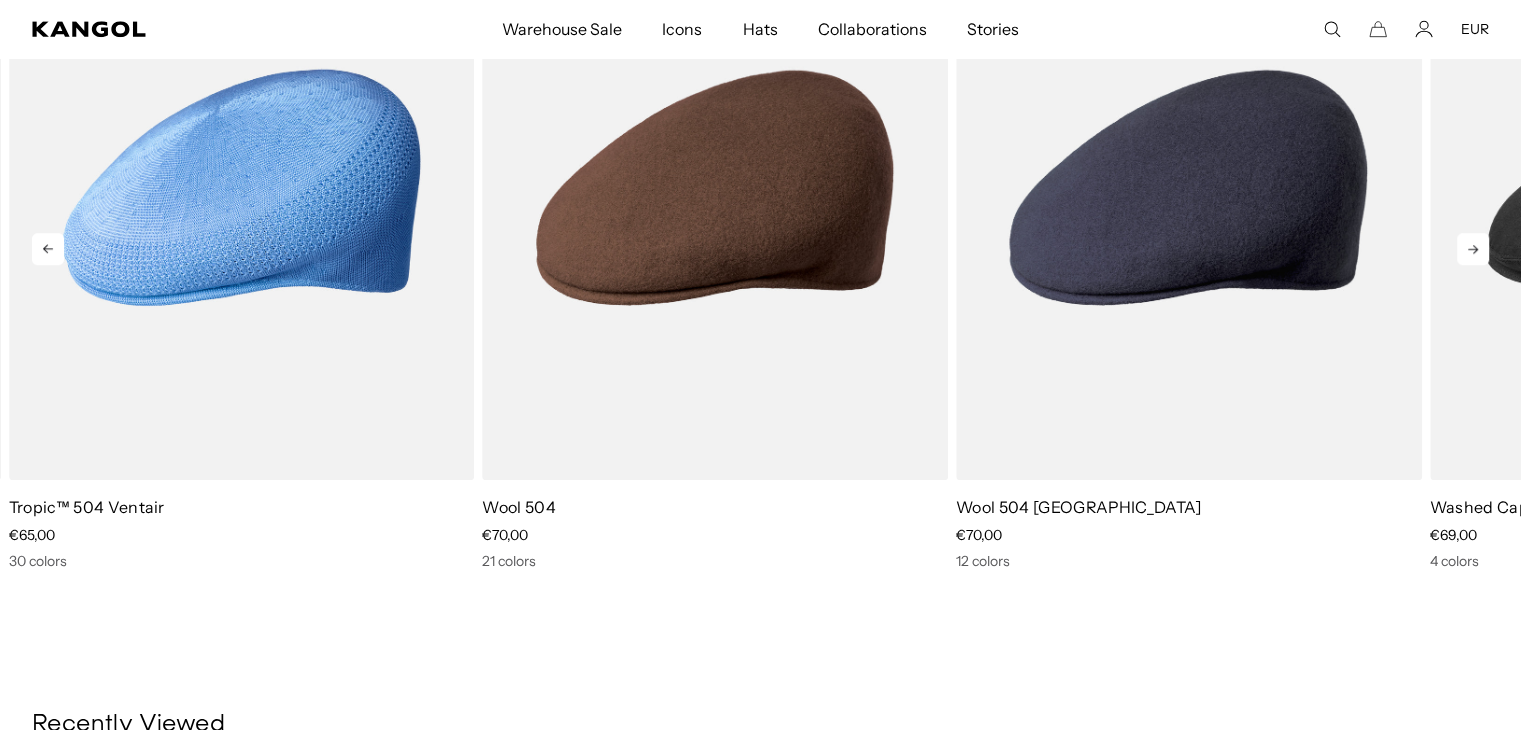scroll, scrollTop: 0, scrollLeft: 412, axis: horizontal 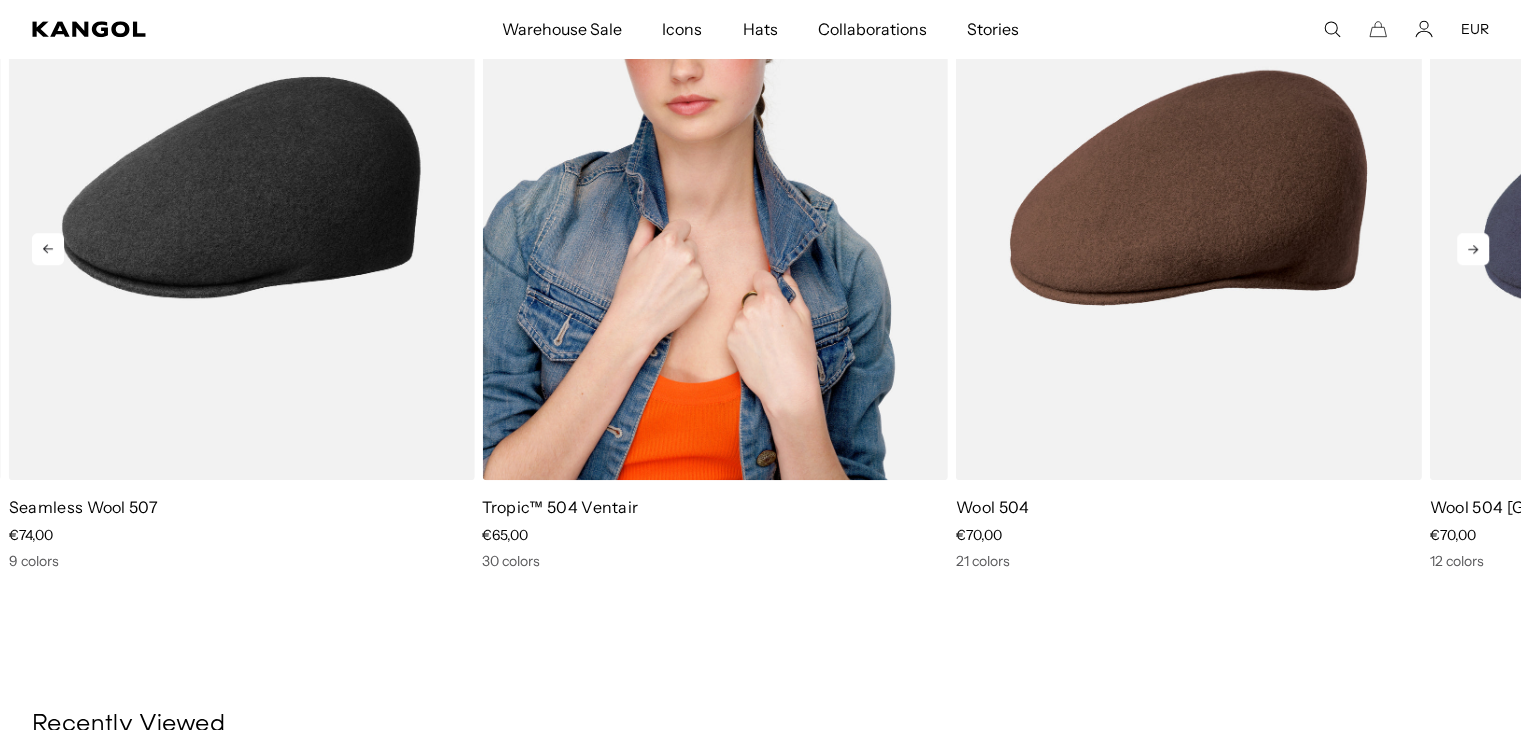 click at bounding box center [715, 187] 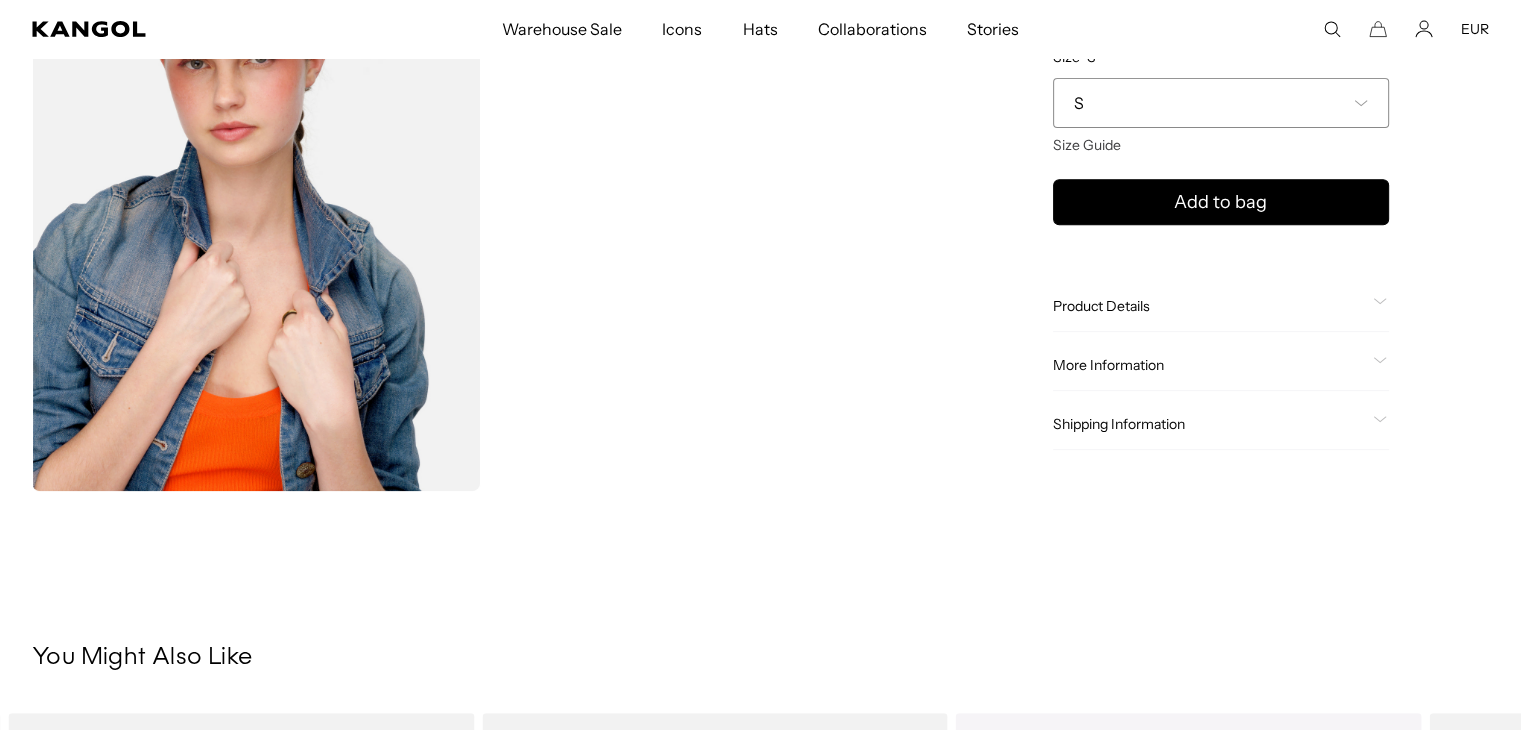 scroll, scrollTop: 732, scrollLeft: 0, axis: vertical 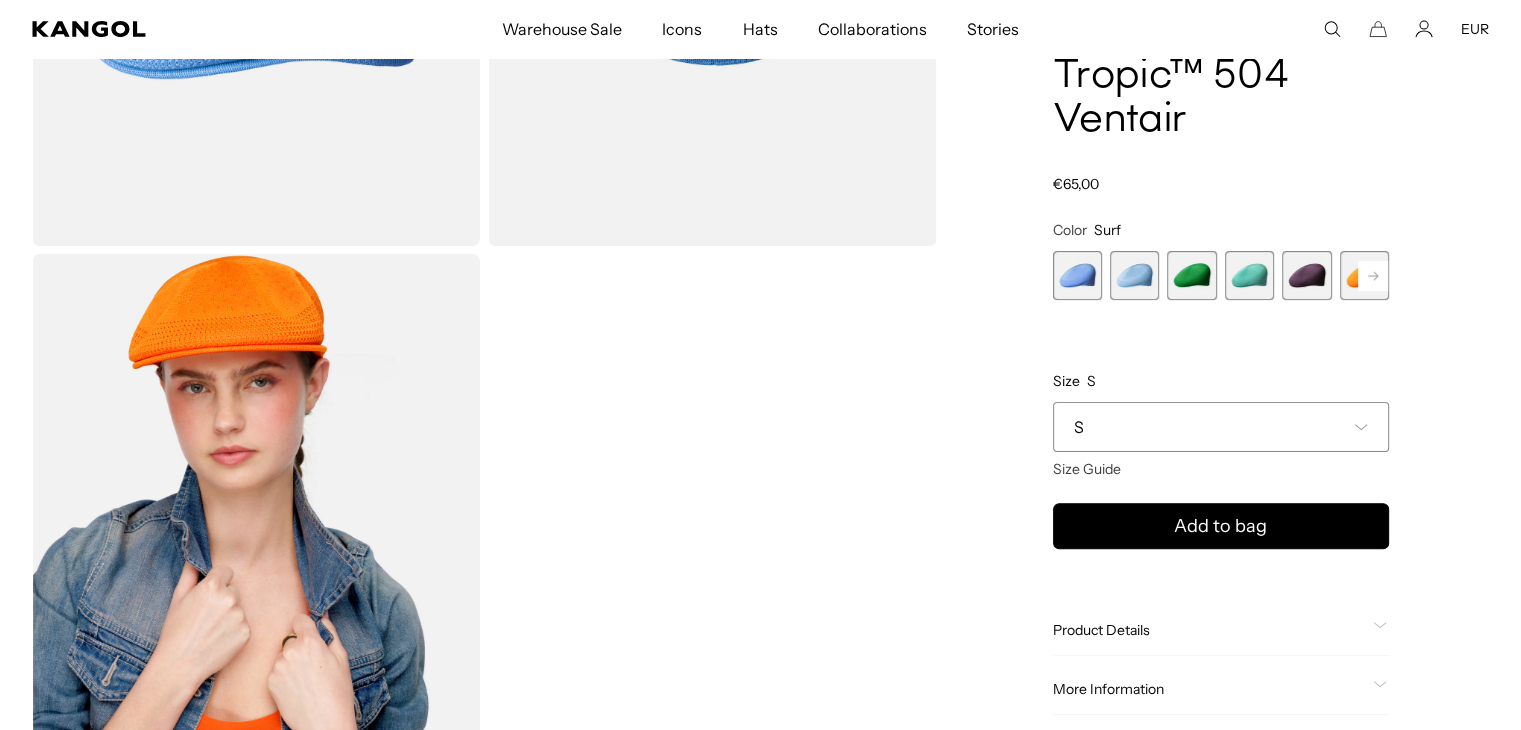 click 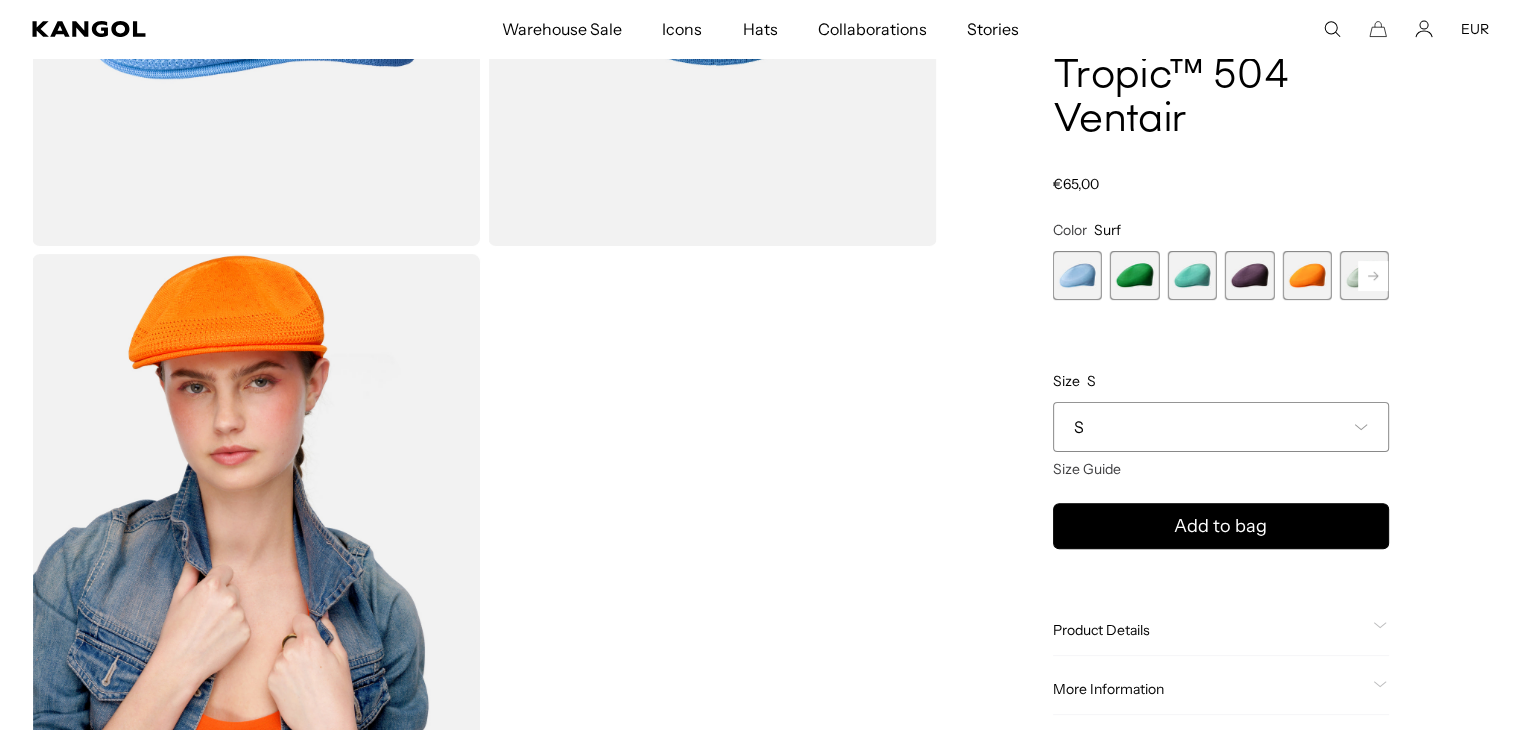 scroll, scrollTop: 0, scrollLeft: 412, axis: horizontal 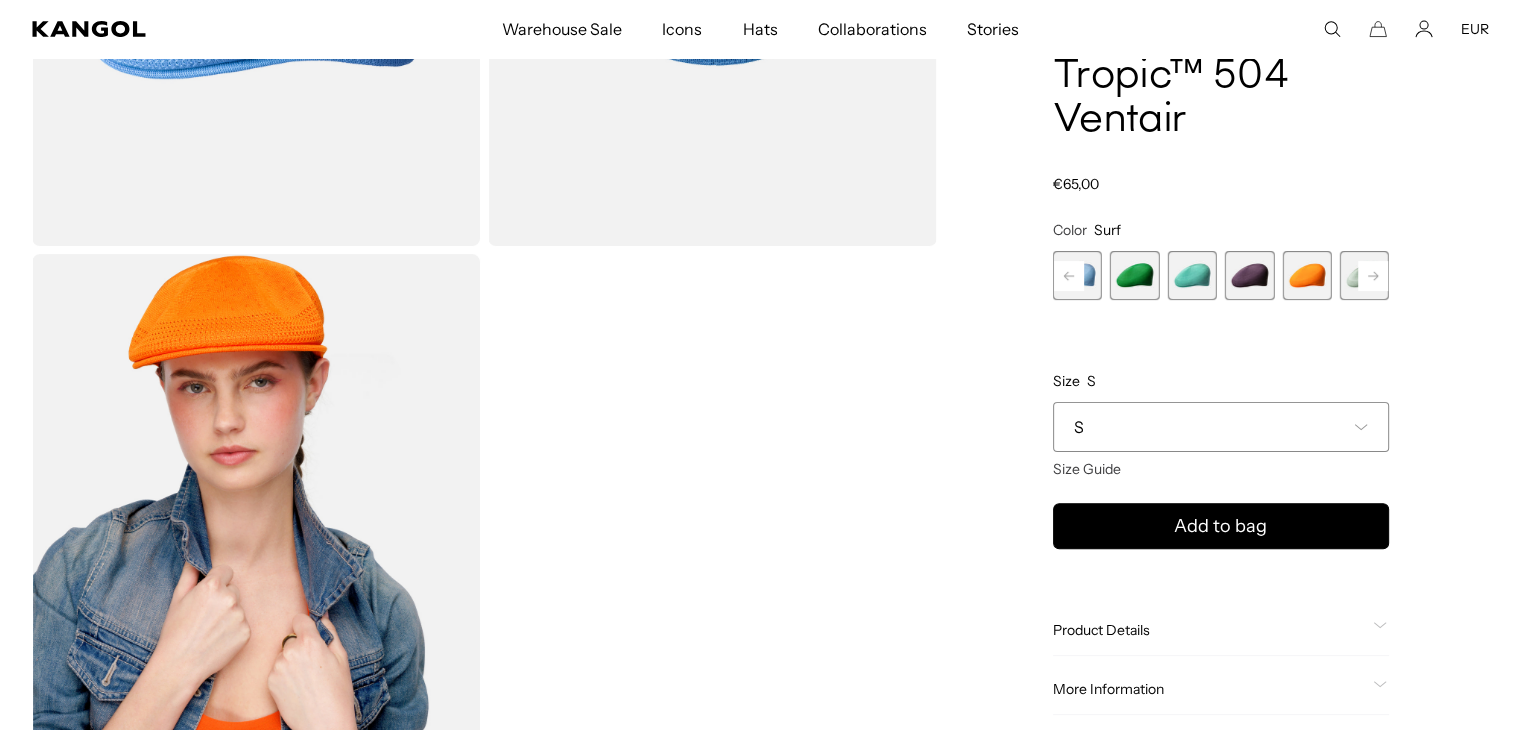click 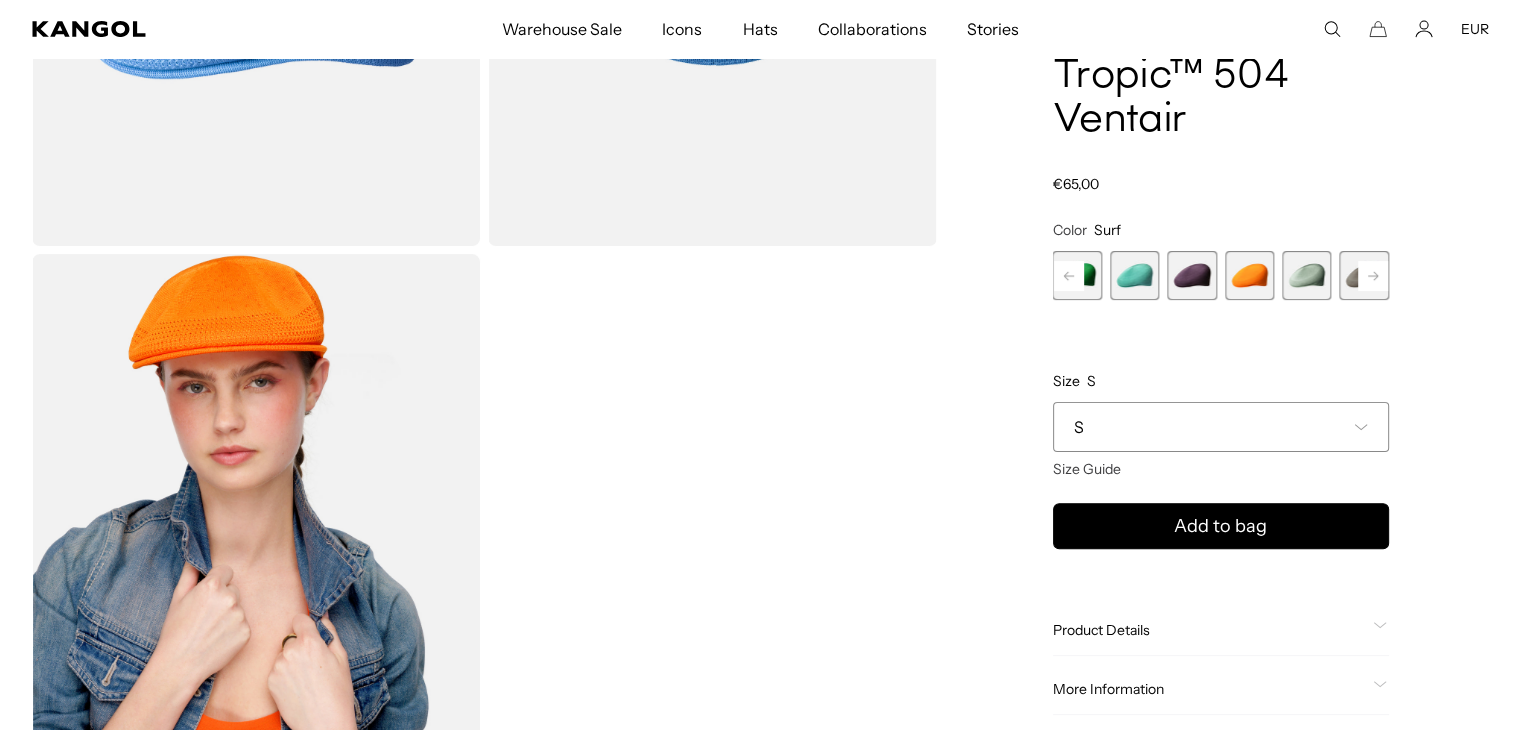click 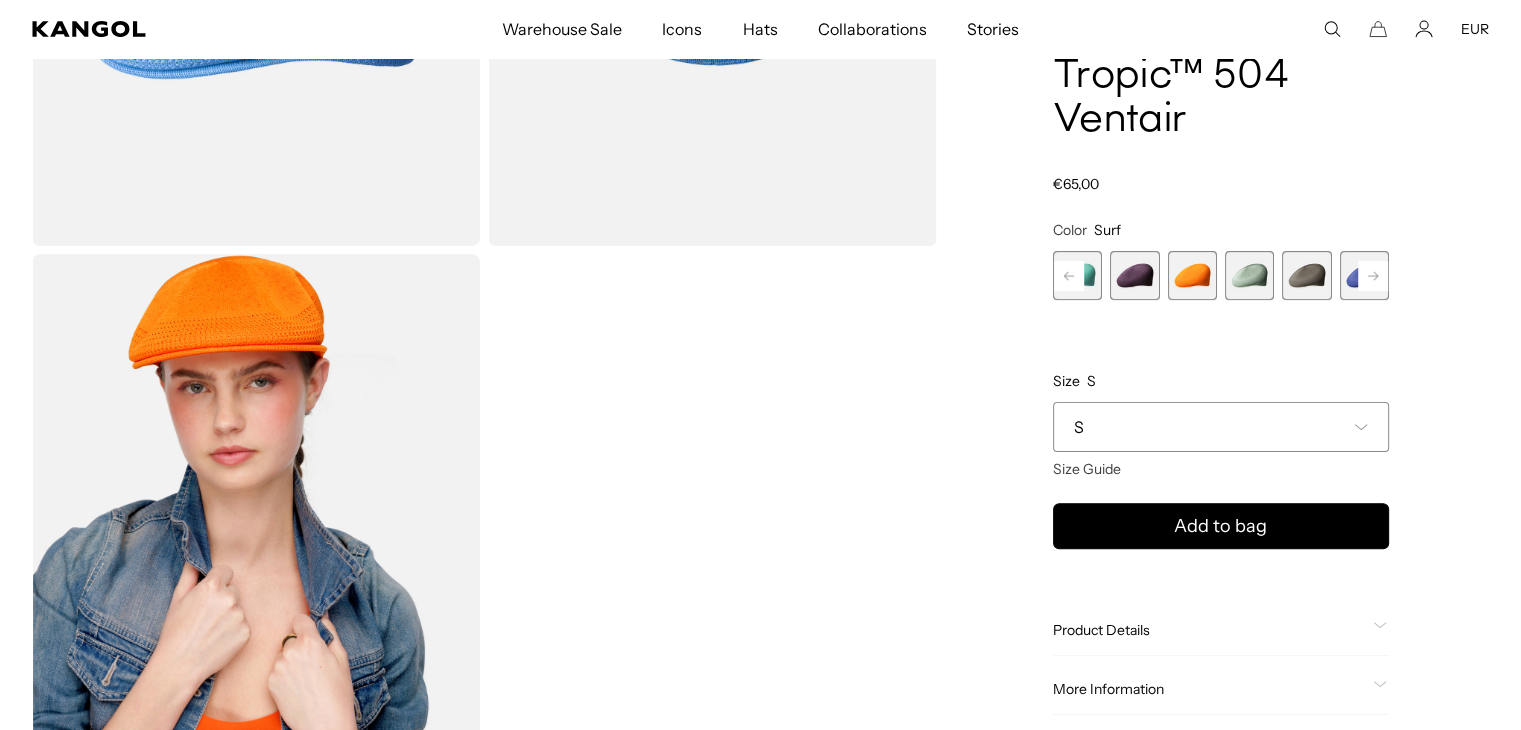 click 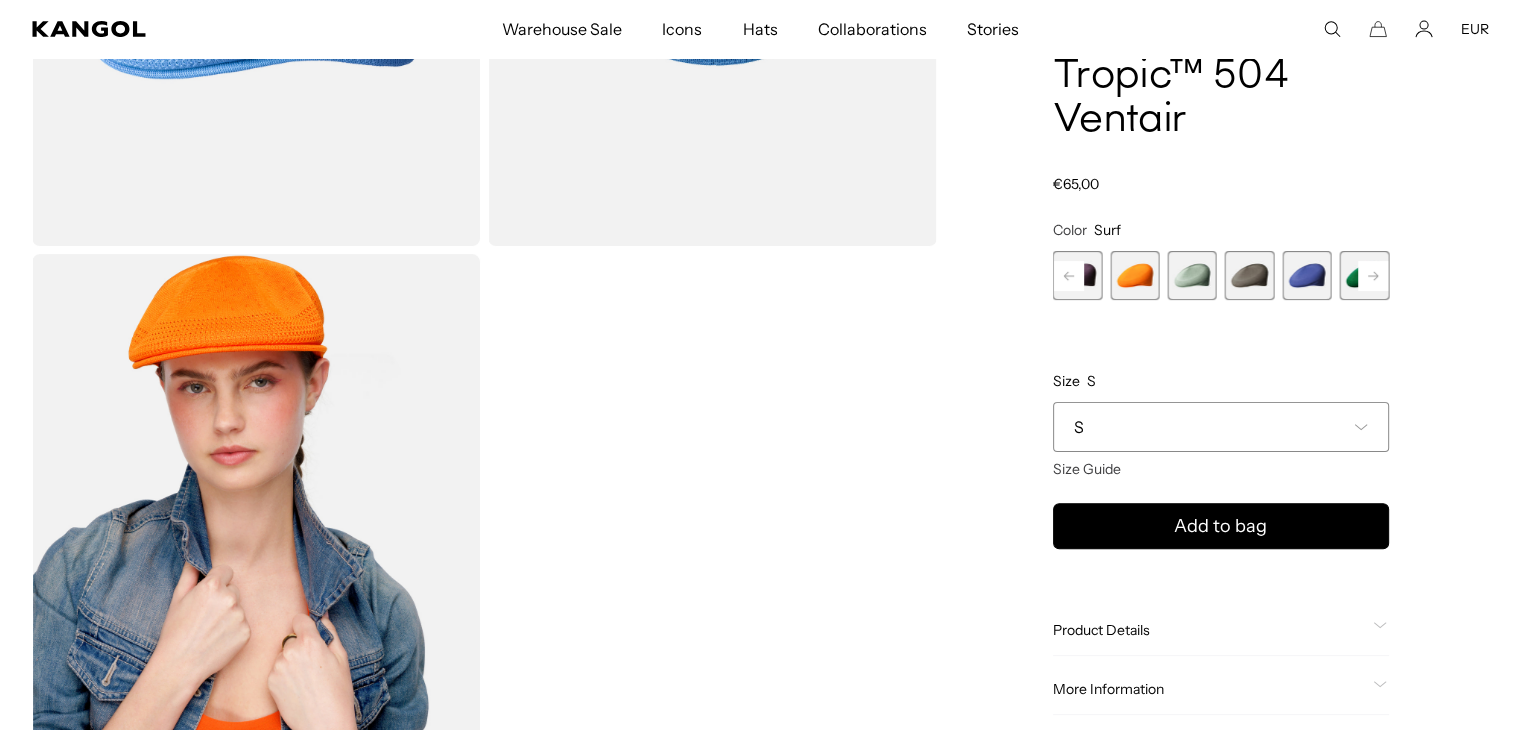 click 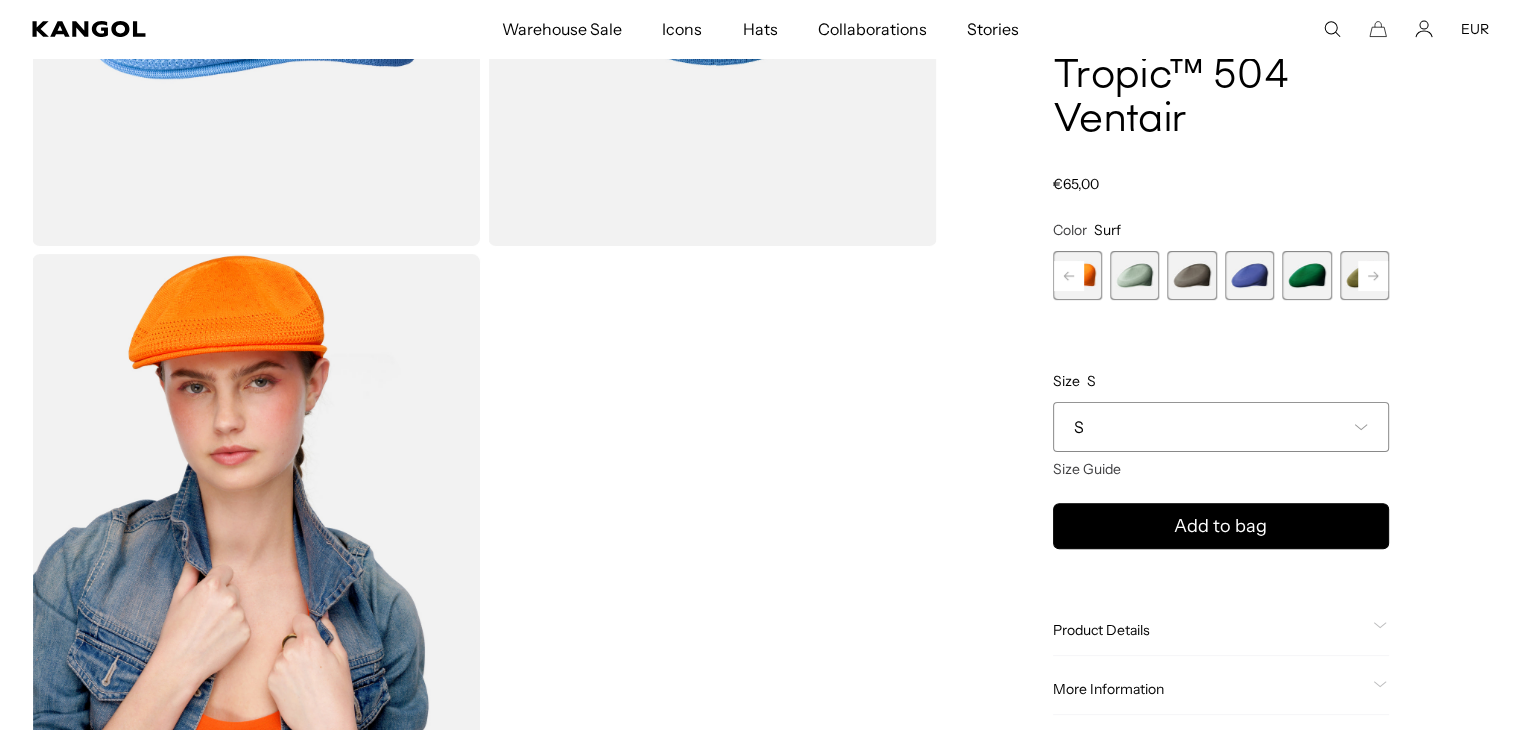 click 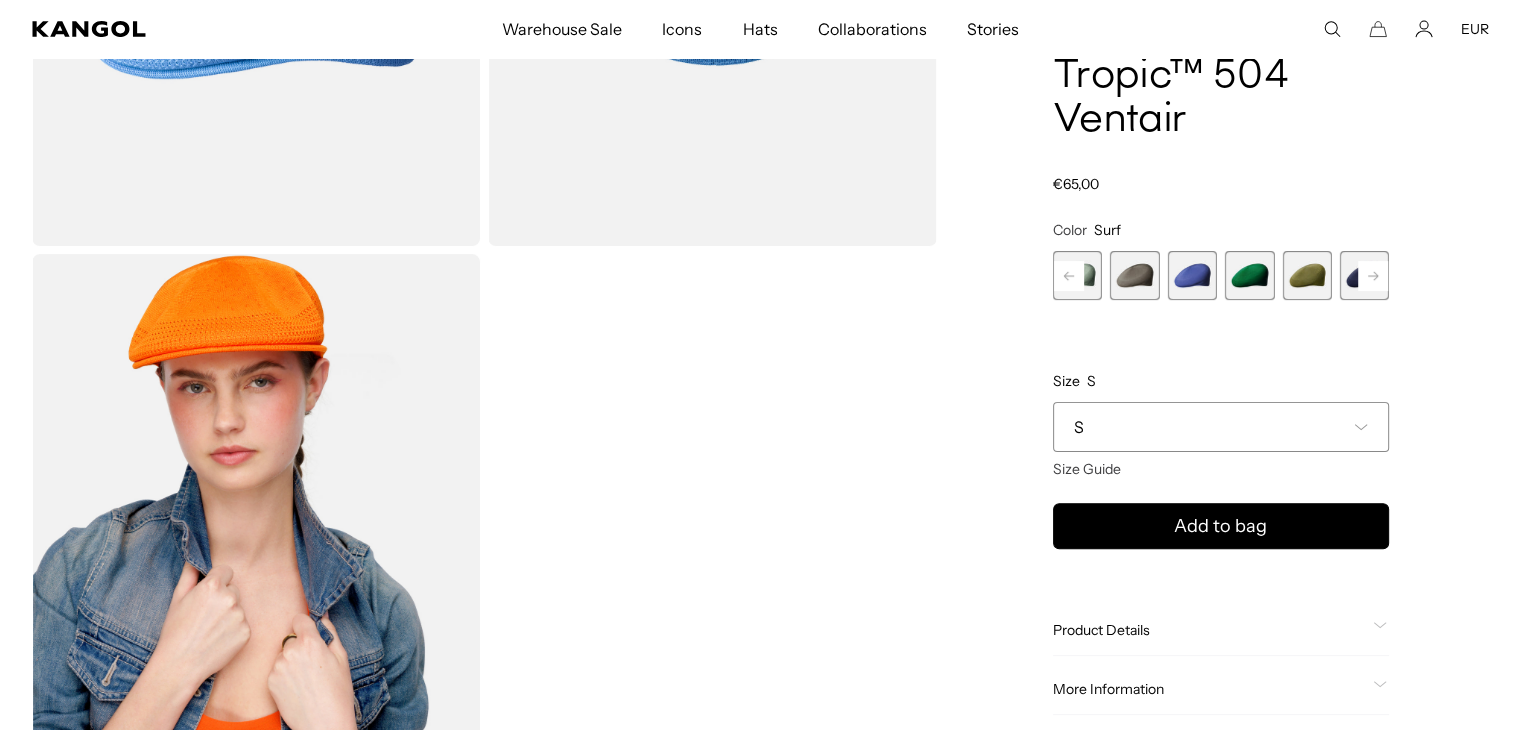 click 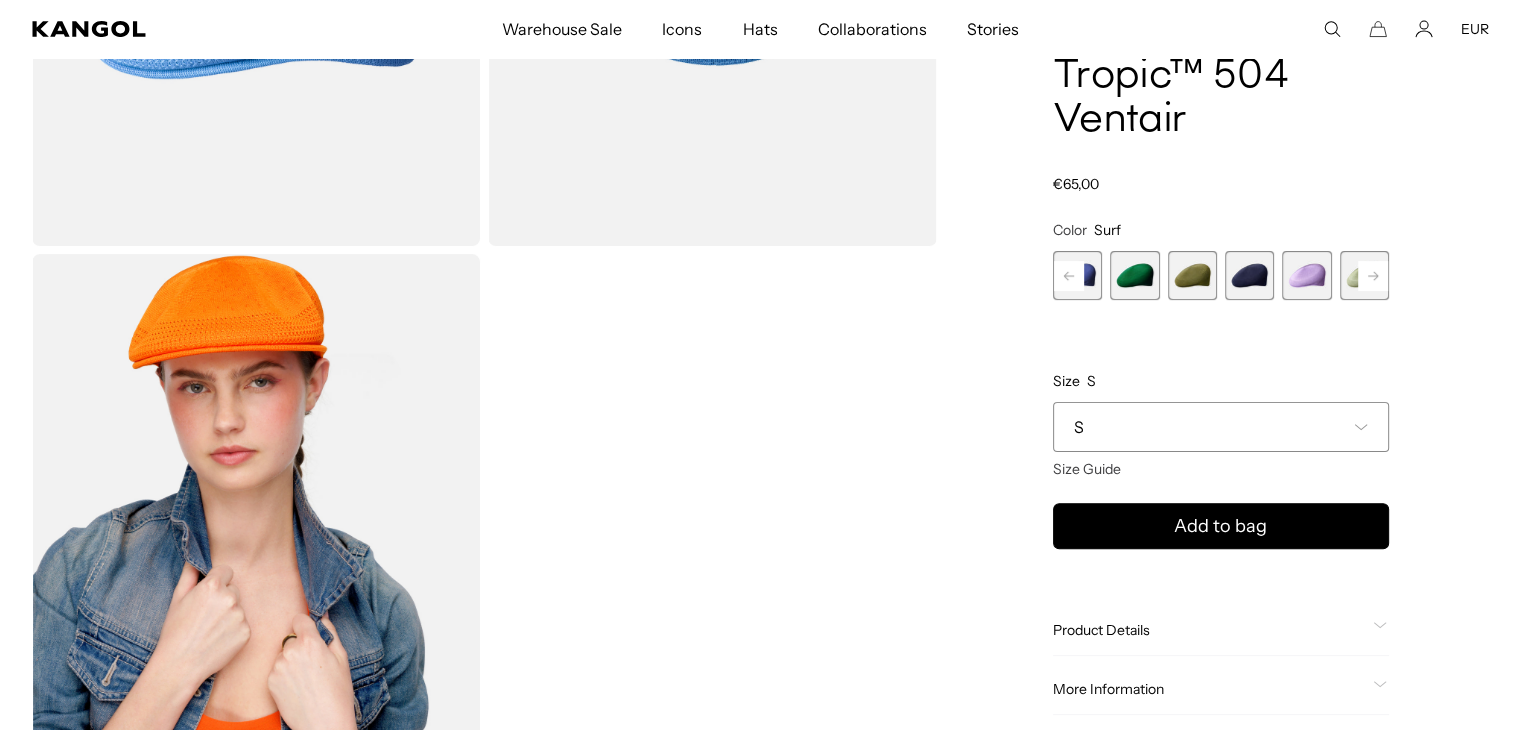 click 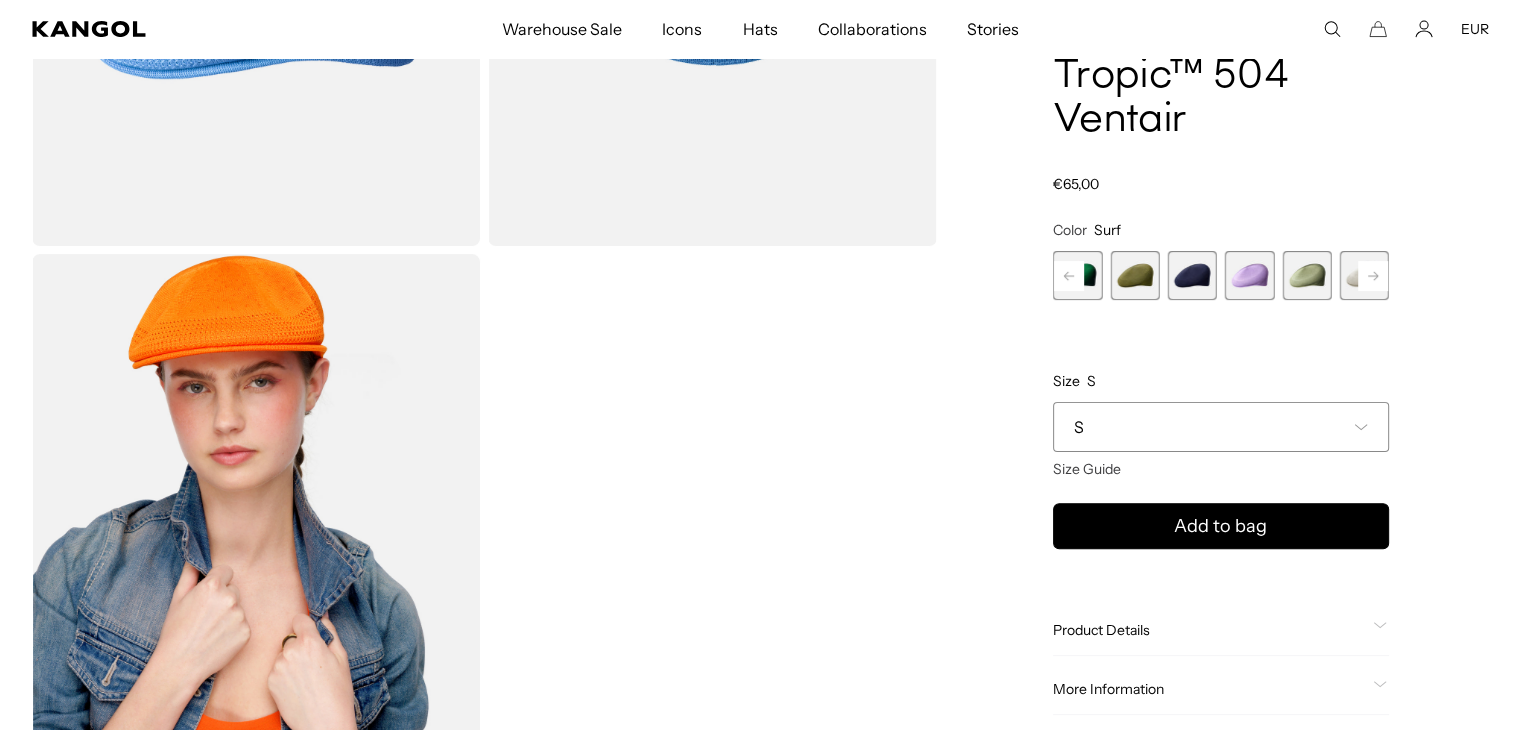 click 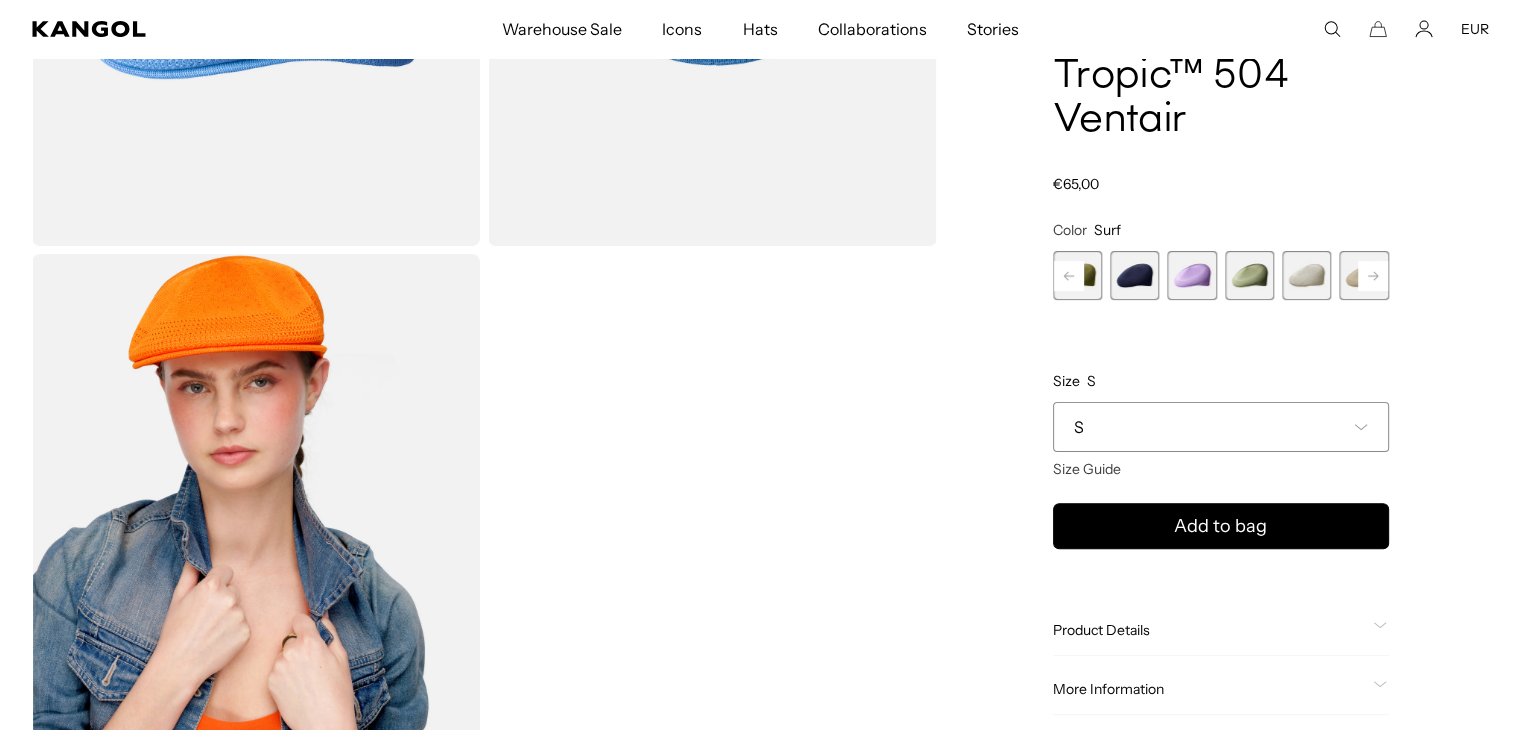 click 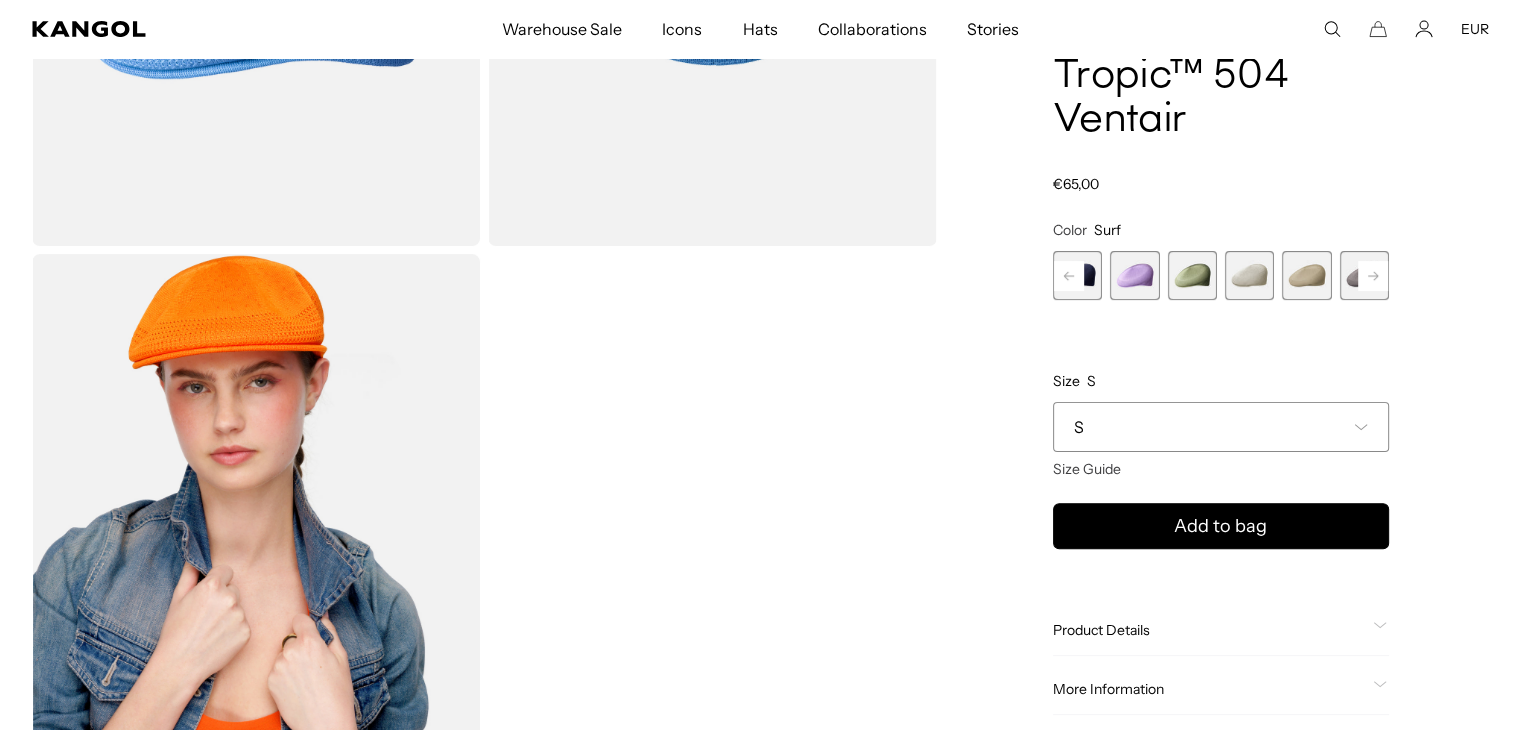 click 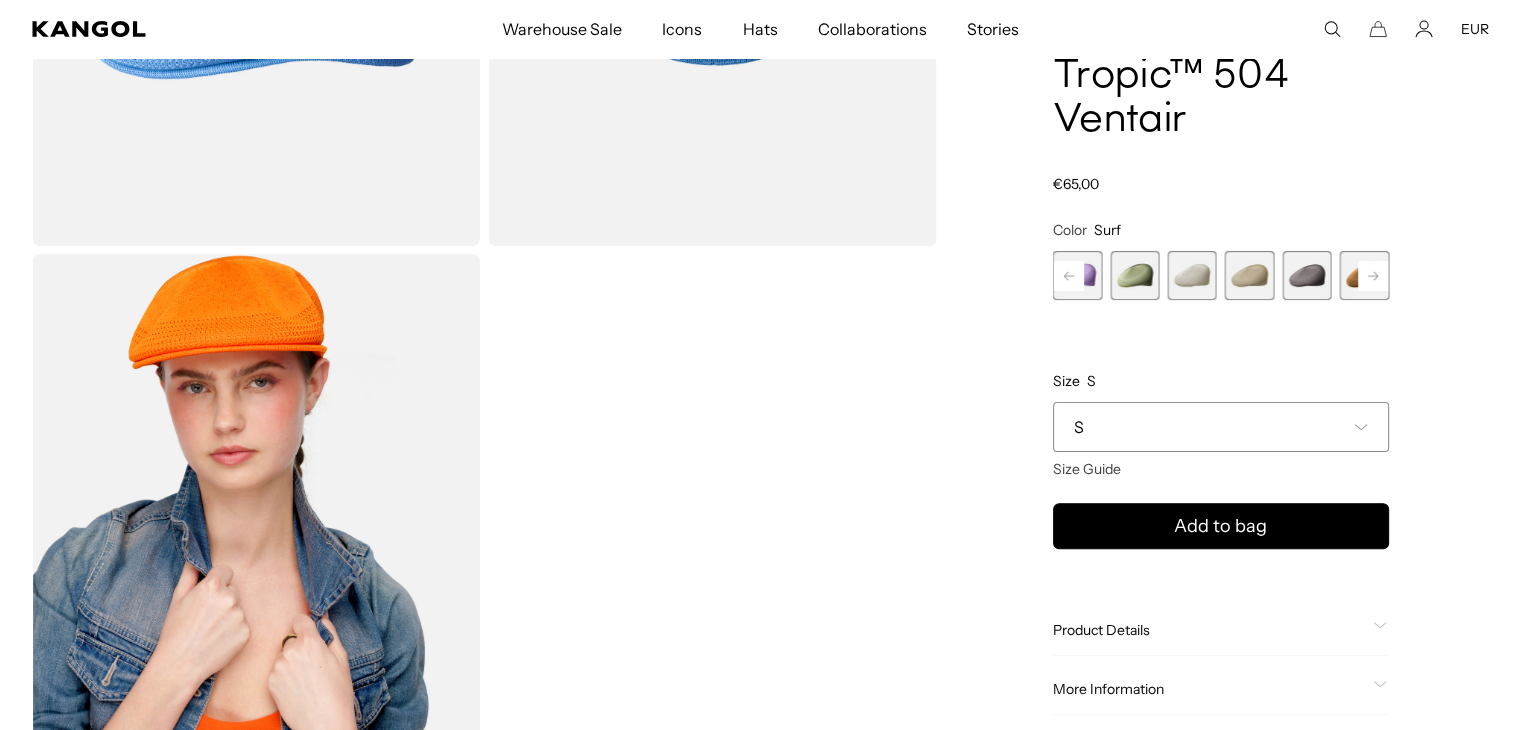 click 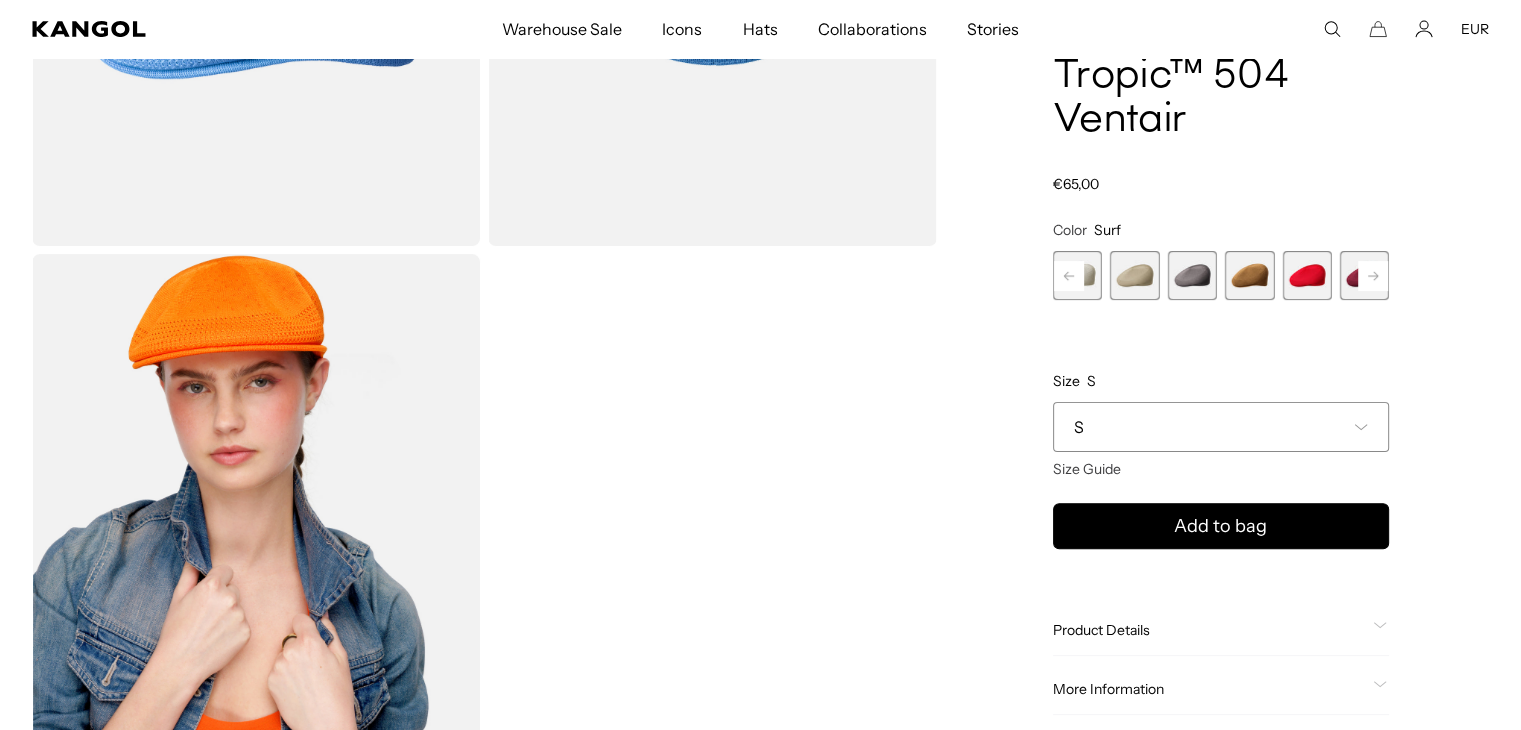 click 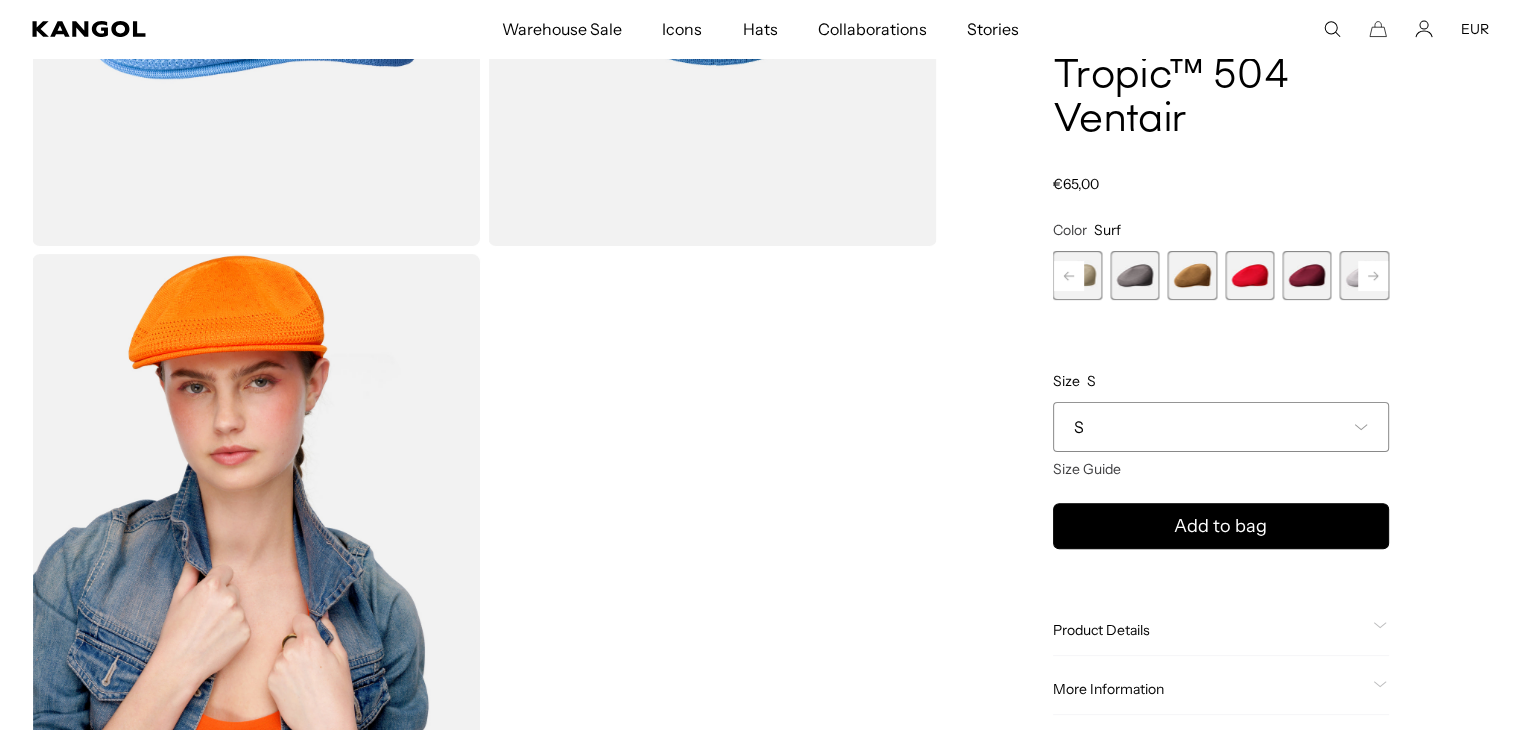 scroll, scrollTop: 0, scrollLeft: 0, axis: both 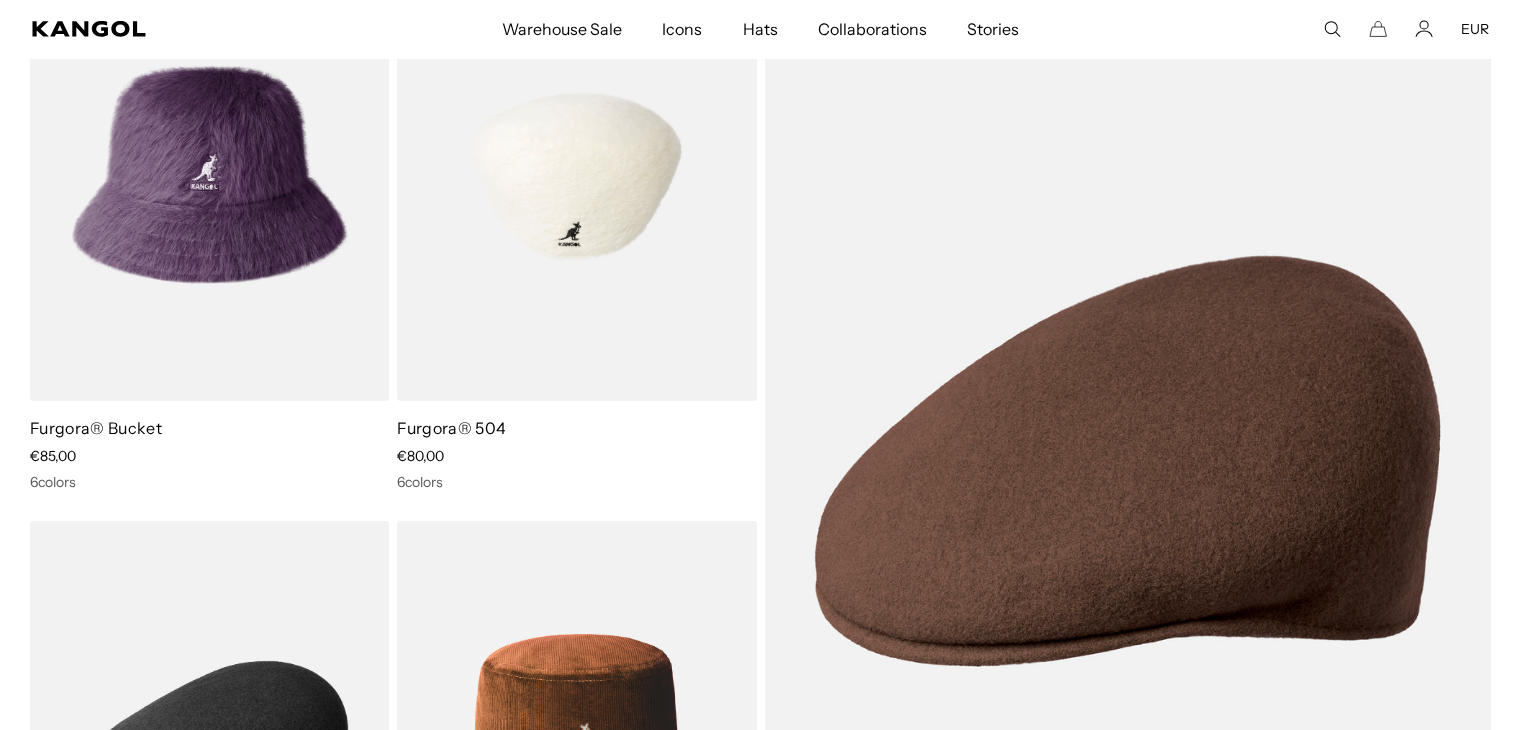 click at bounding box center (576, 175) 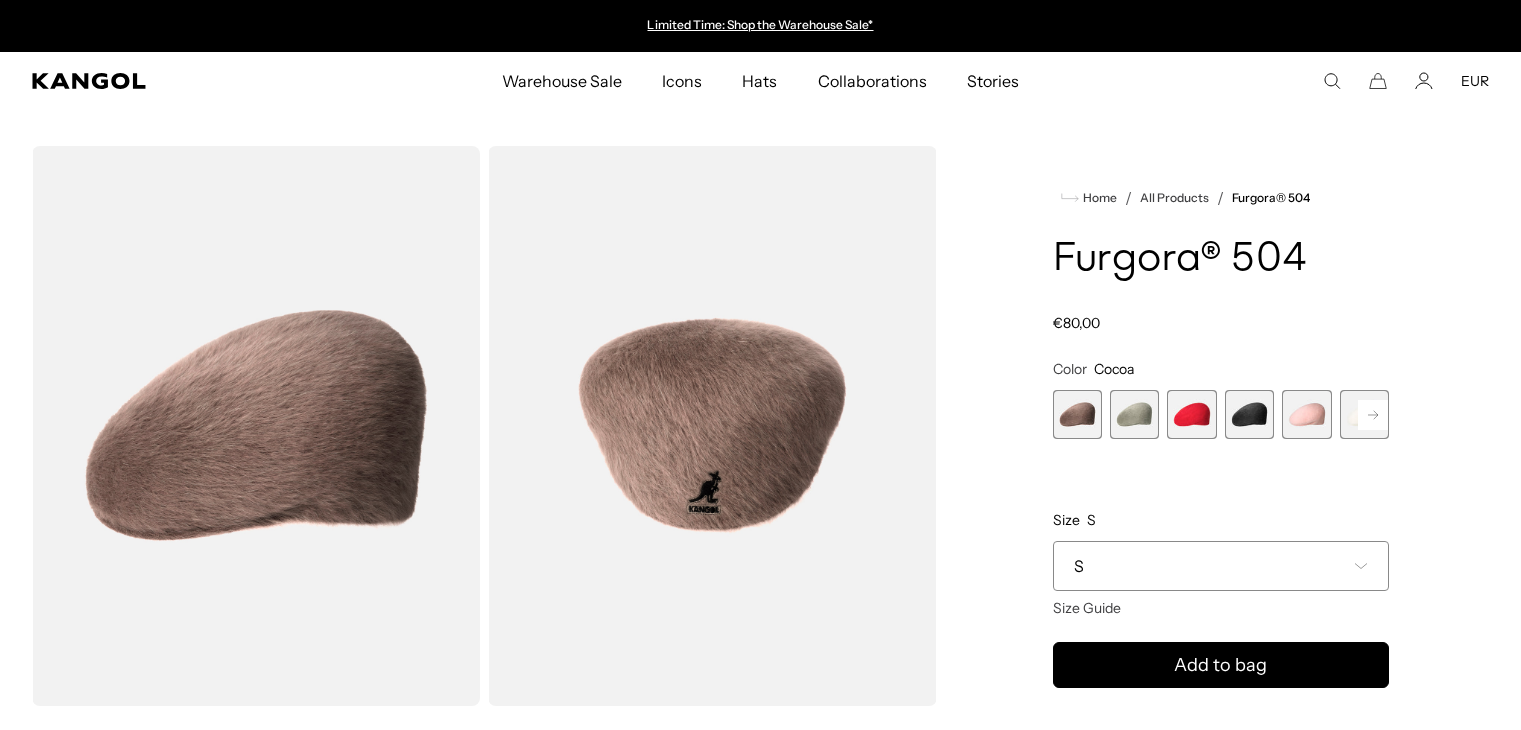 scroll, scrollTop: 0, scrollLeft: 0, axis: both 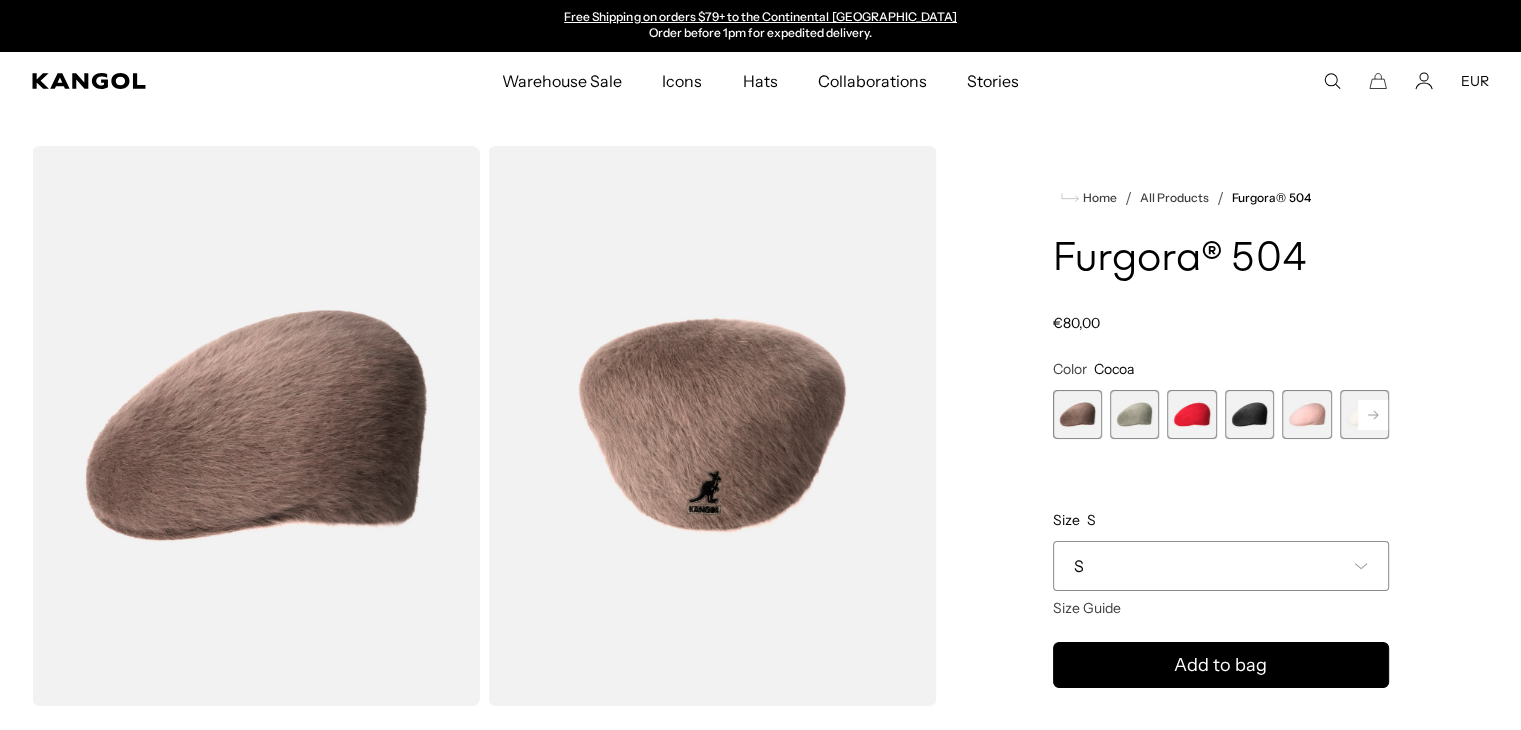 click at bounding box center [1249, 414] 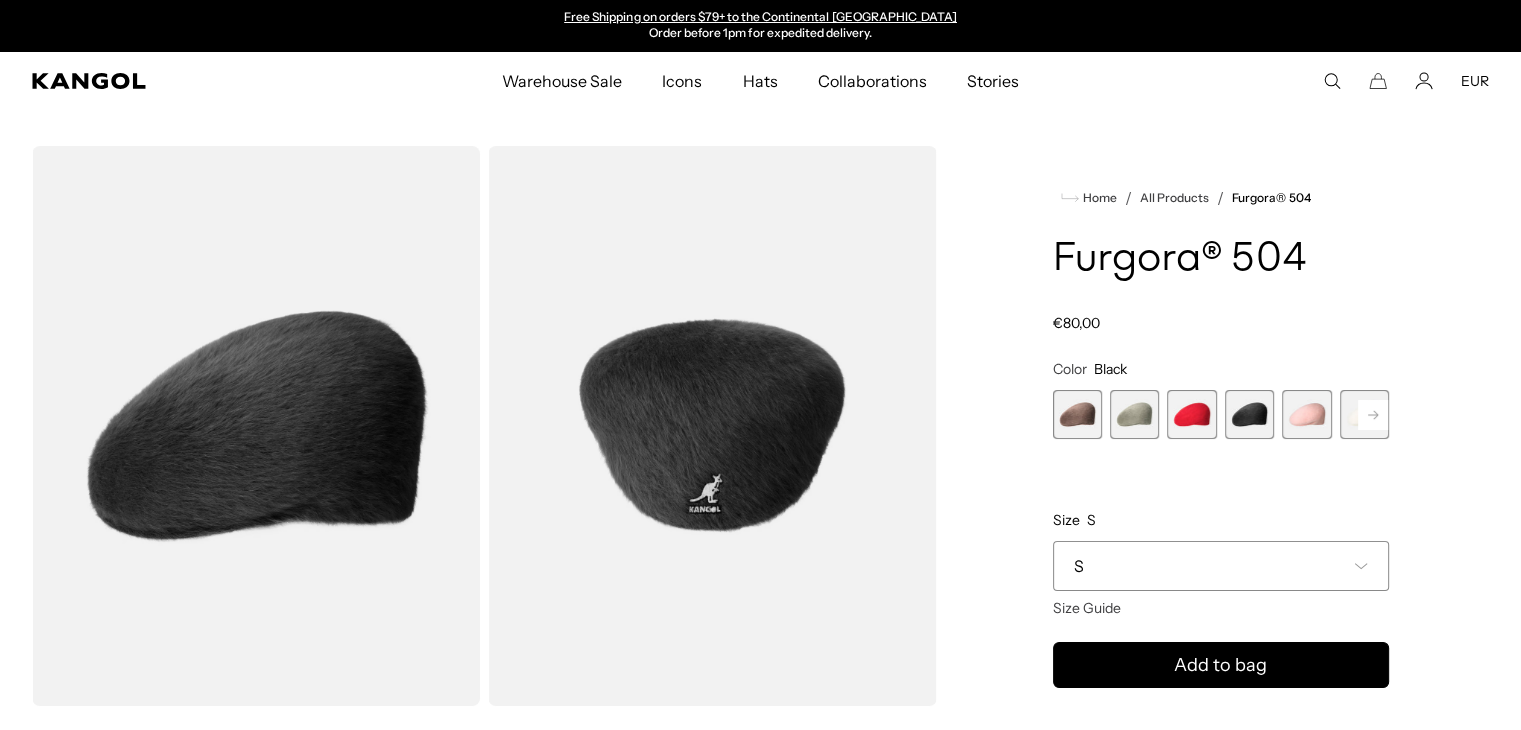 scroll, scrollTop: 0, scrollLeft: 0, axis: both 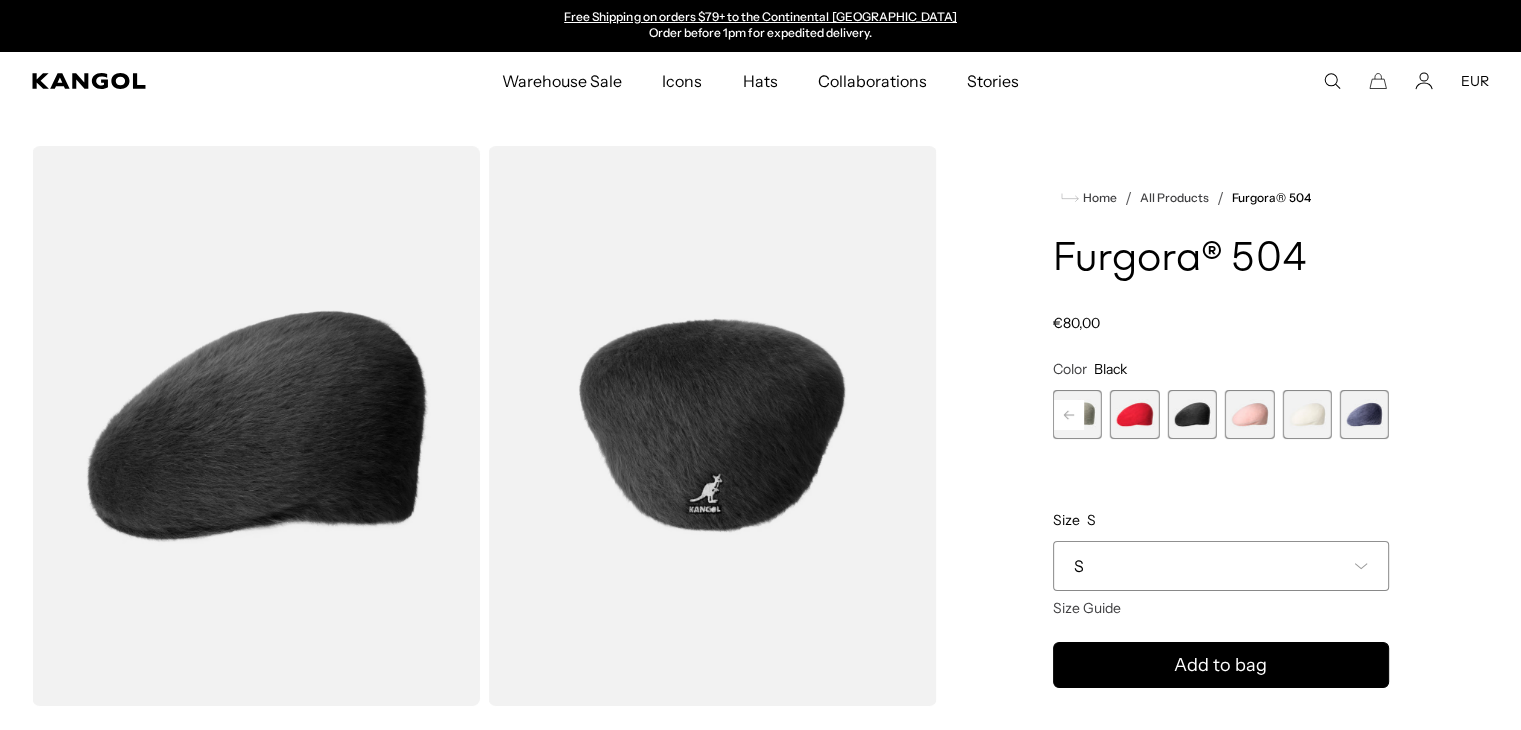 click at bounding box center [1306, 414] 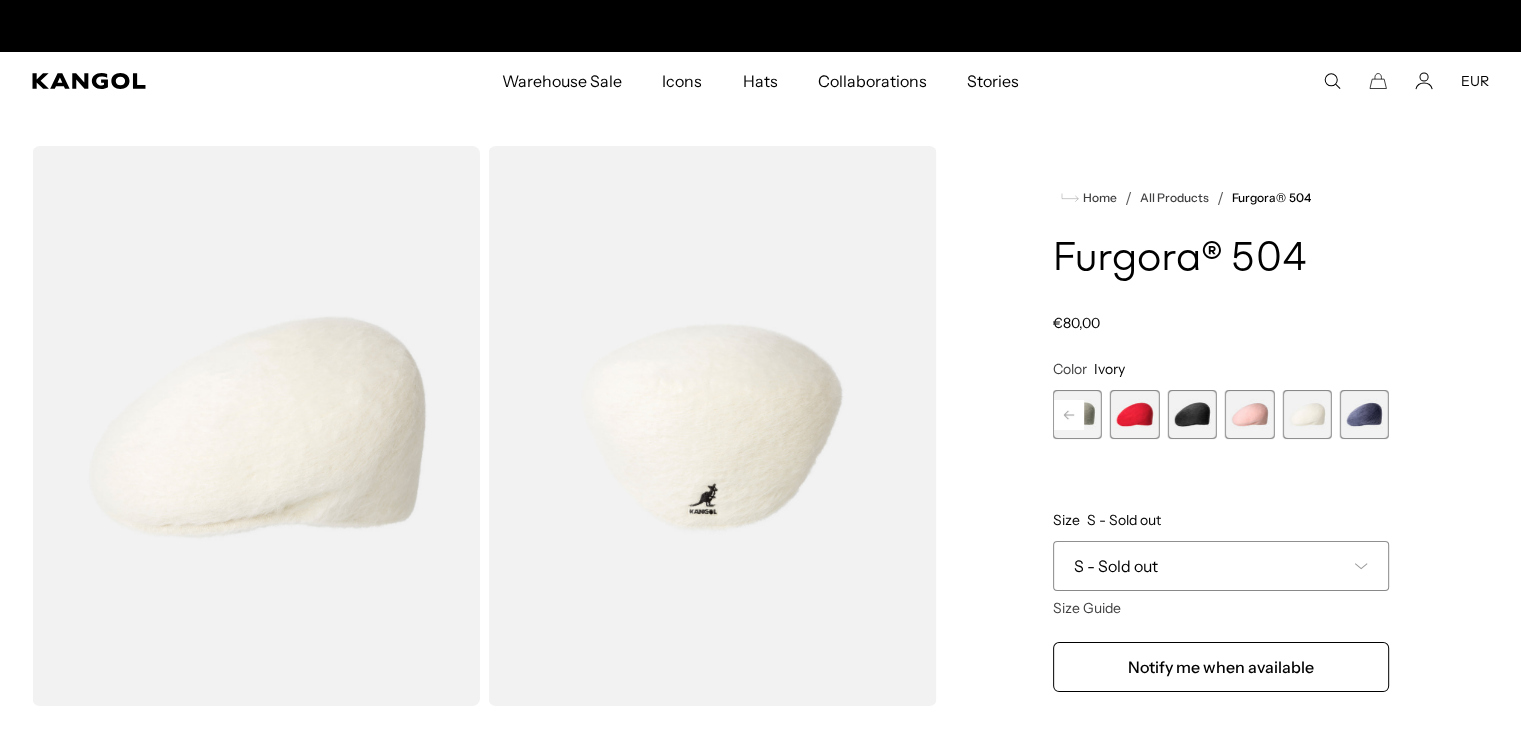 scroll, scrollTop: 0, scrollLeft: 412, axis: horizontal 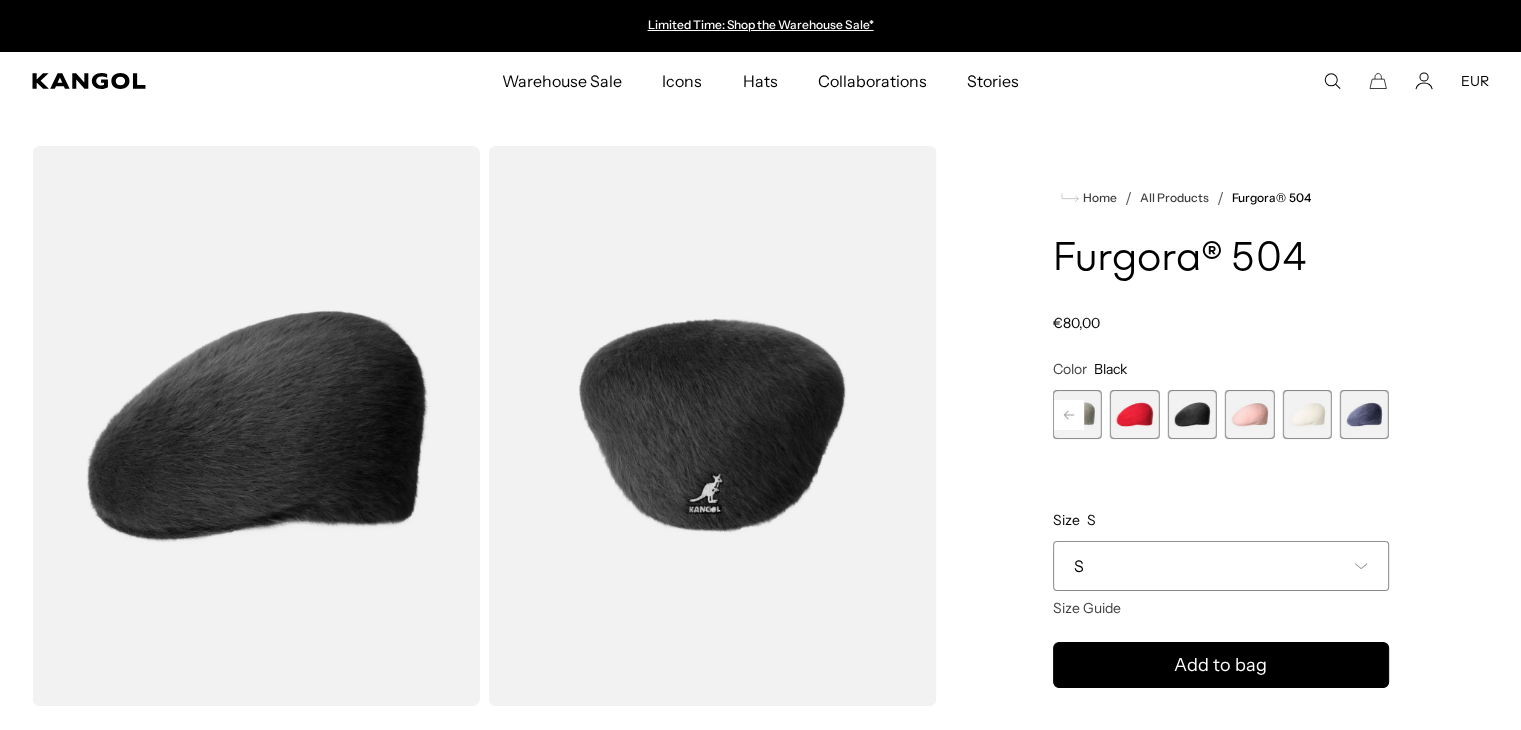 click at bounding box center (1306, 414) 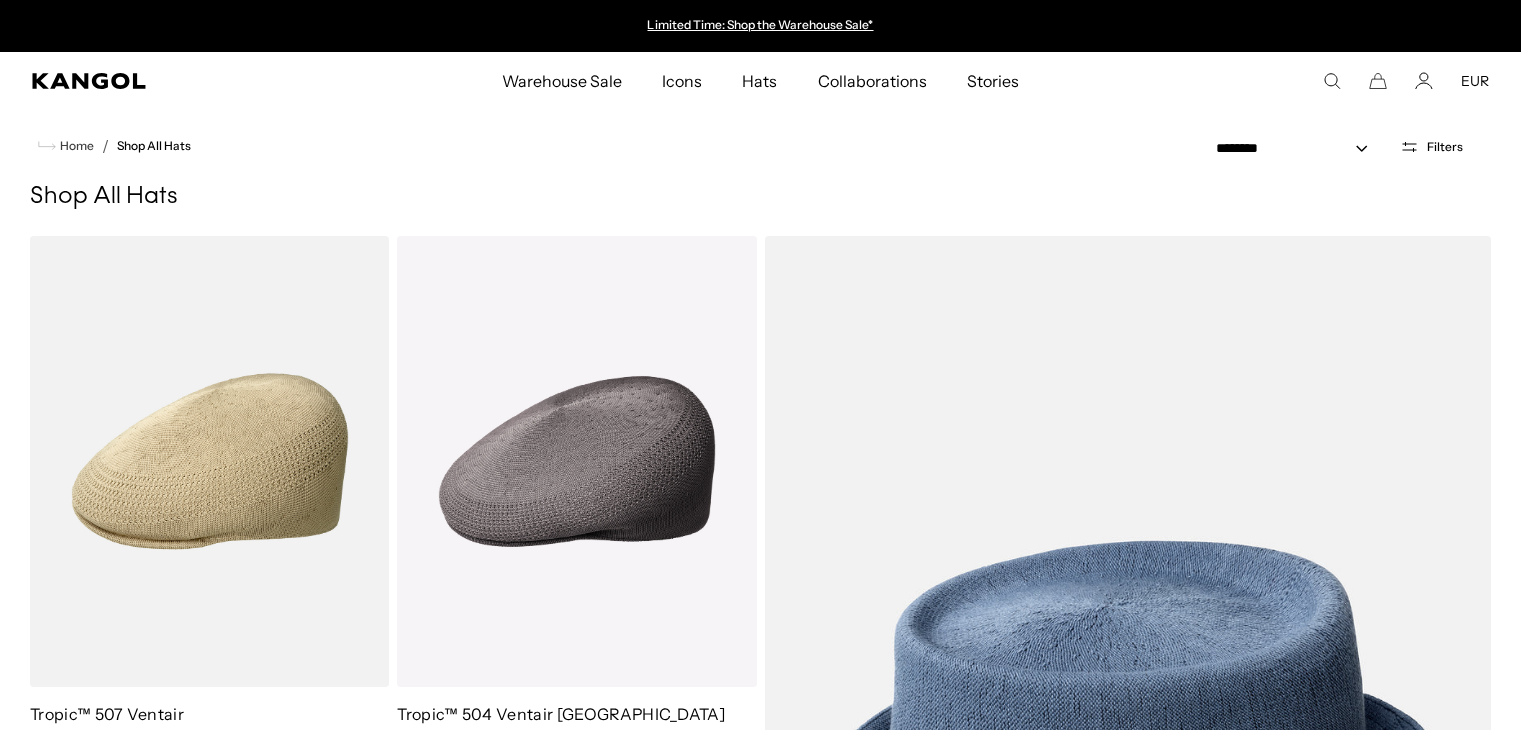 scroll, scrollTop: 5582, scrollLeft: 0, axis: vertical 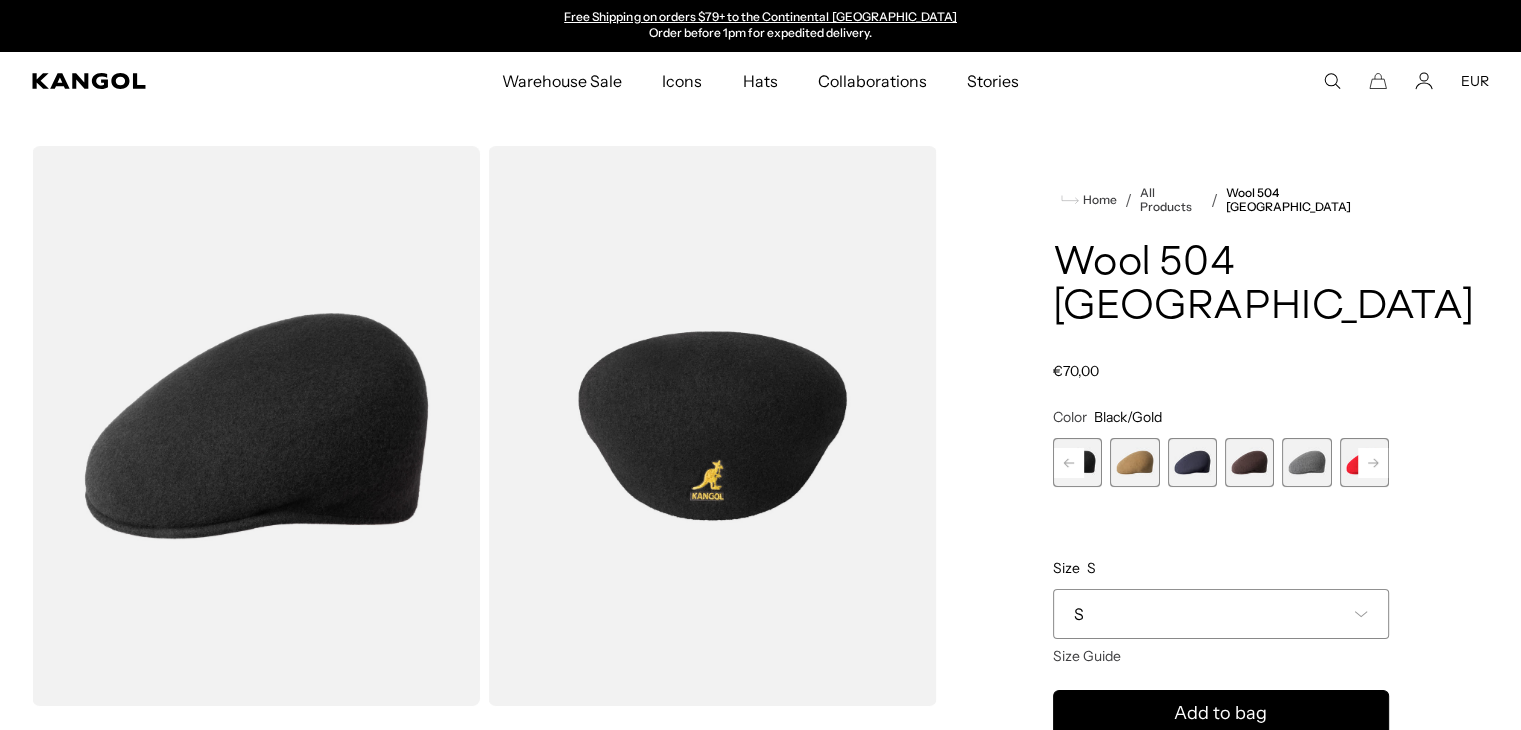 click 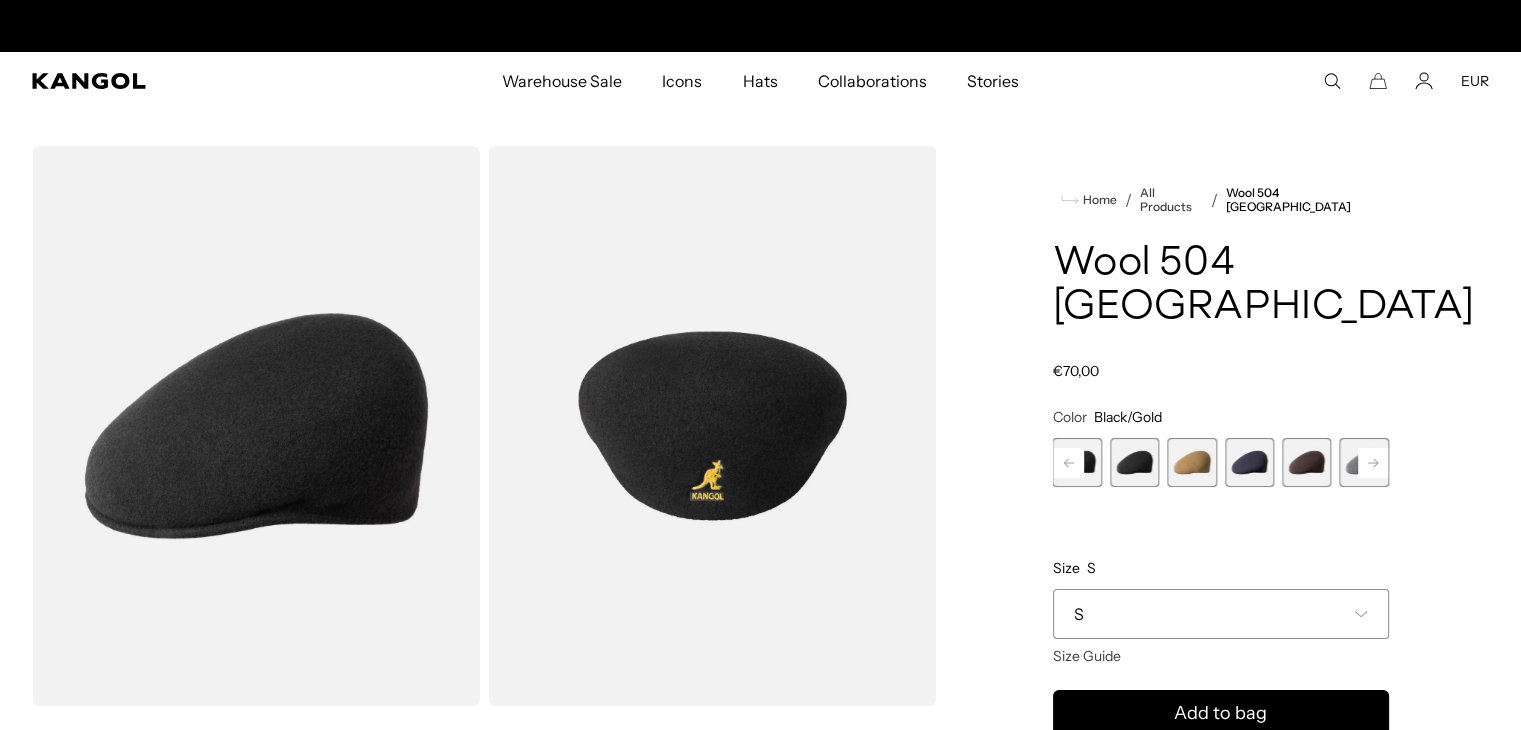 scroll, scrollTop: 0, scrollLeft: 0, axis: both 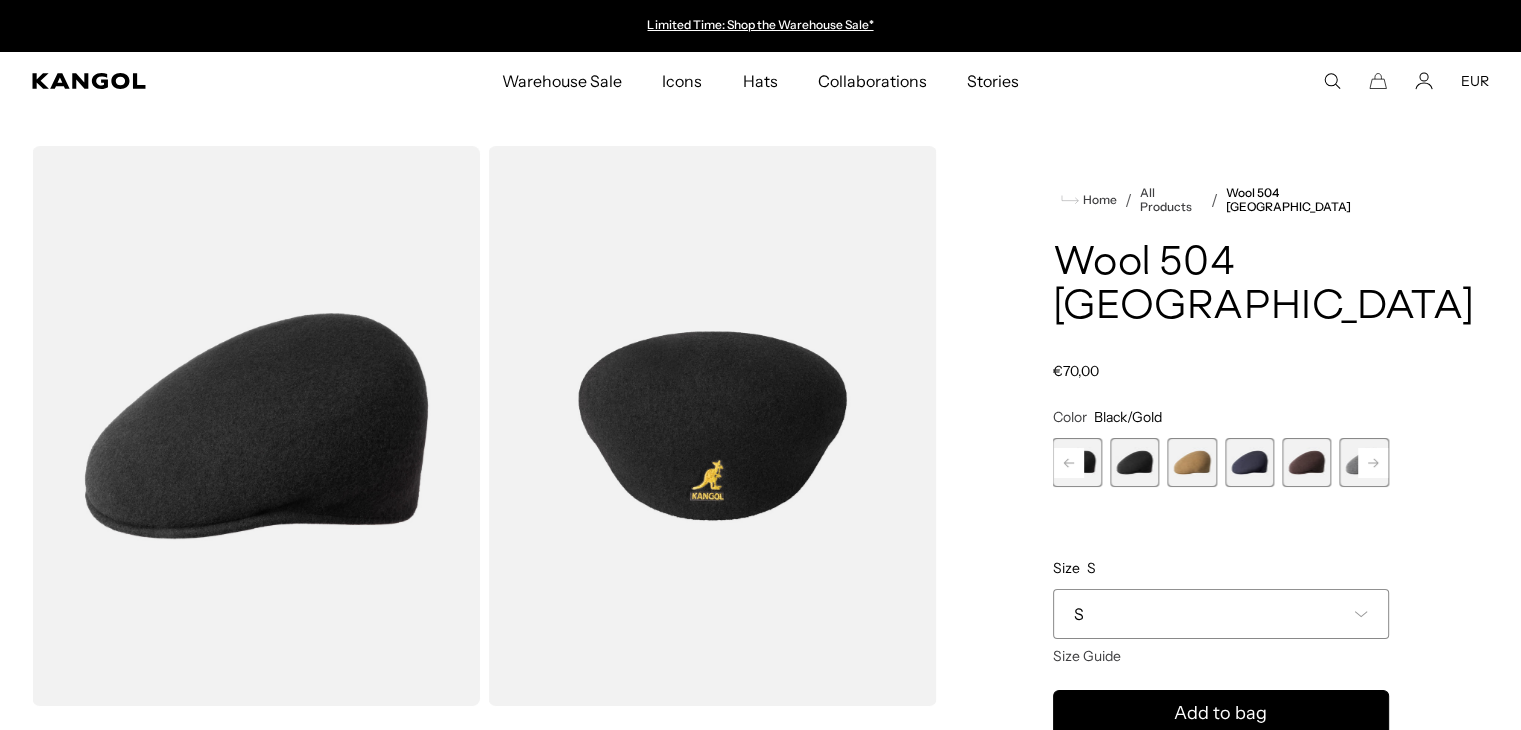 click at bounding box center [1077, 462] 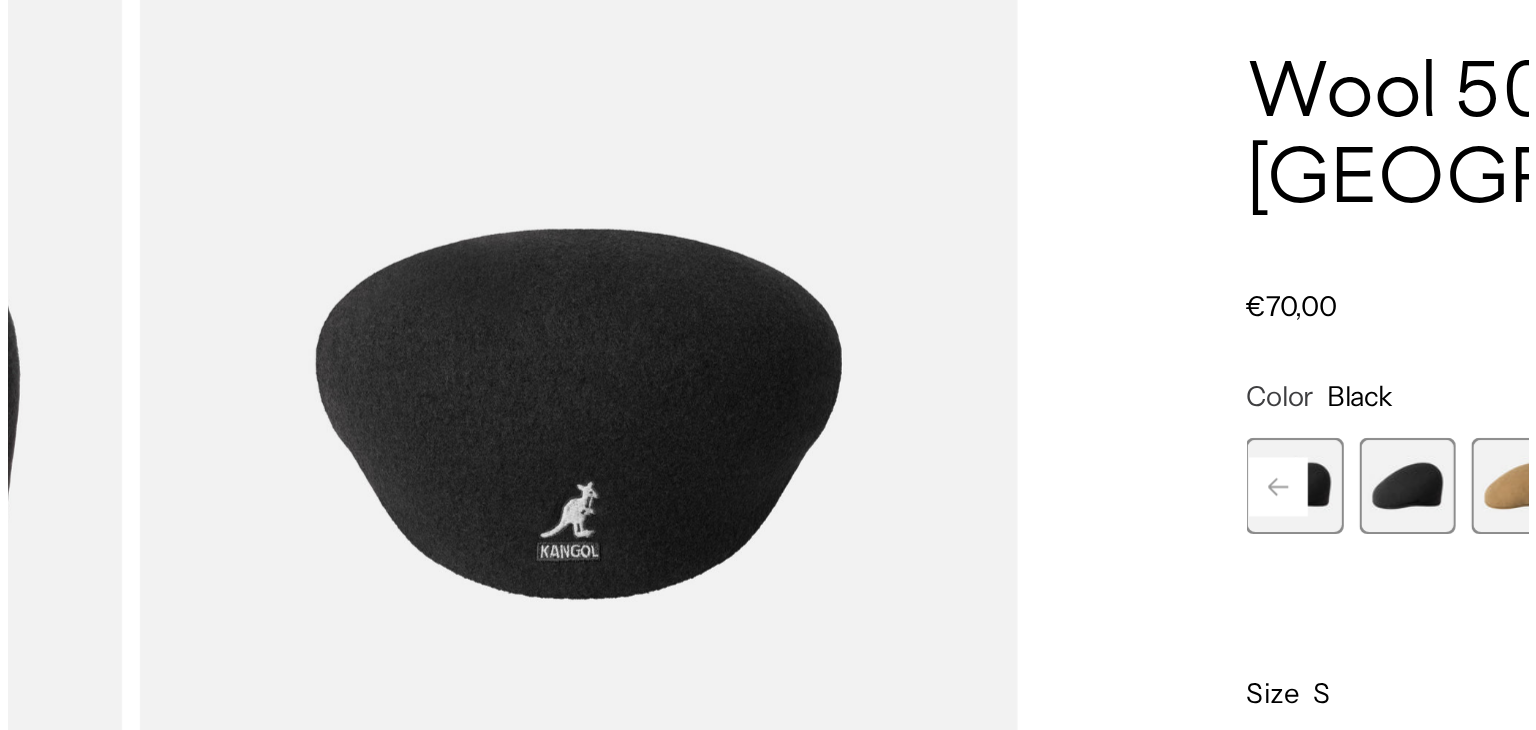 scroll, scrollTop: 0, scrollLeft: 412, axis: horizontal 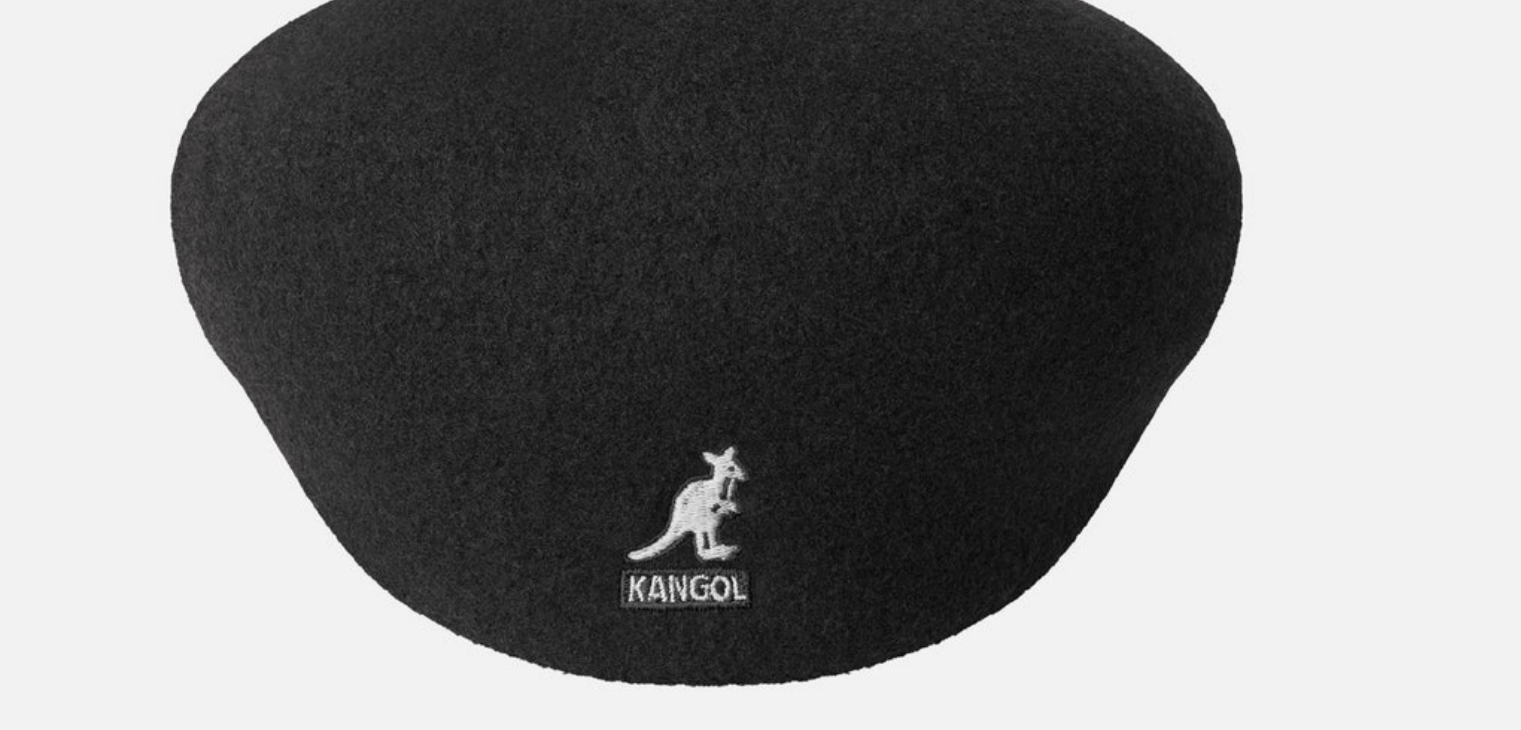 click at bounding box center (712, 426) 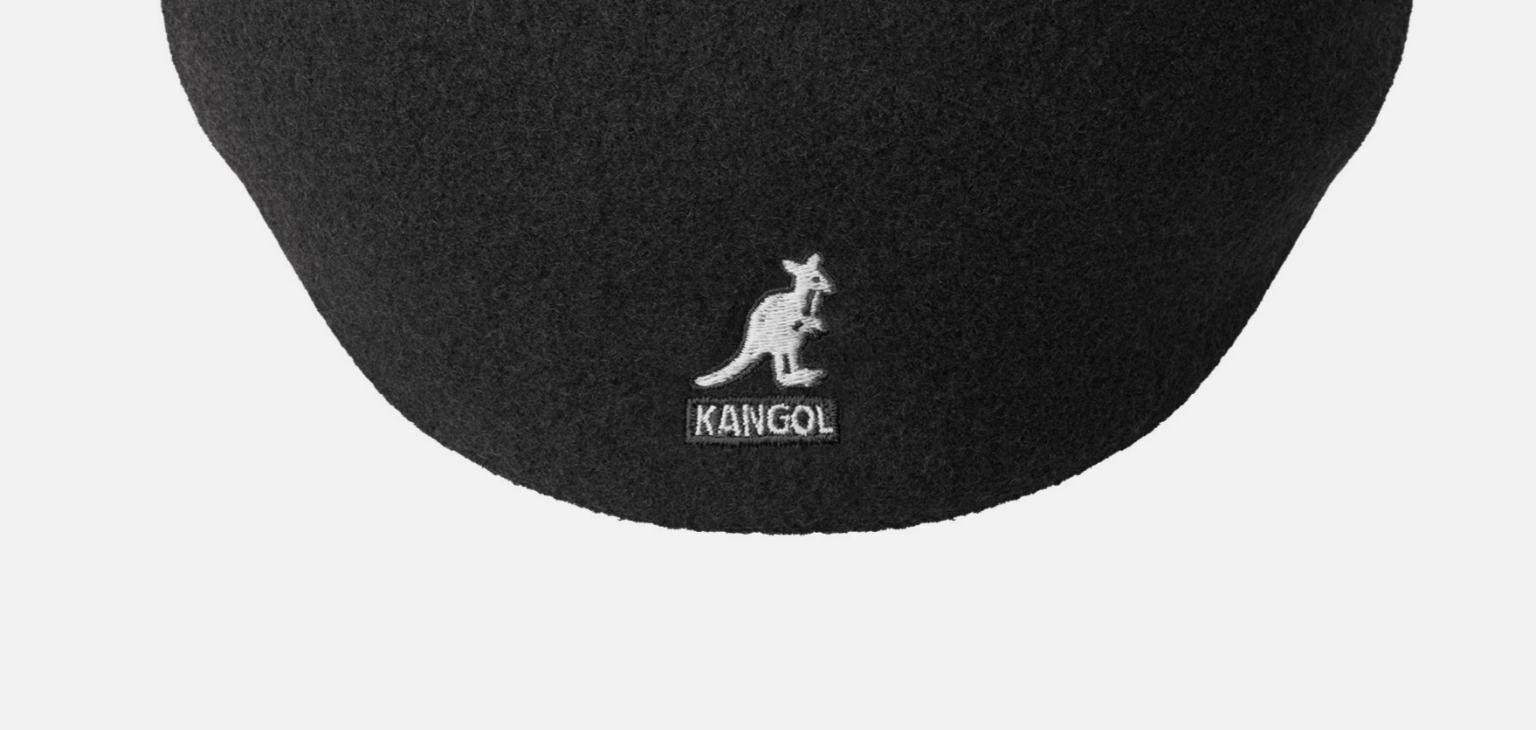 scroll, scrollTop: 0, scrollLeft: 412, axis: horizontal 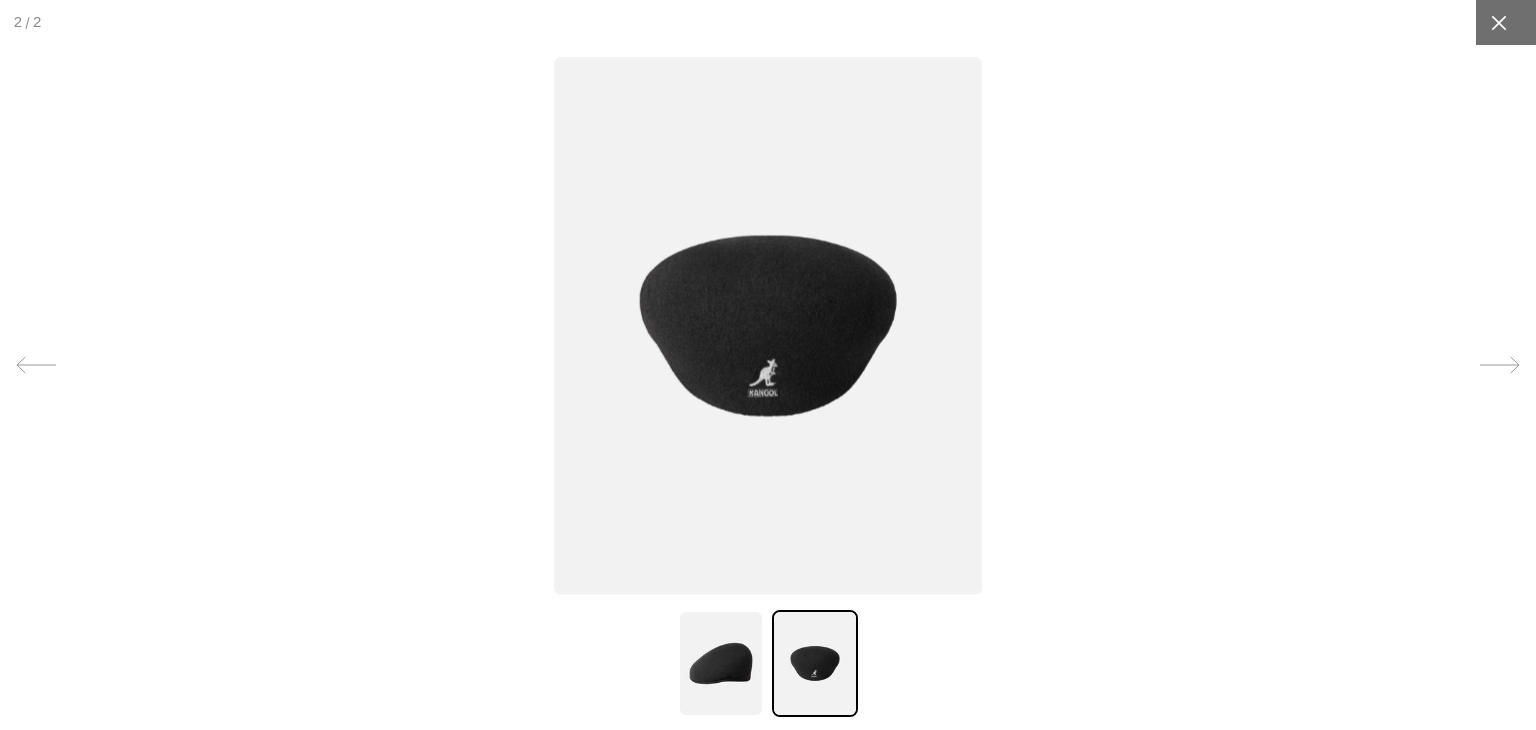click 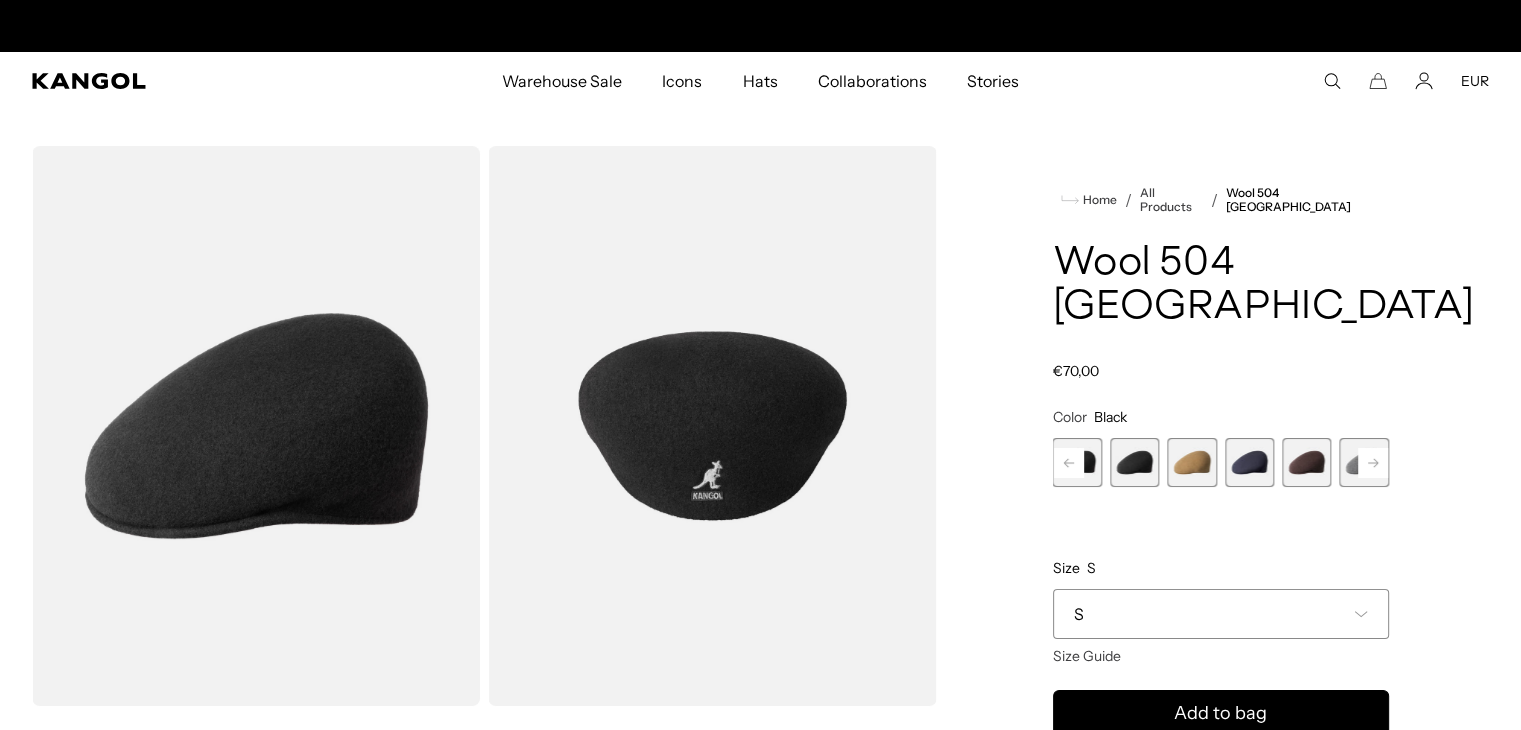 scroll, scrollTop: 0, scrollLeft: 412, axis: horizontal 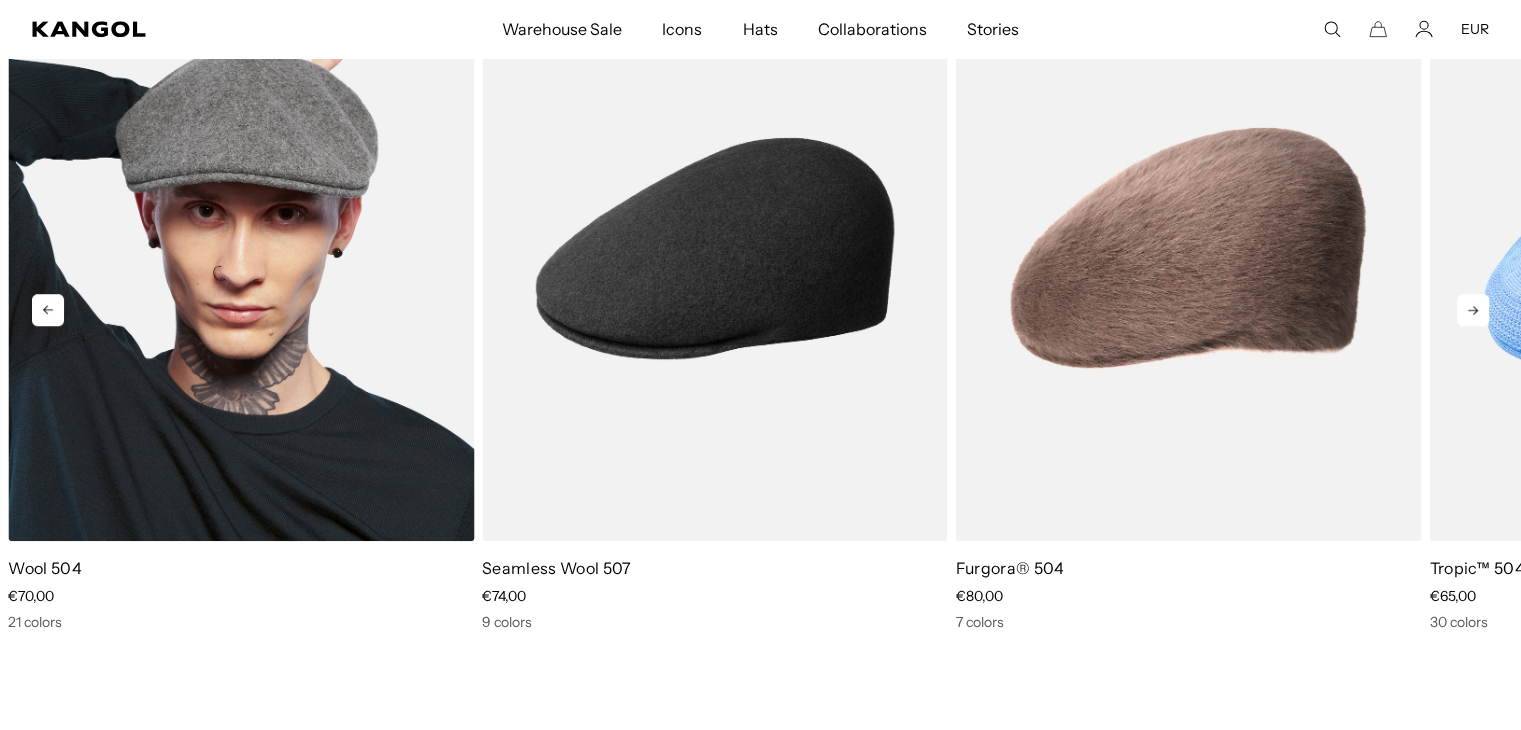 click on "Wool 504
Sale Price
€70,00" at bounding box center [241, 293] 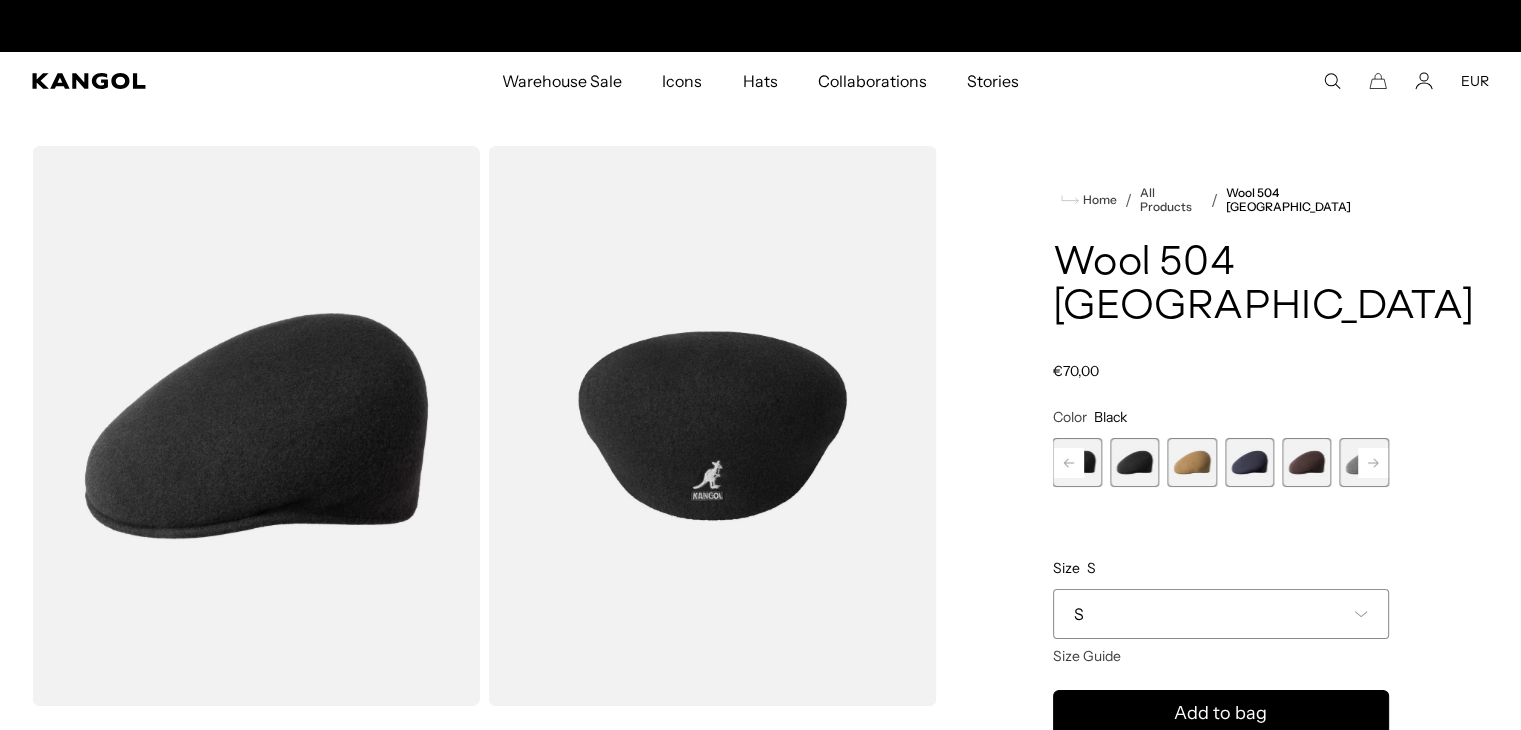 scroll, scrollTop: 0, scrollLeft: 0, axis: both 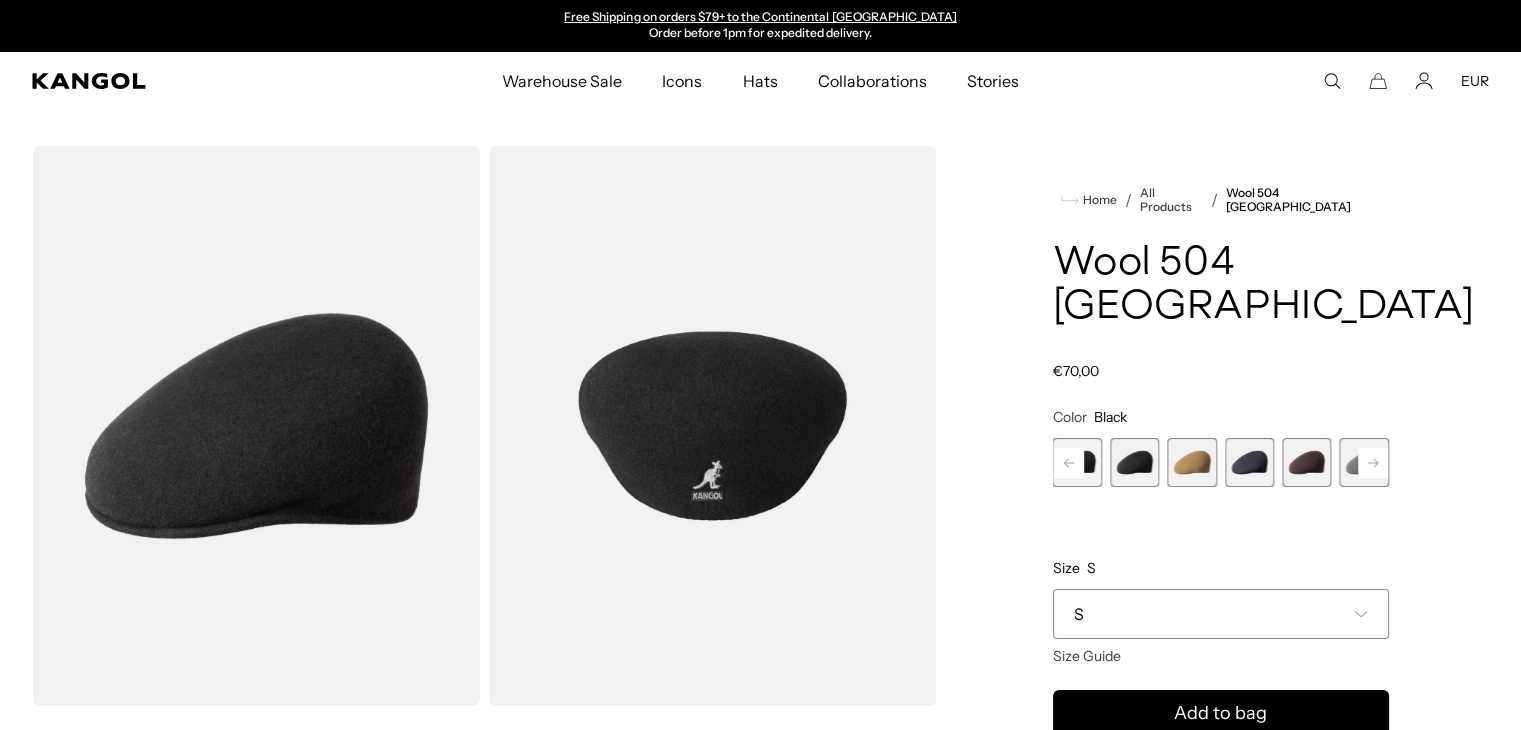 click at bounding box center (1134, 462) 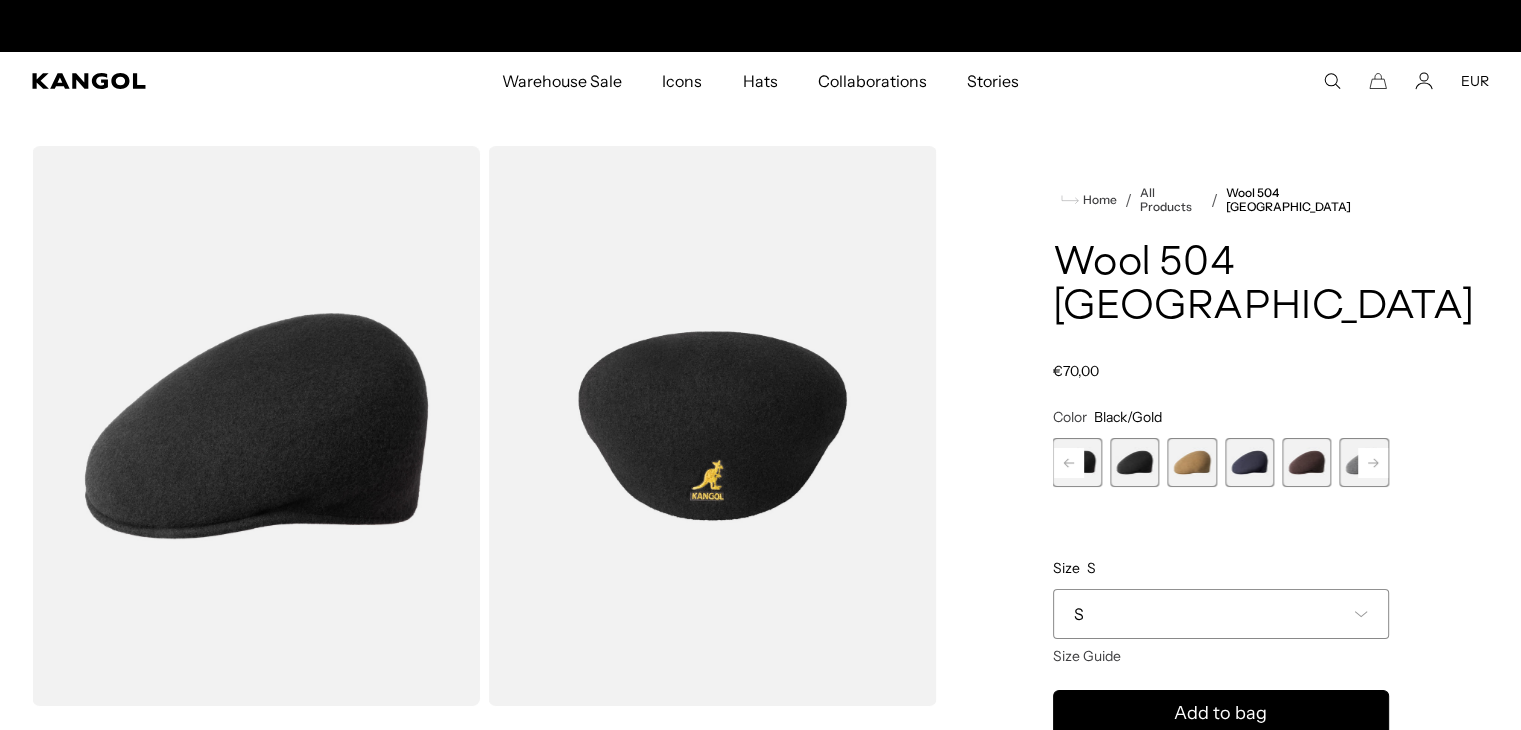 scroll, scrollTop: 12, scrollLeft: 0, axis: vertical 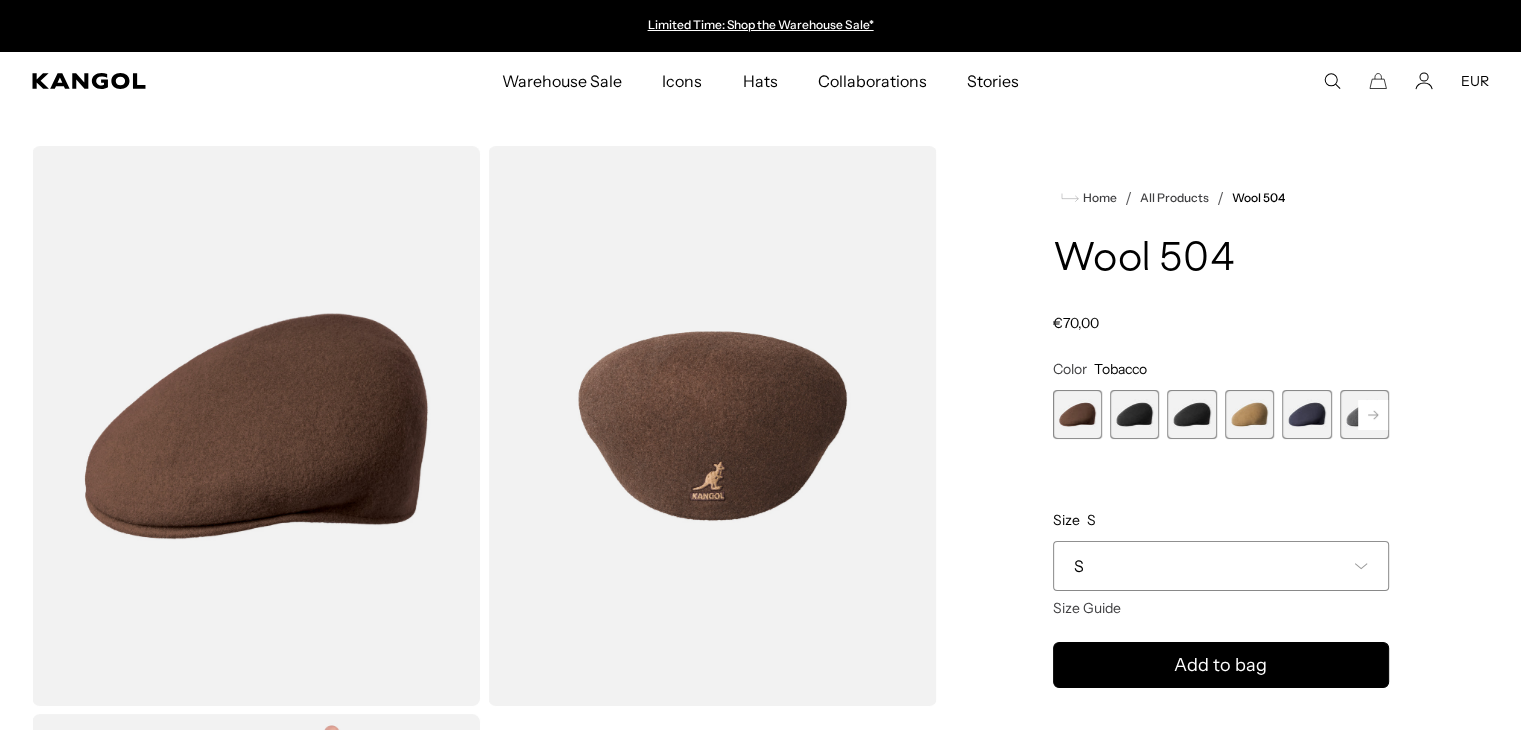 click at bounding box center [1134, 414] 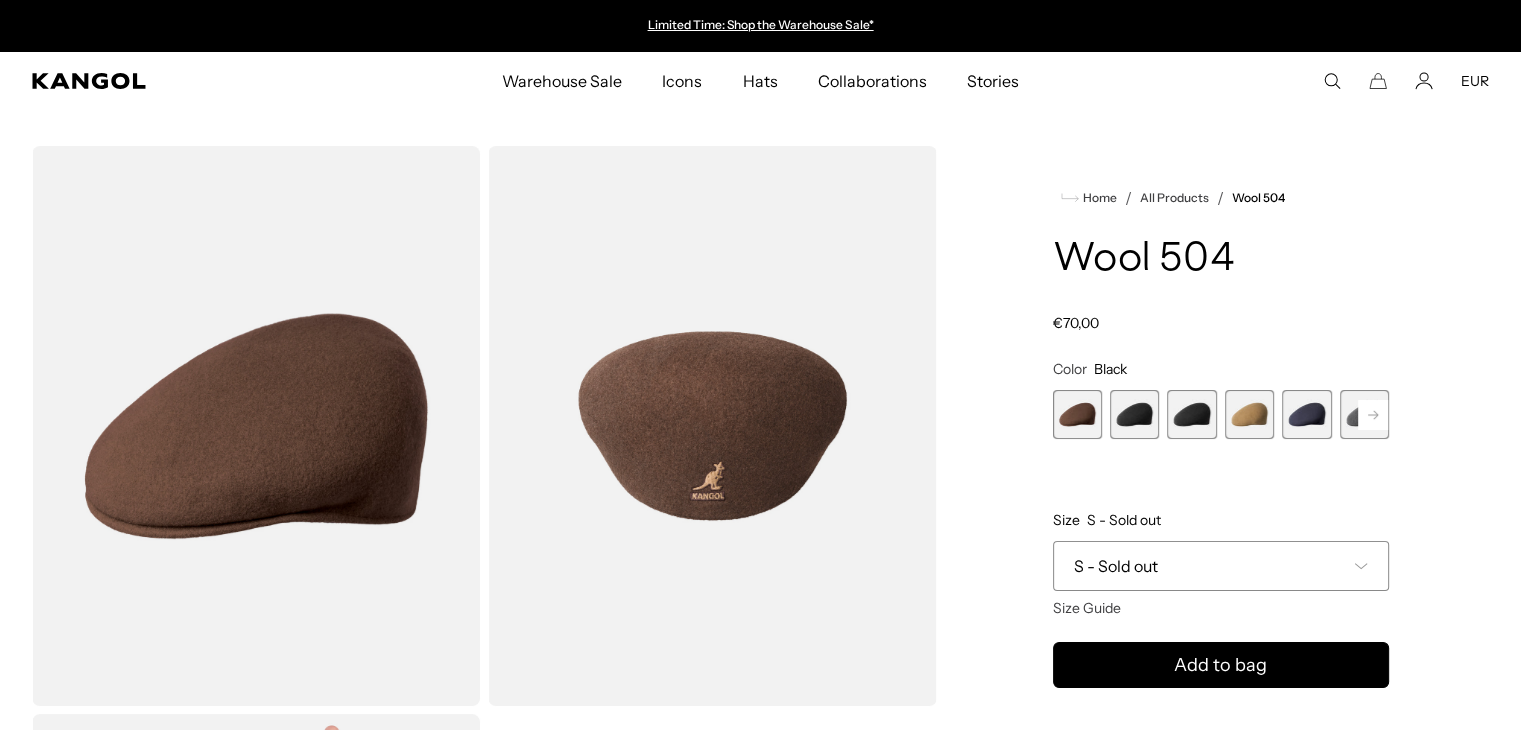 scroll, scrollTop: 0, scrollLeft: 412, axis: horizontal 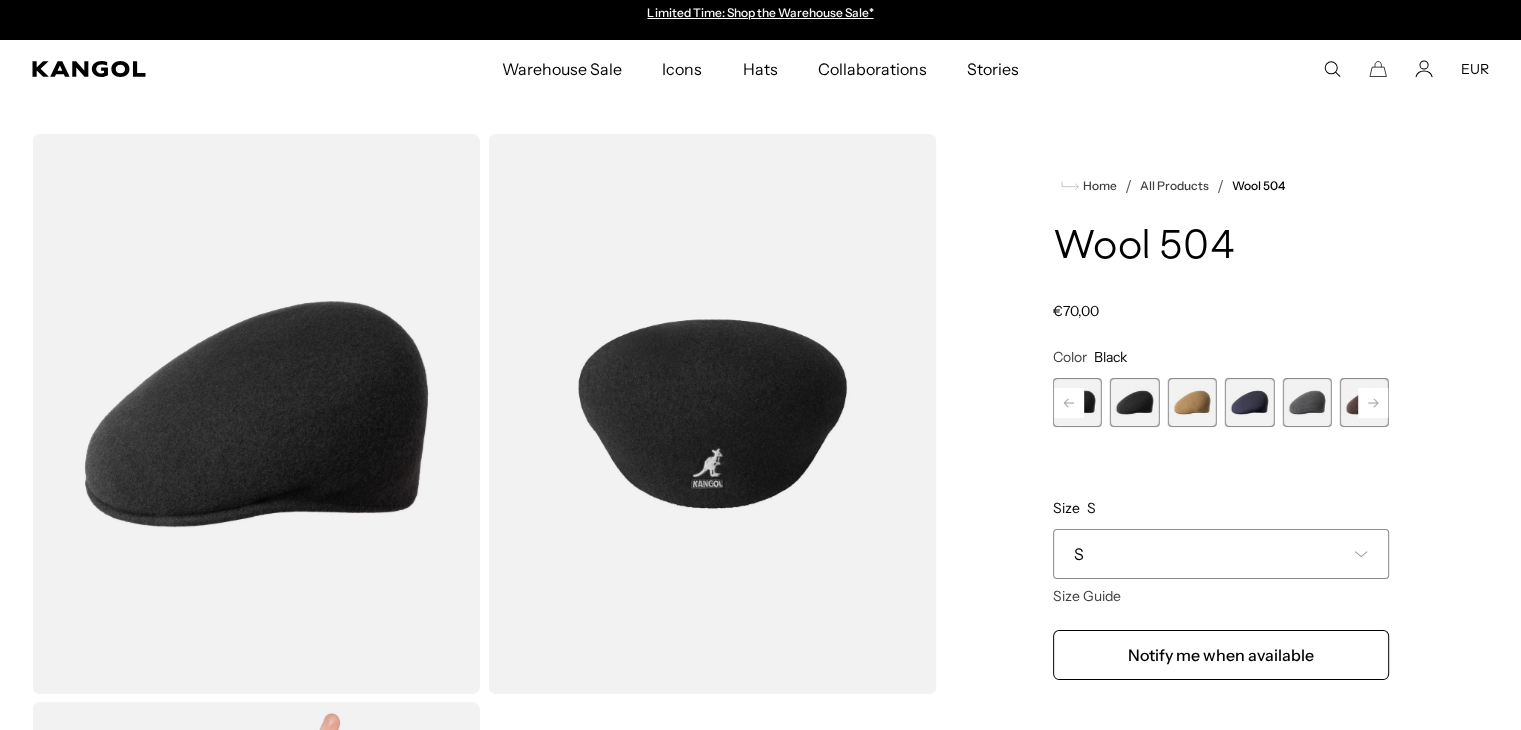 click at bounding box center (1134, 402) 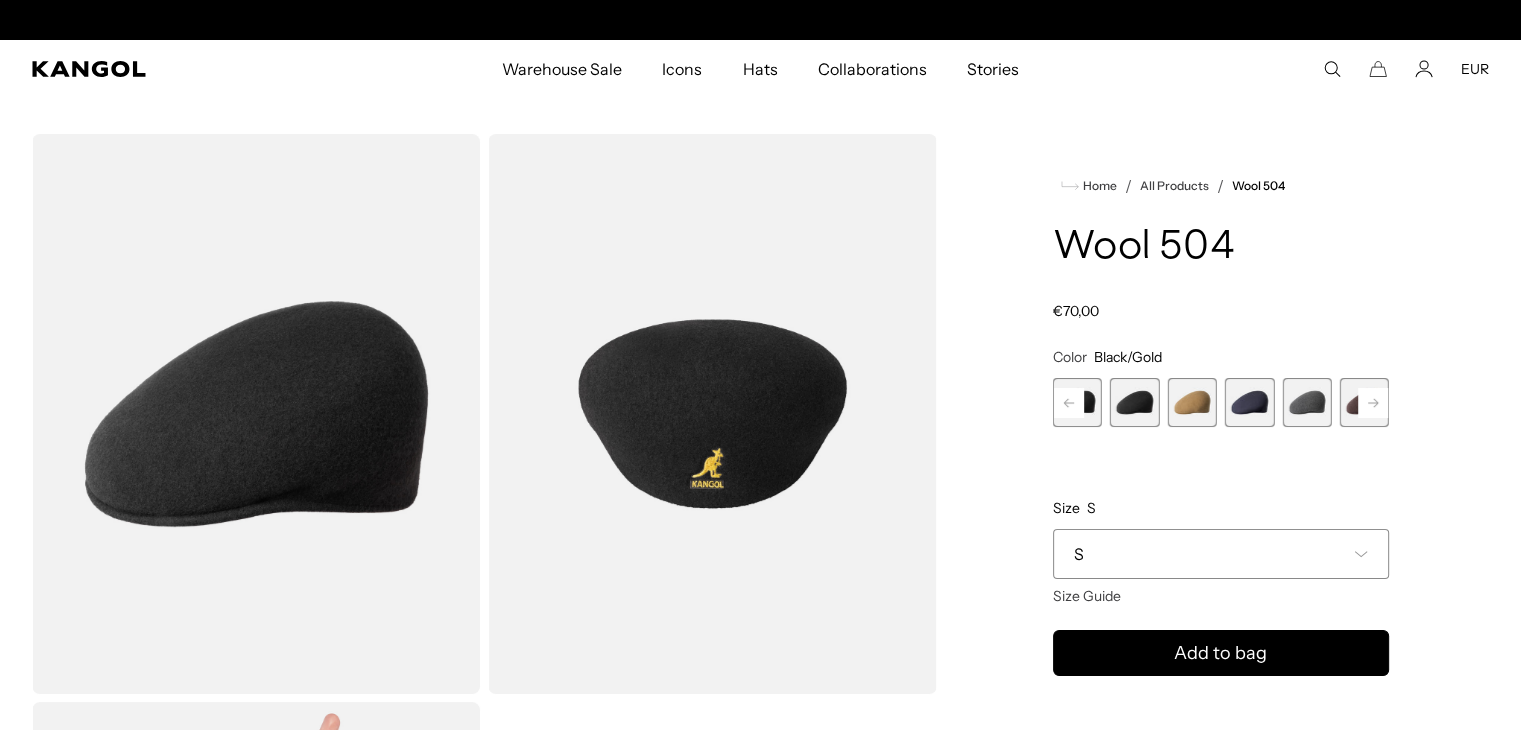scroll, scrollTop: 0, scrollLeft: 412, axis: horizontal 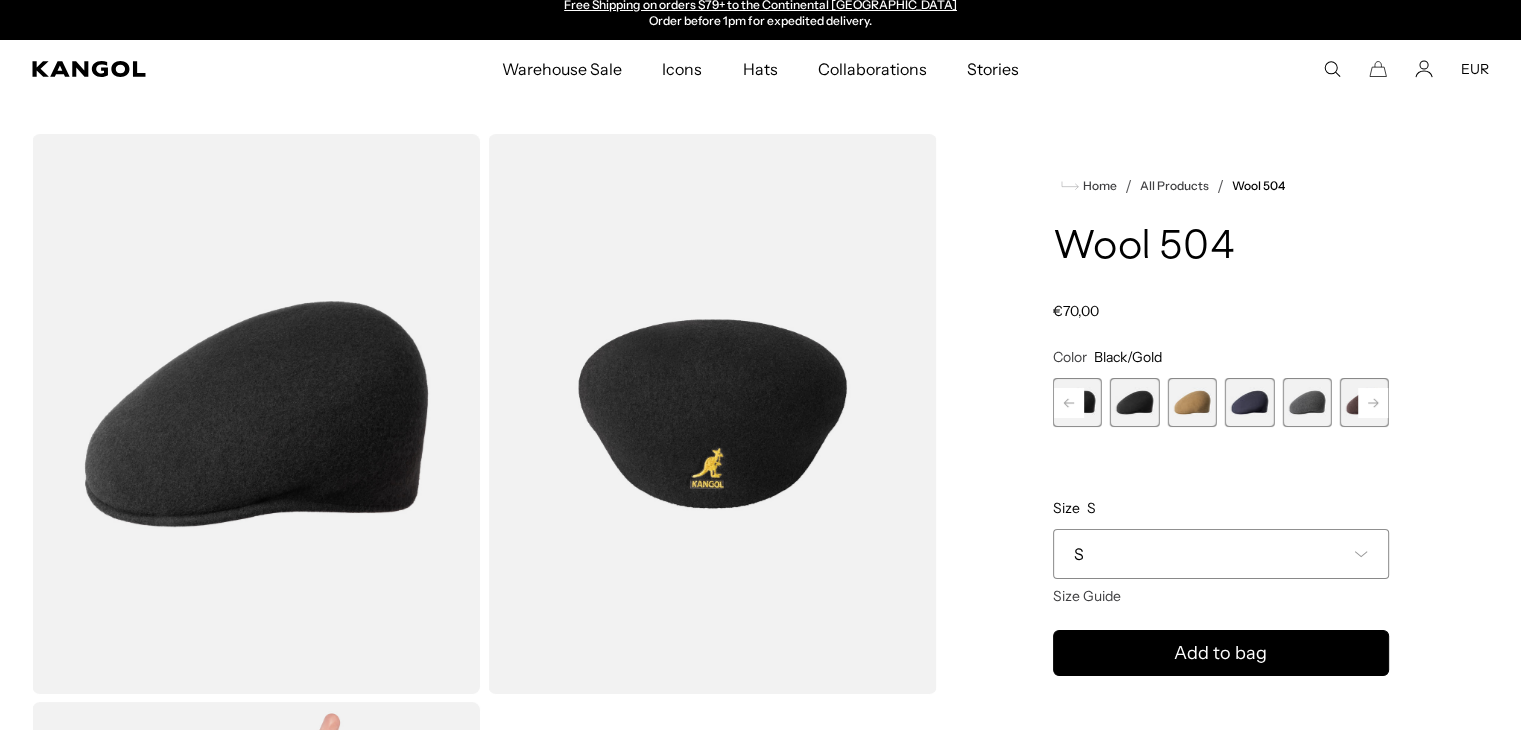 click at bounding box center (1077, 402) 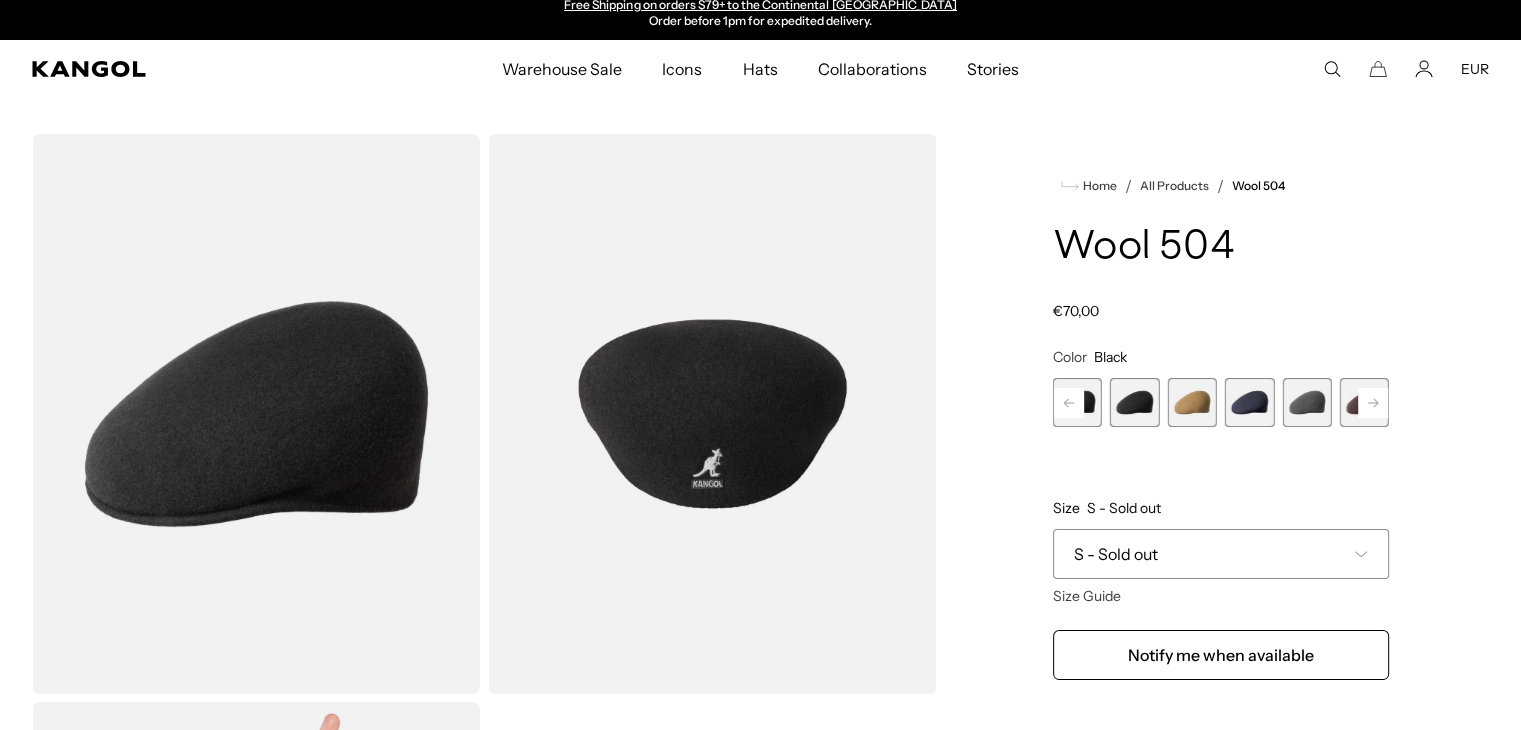 click on "Home
/
All Products
/
Wool 504
Wool 504
Regular price
€70,00
Regular price
Sale price
€70,00
Color
Black
Previous
Next
Tobacco
Variant sold out or unavailable
Black
Variant sold out or unavailable" at bounding box center (1221, 698) 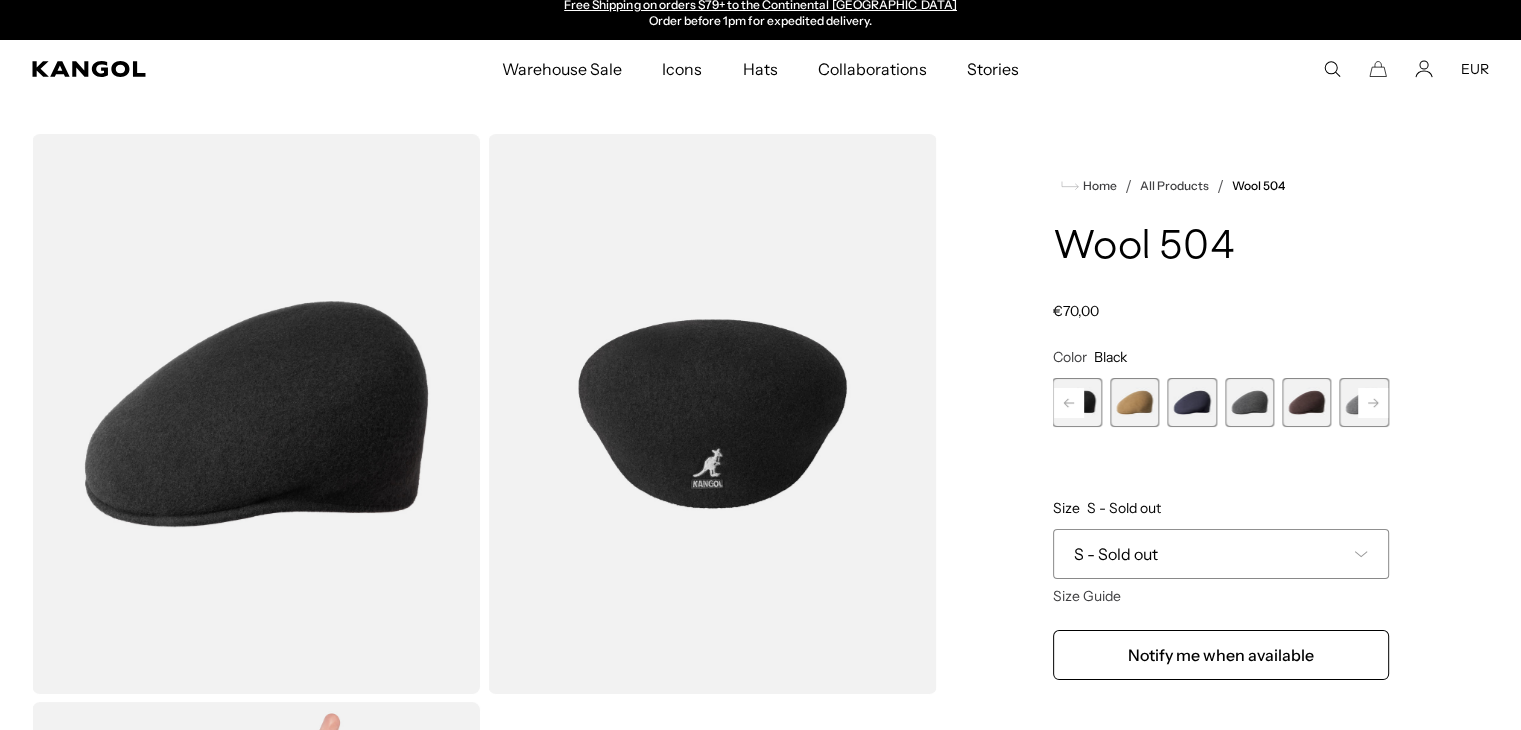 click 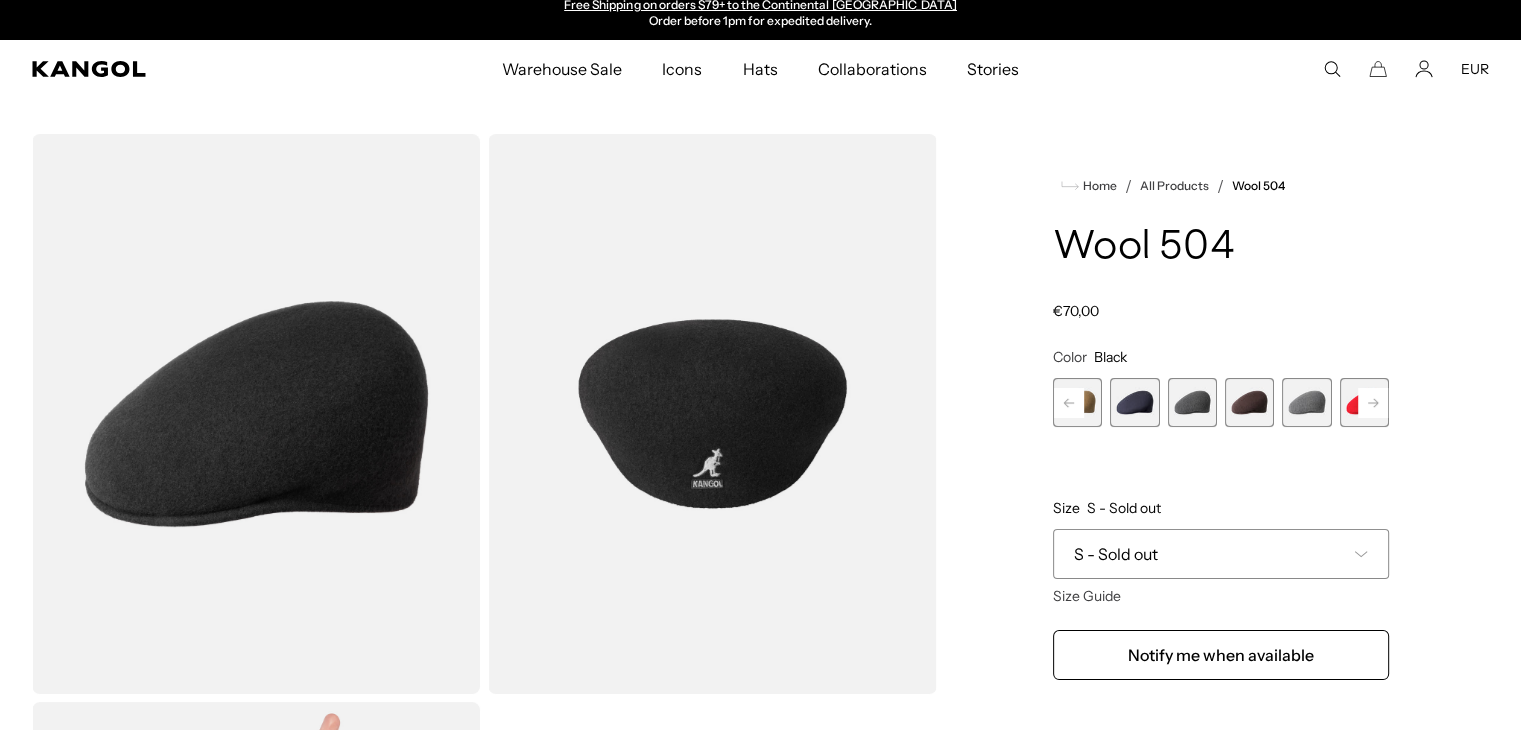 click 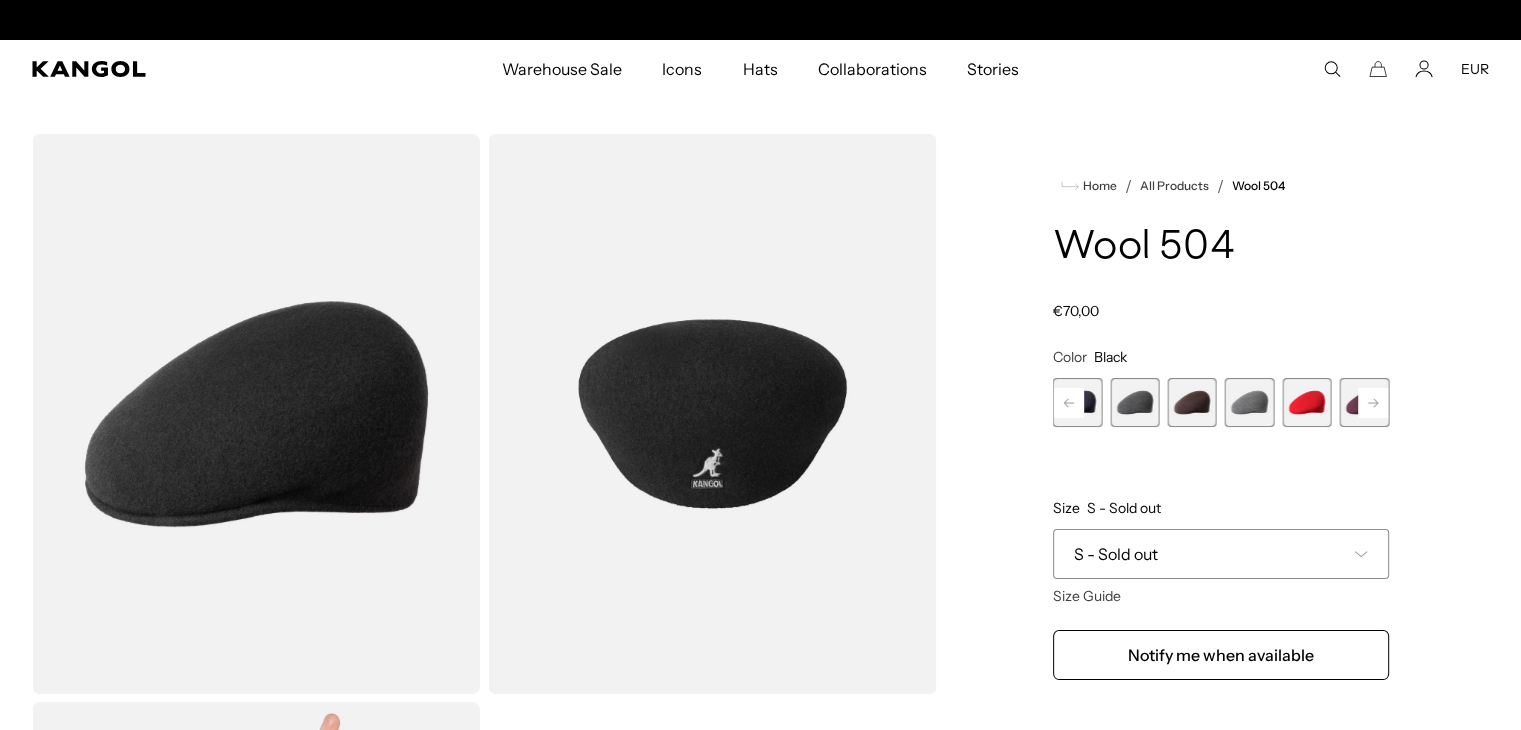 scroll, scrollTop: 0, scrollLeft: 0, axis: both 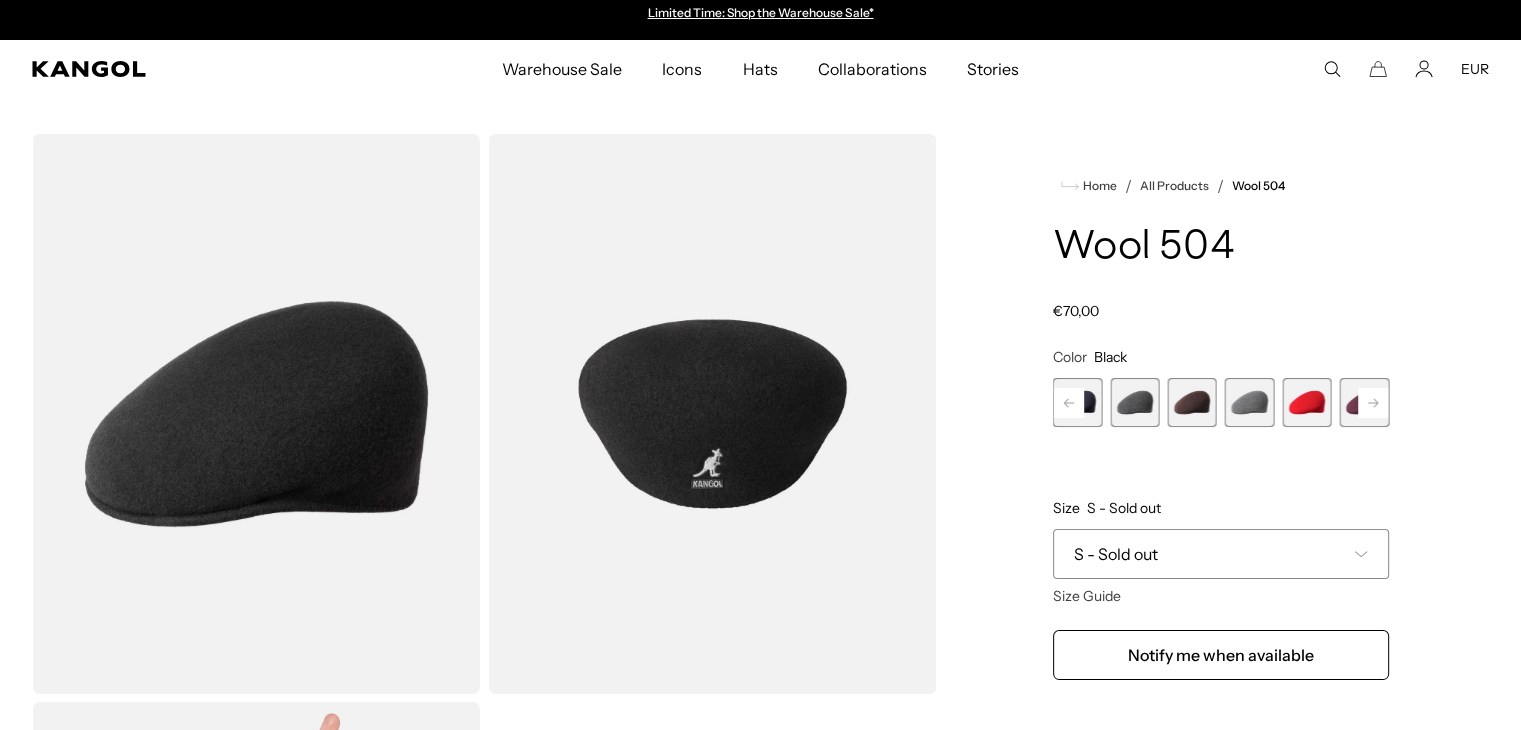 click at bounding box center [1306, 402] 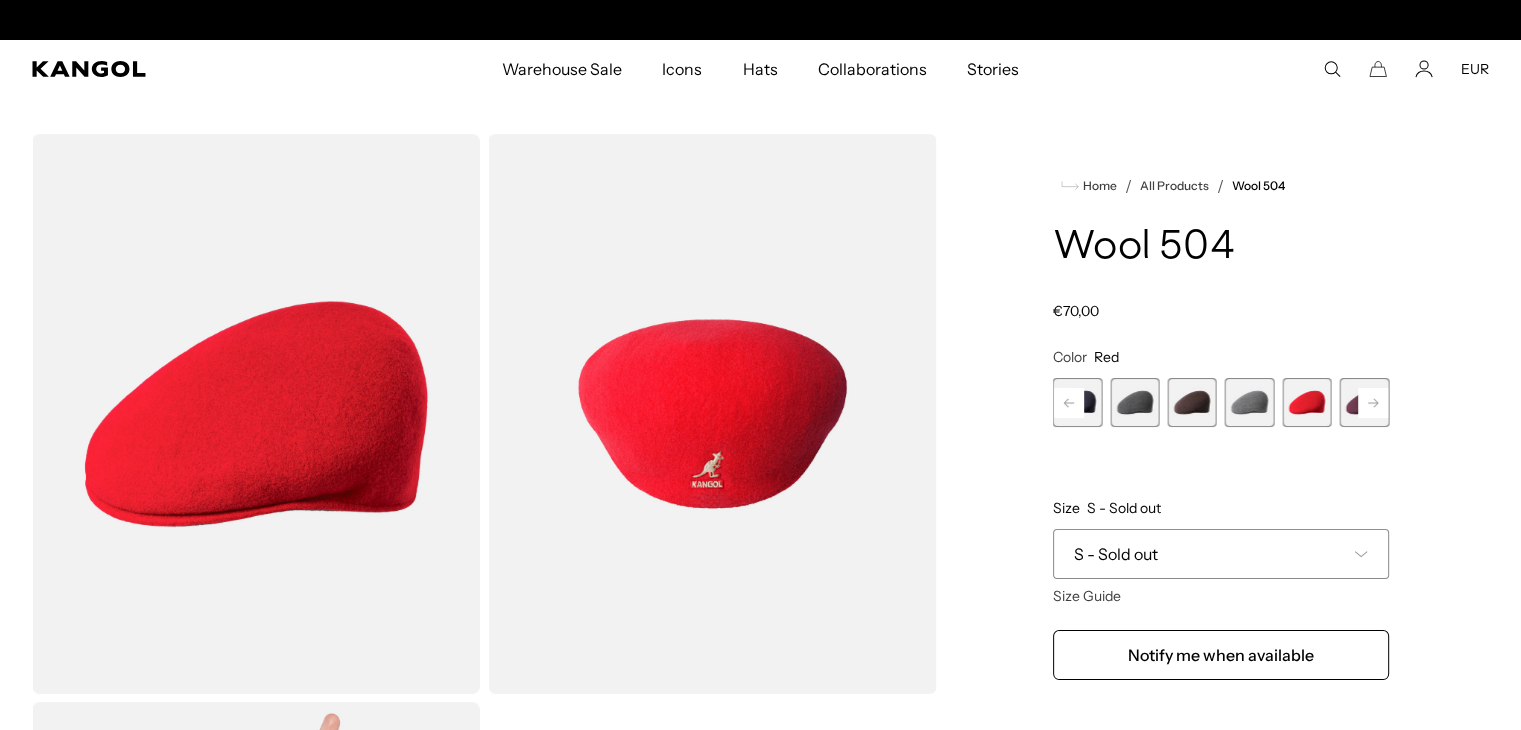 scroll, scrollTop: 0, scrollLeft: 412, axis: horizontal 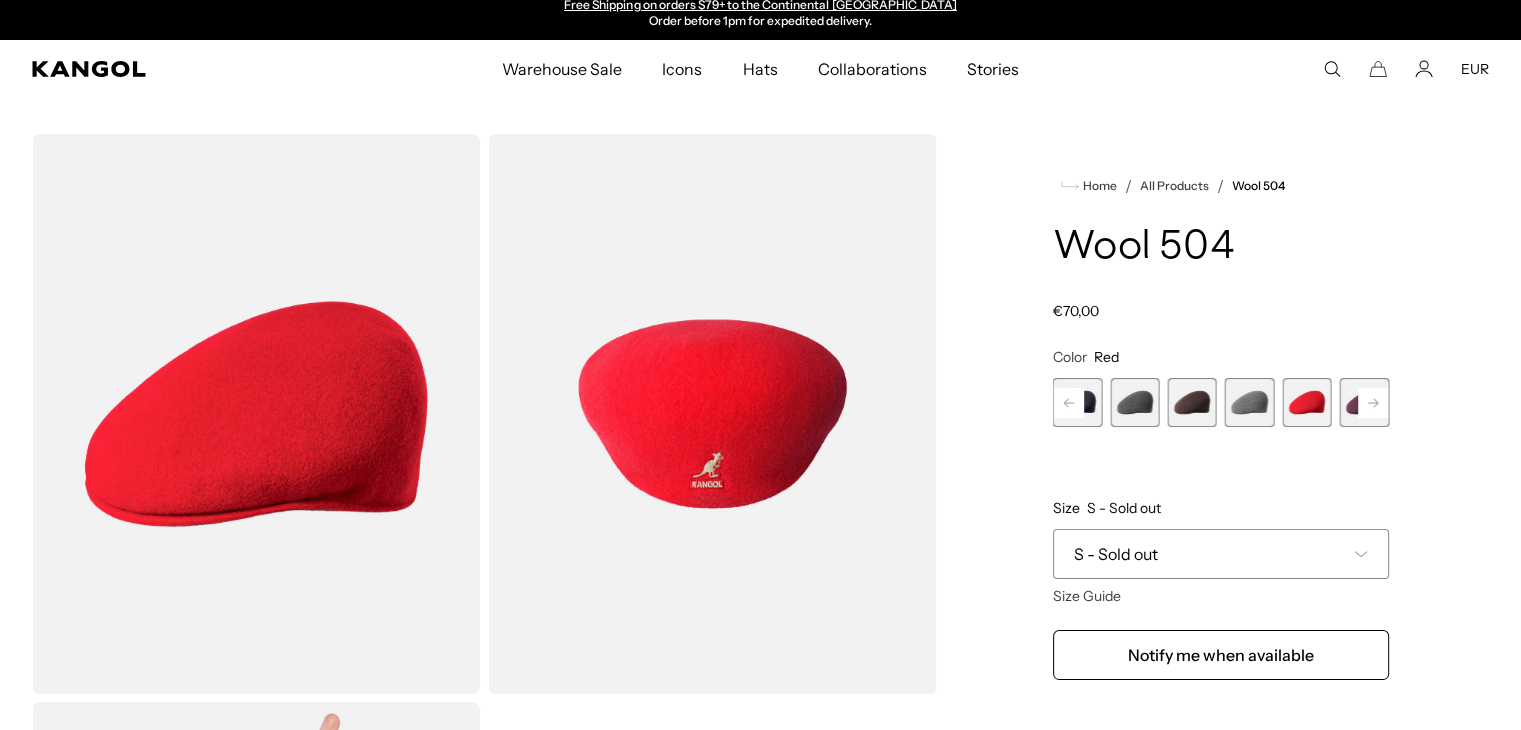 click 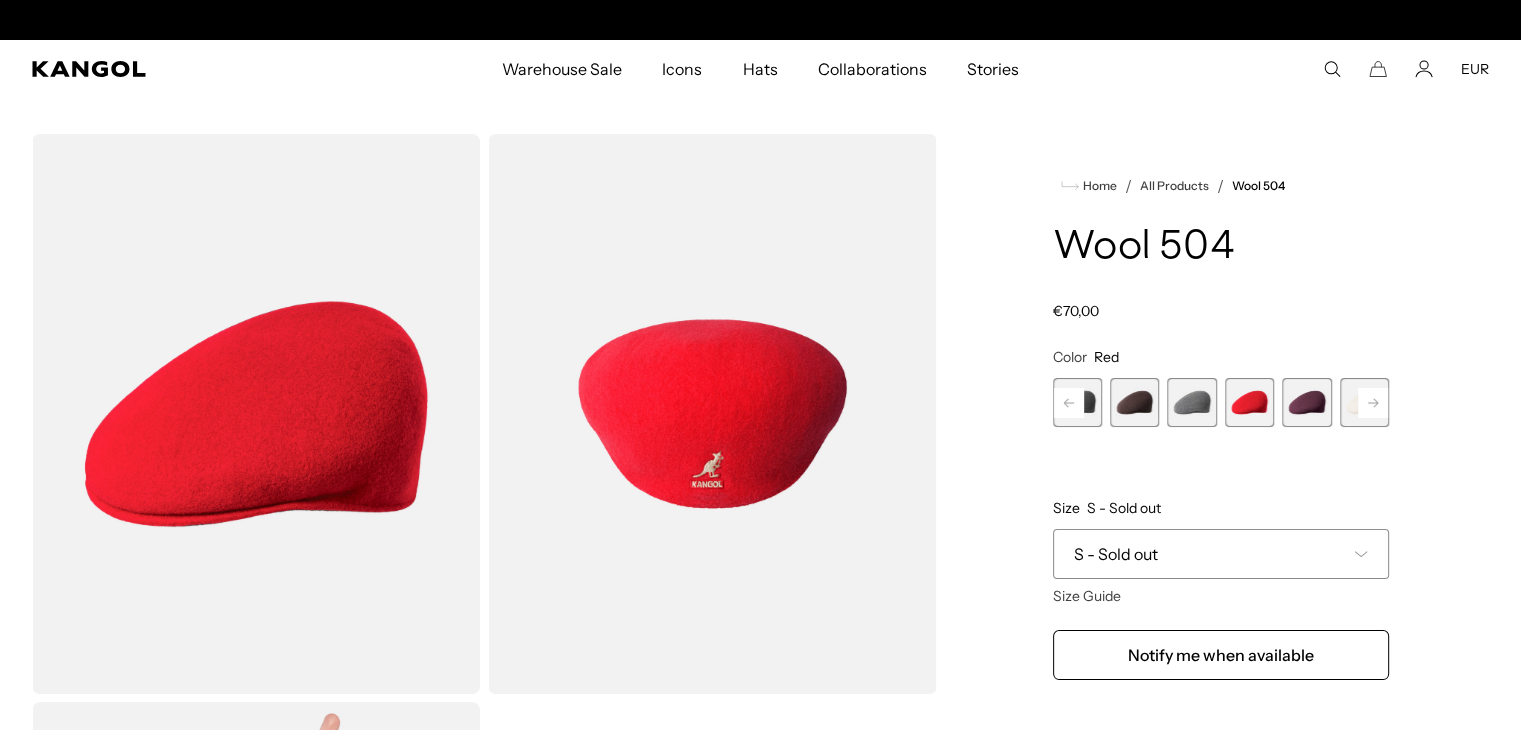 scroll, scrollTop: 0, scrollLeft: 0, axis: both 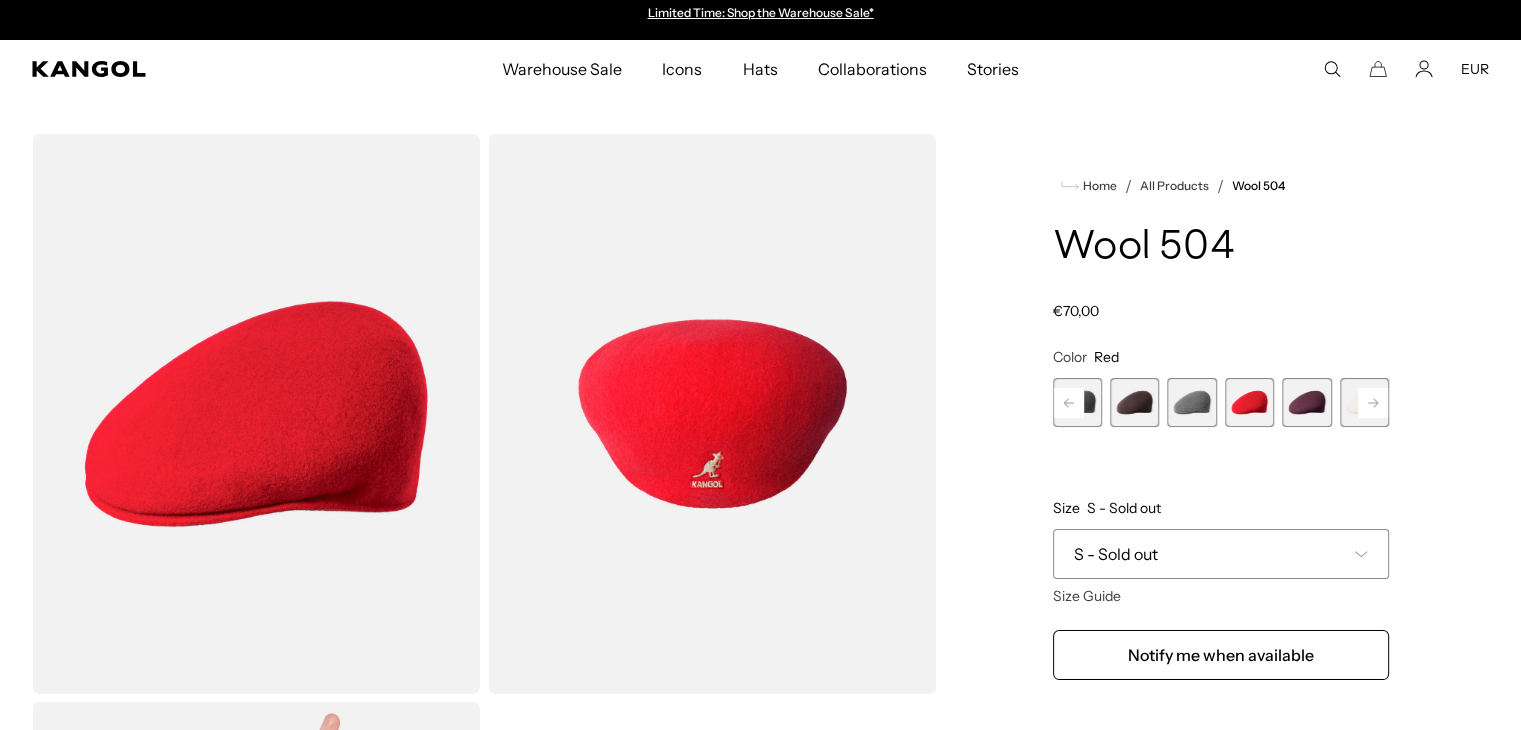 click 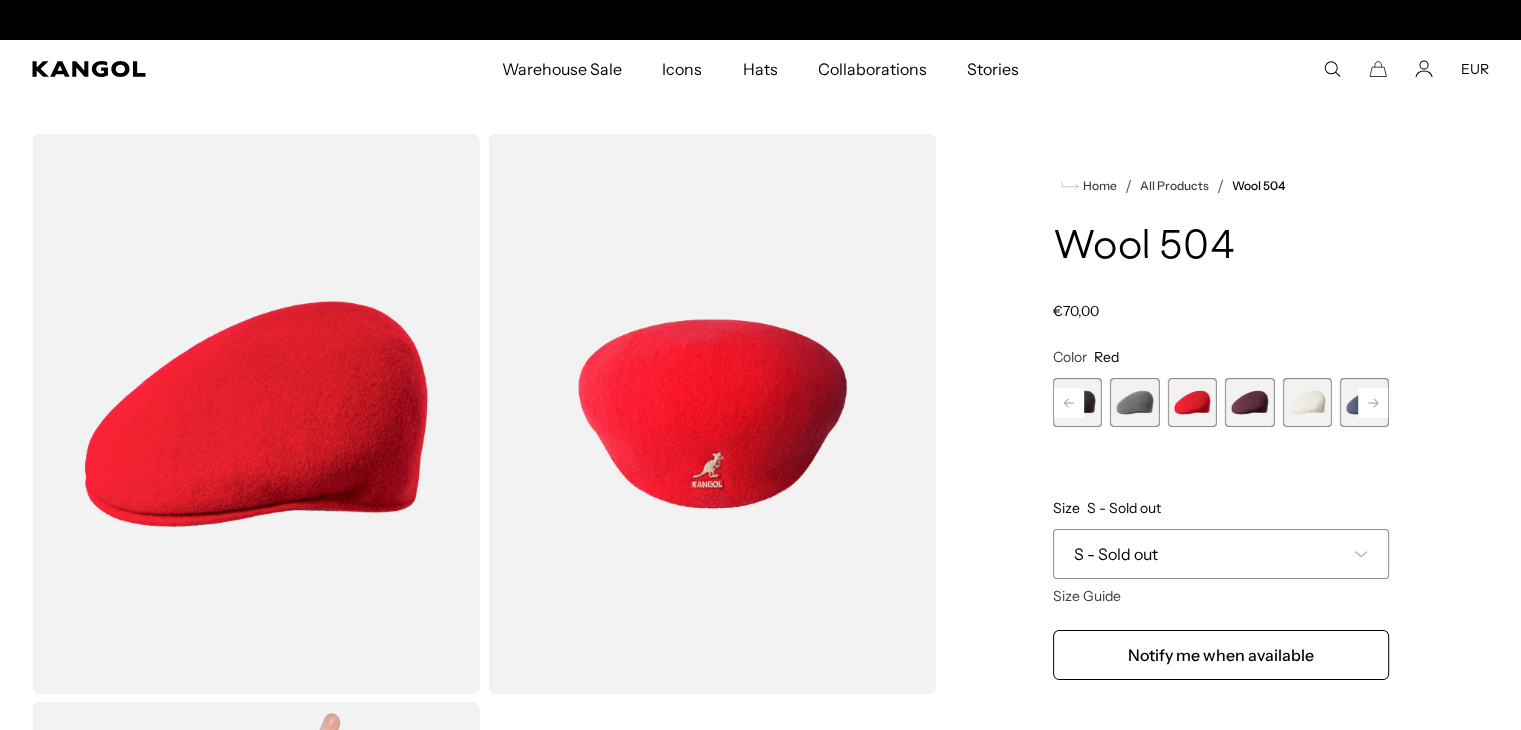 scroll, scrollTop: 0, scrollLeft: 412, axis: horizontal 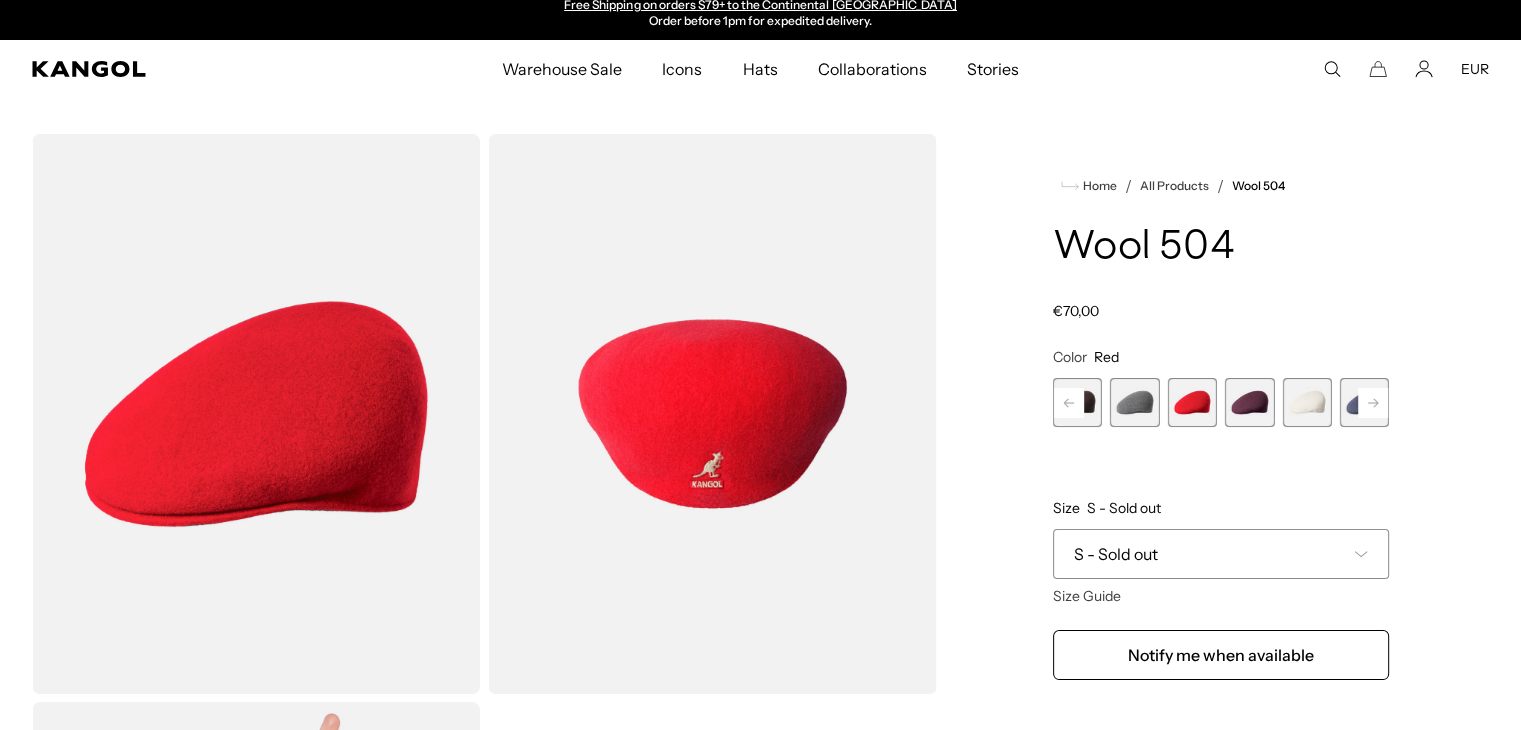 click at bounding box center (1249, 402) 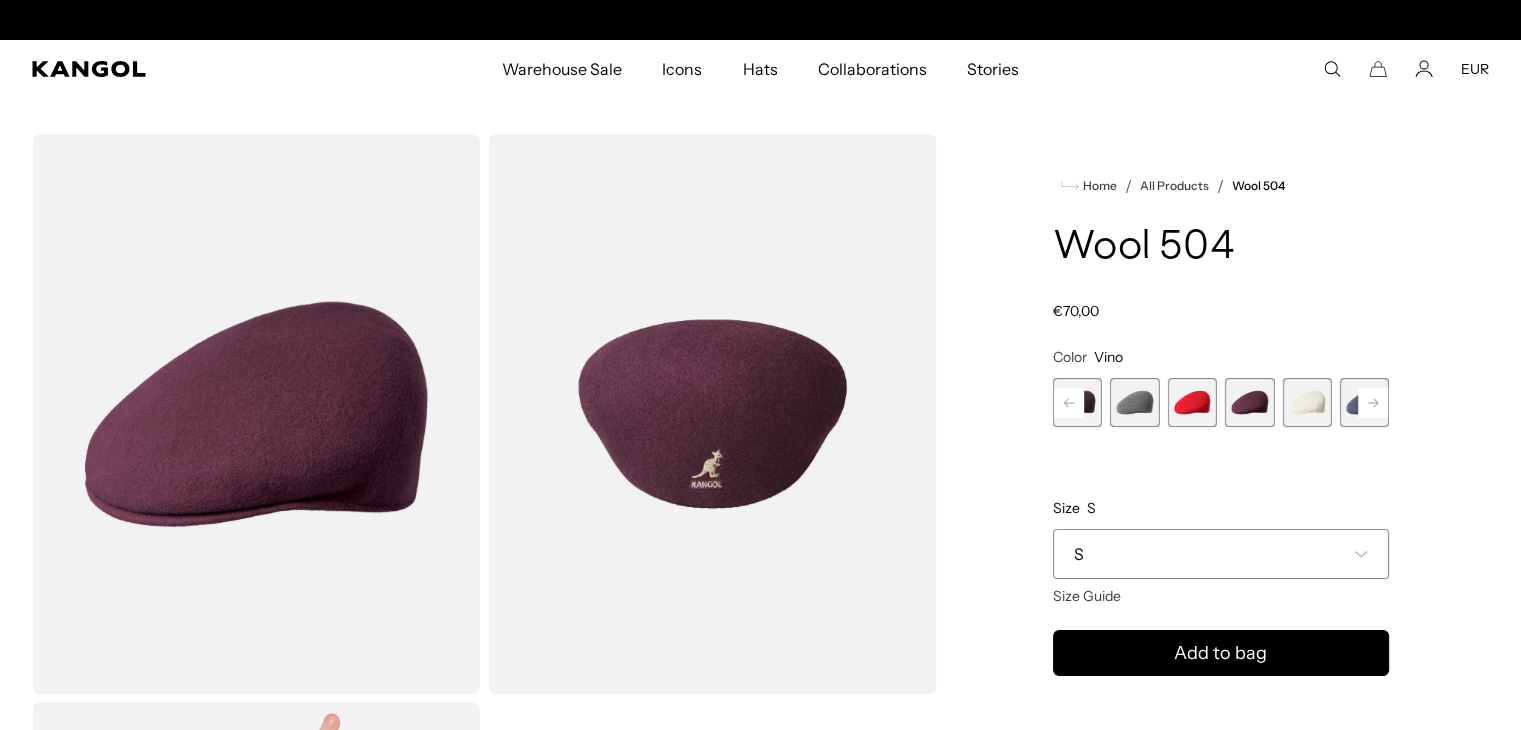 scroll, scrollTop: 0, scrollLeft: 0, axis: both 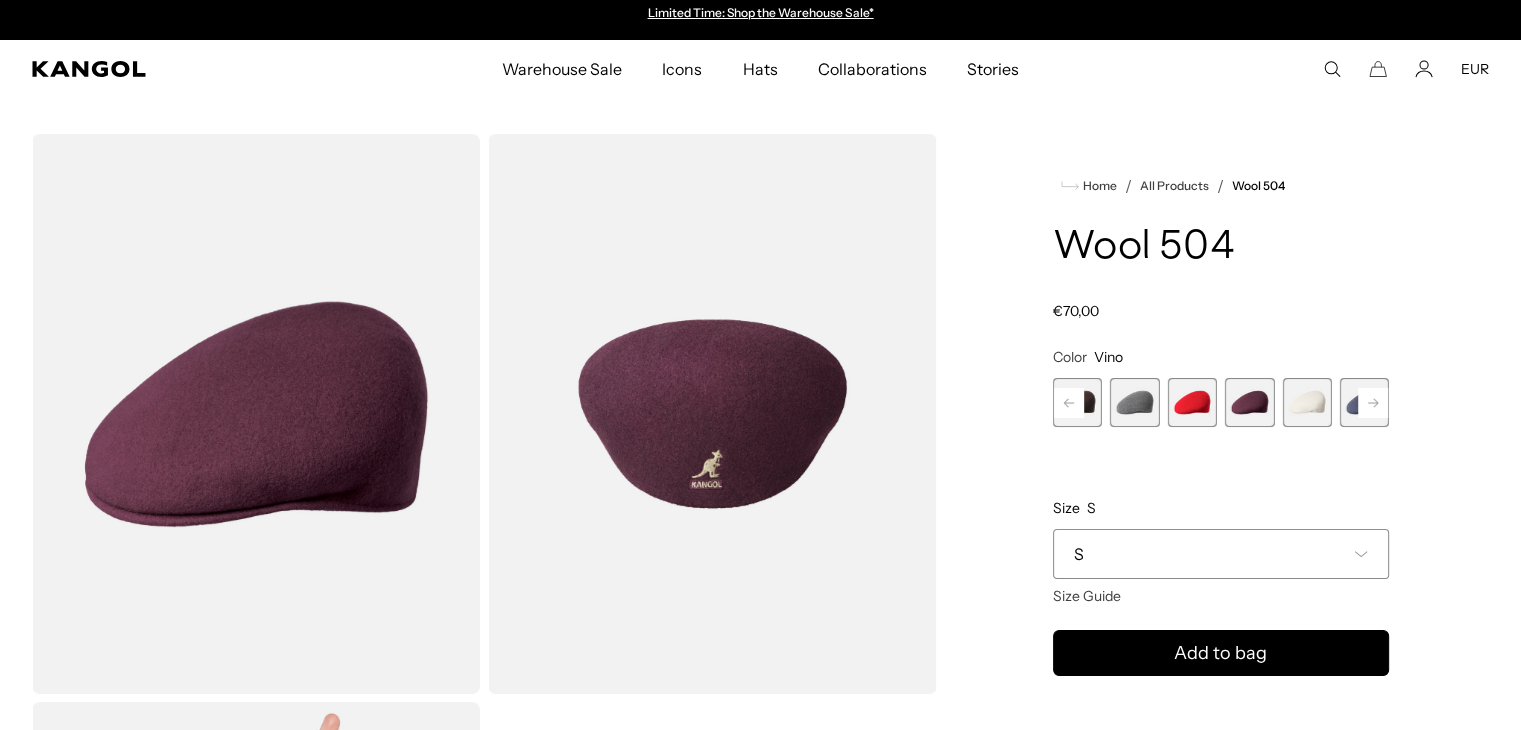 click 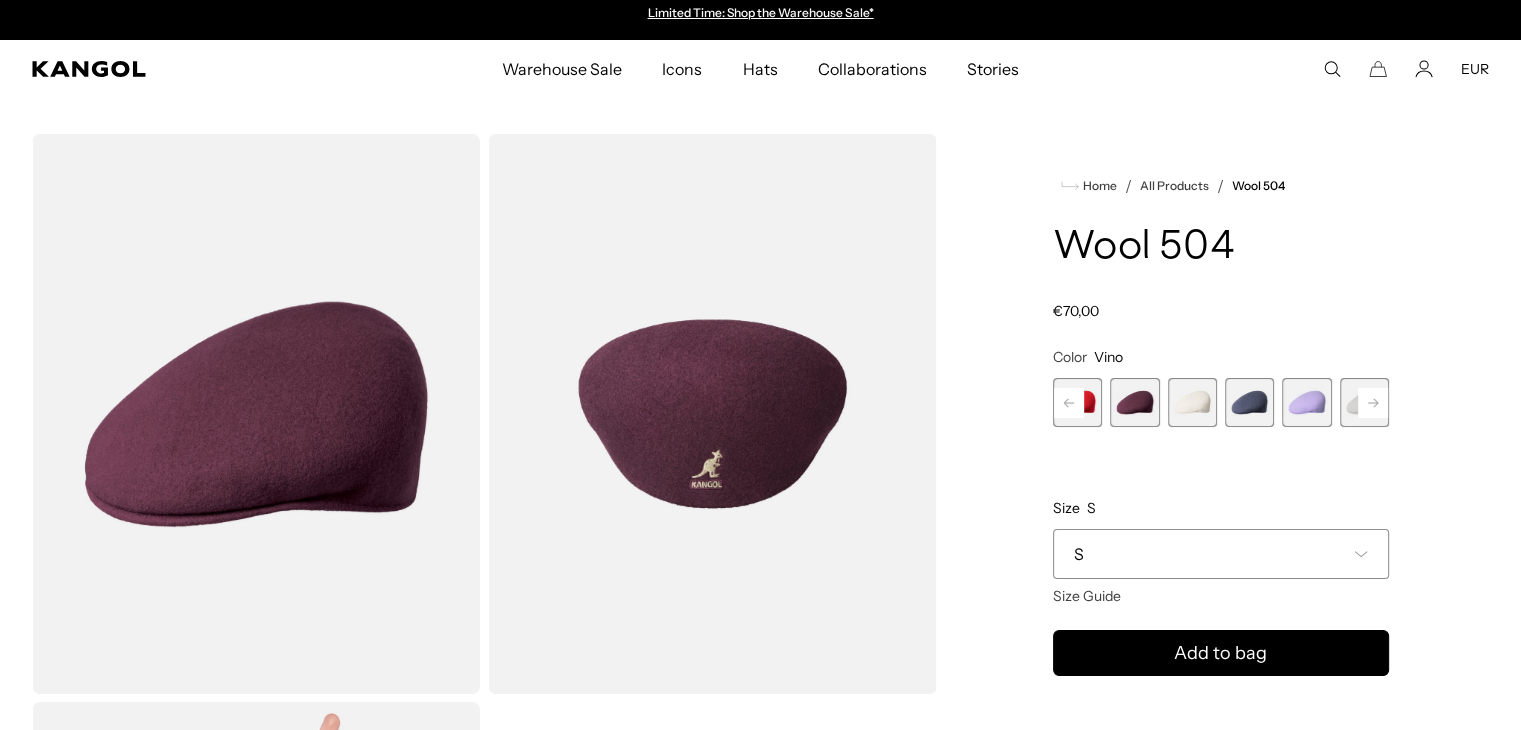 click 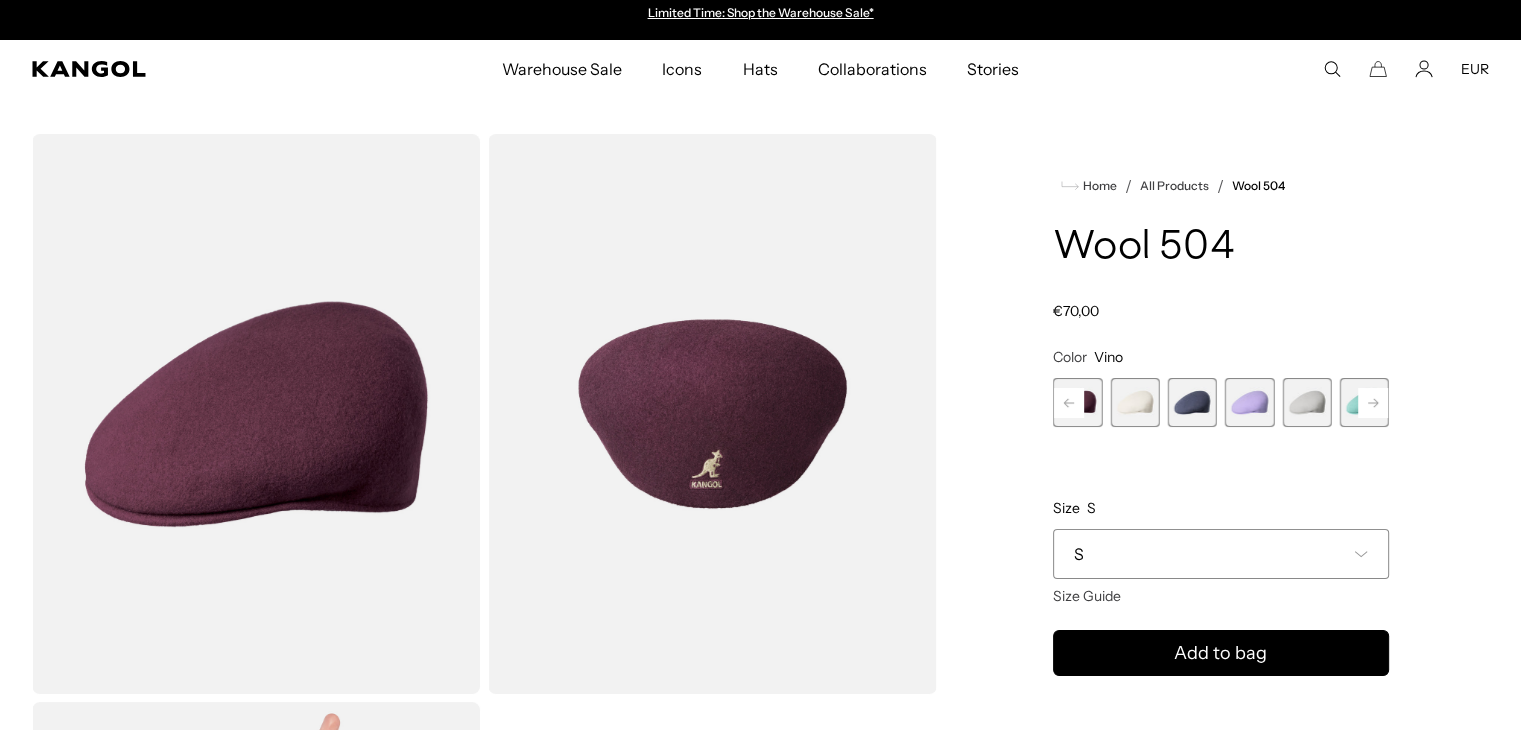 click 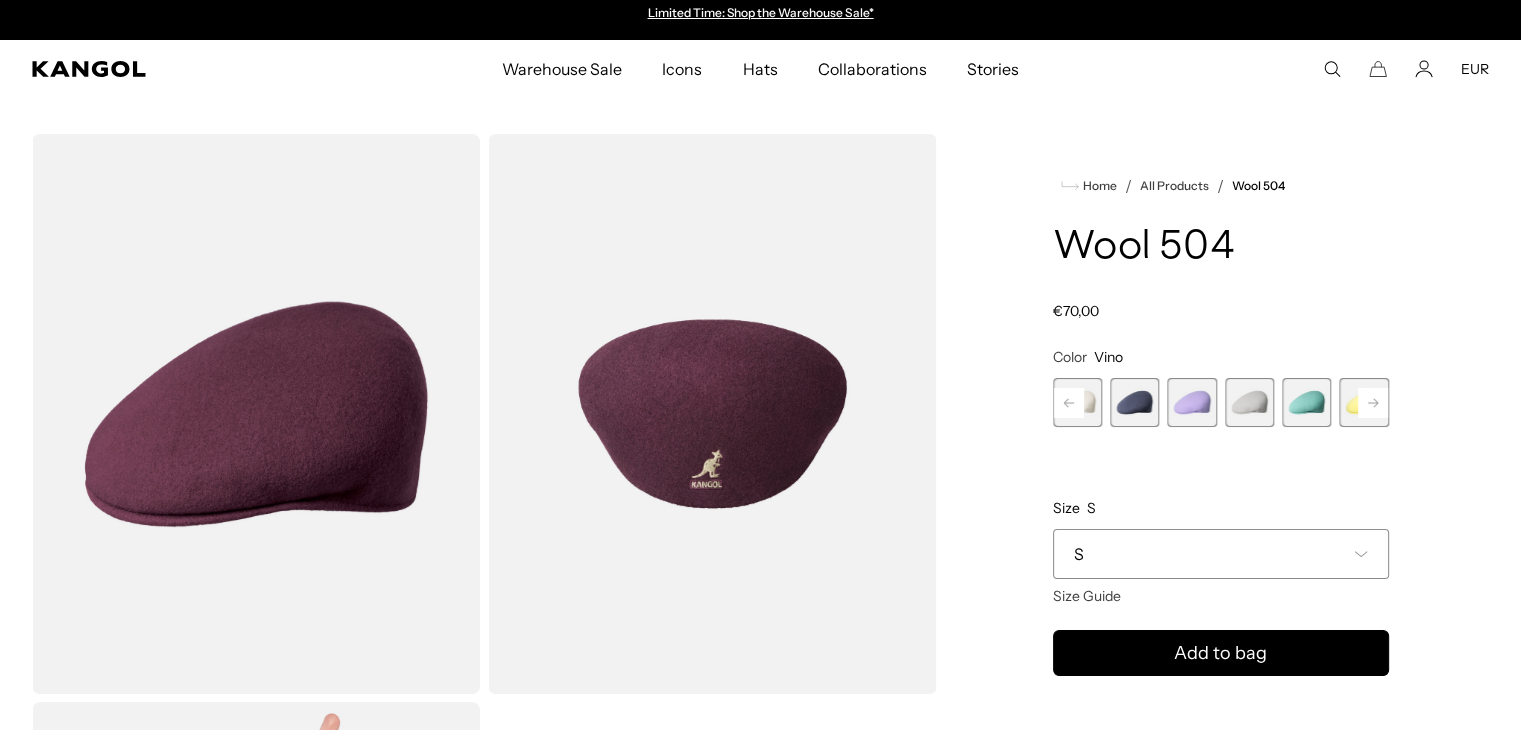 click 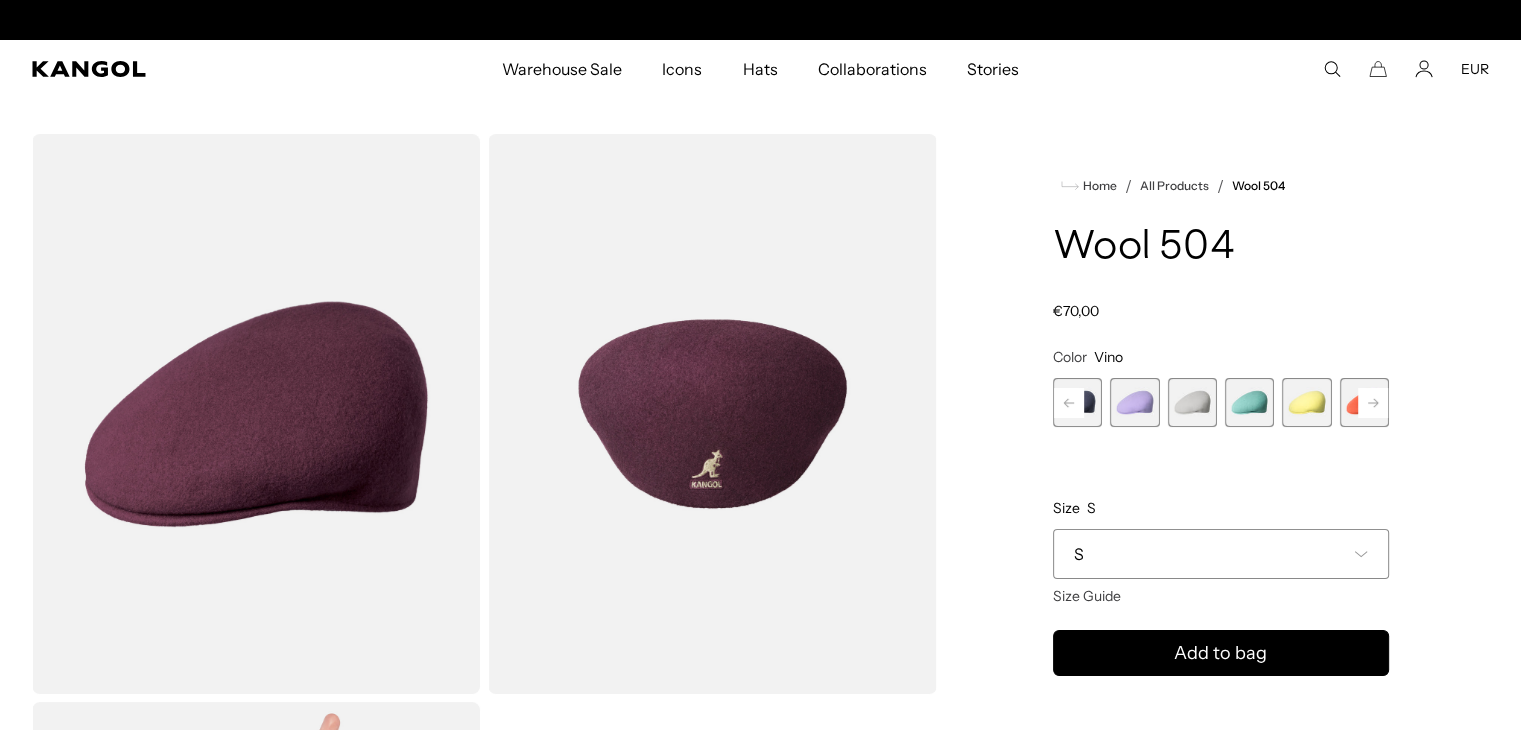 click 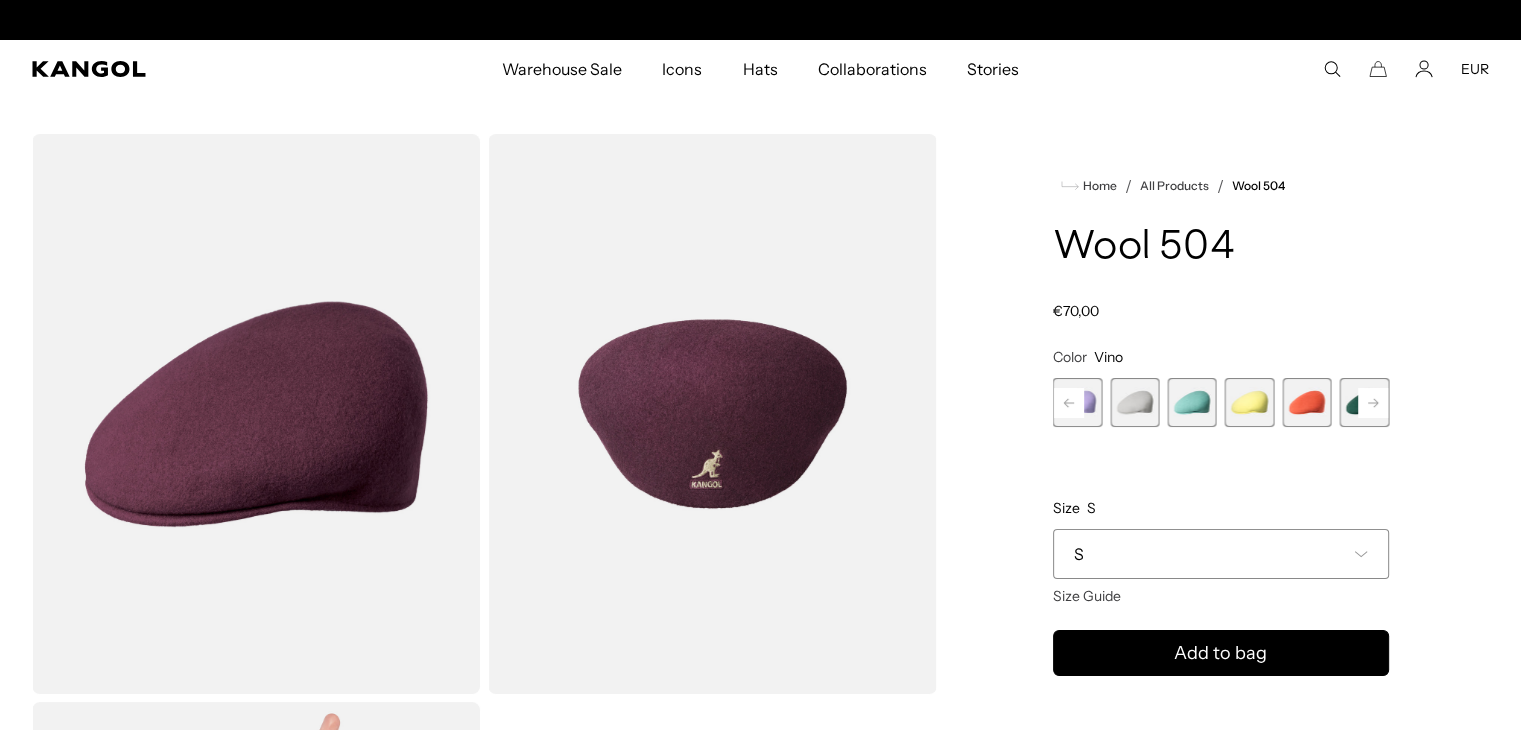click 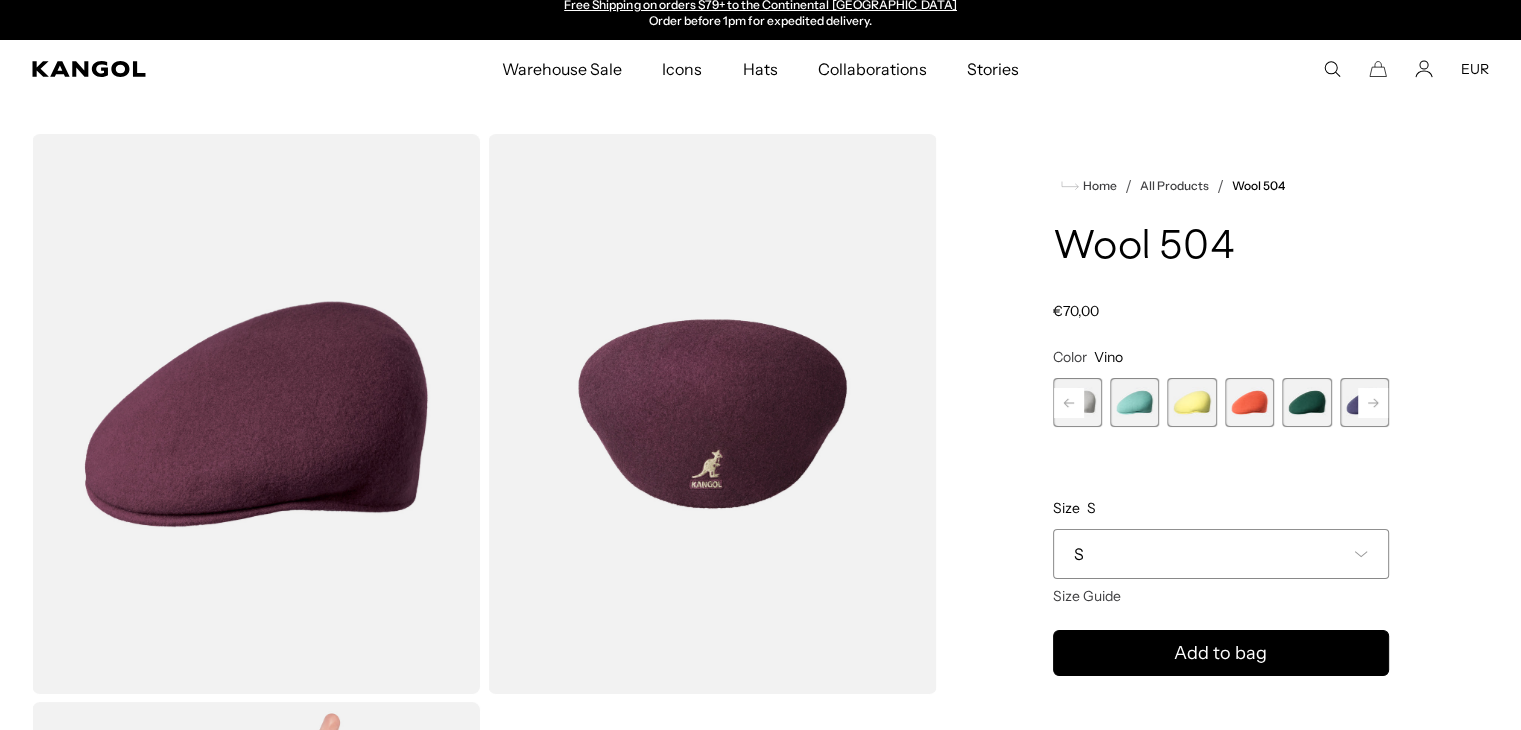 click at bounding box center [1249, 402] 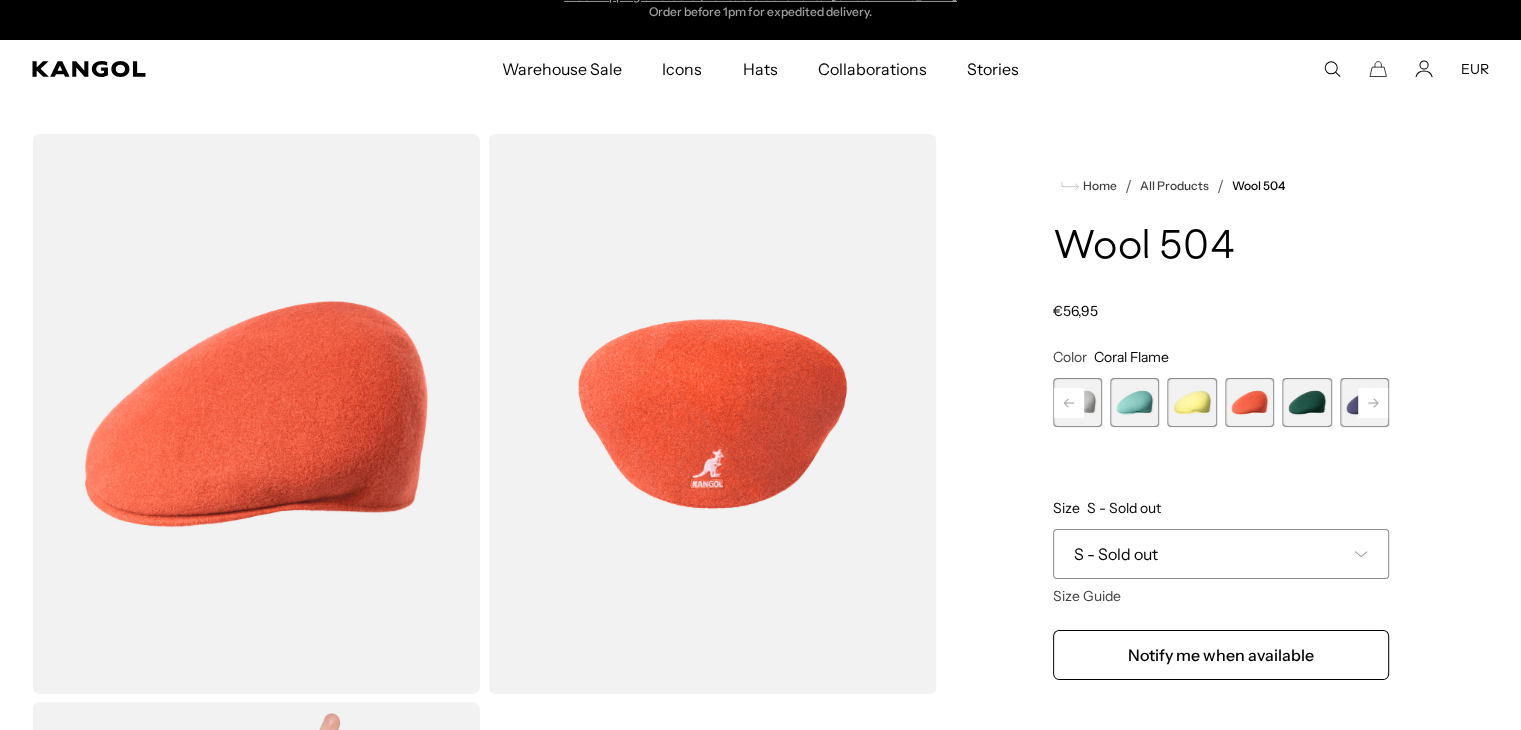 scroll, scrollTop: 0, scrollLeft: 0, axis: both 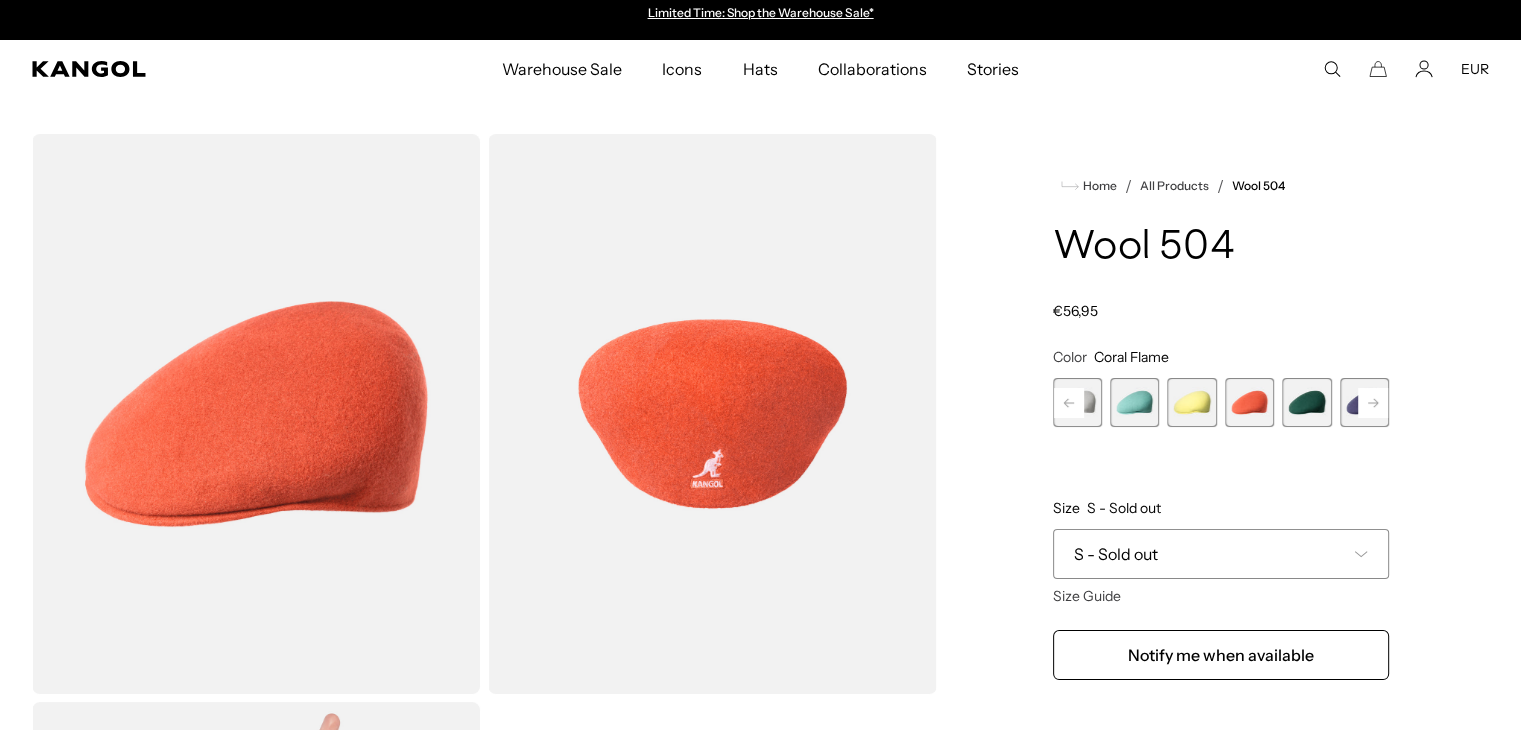 click 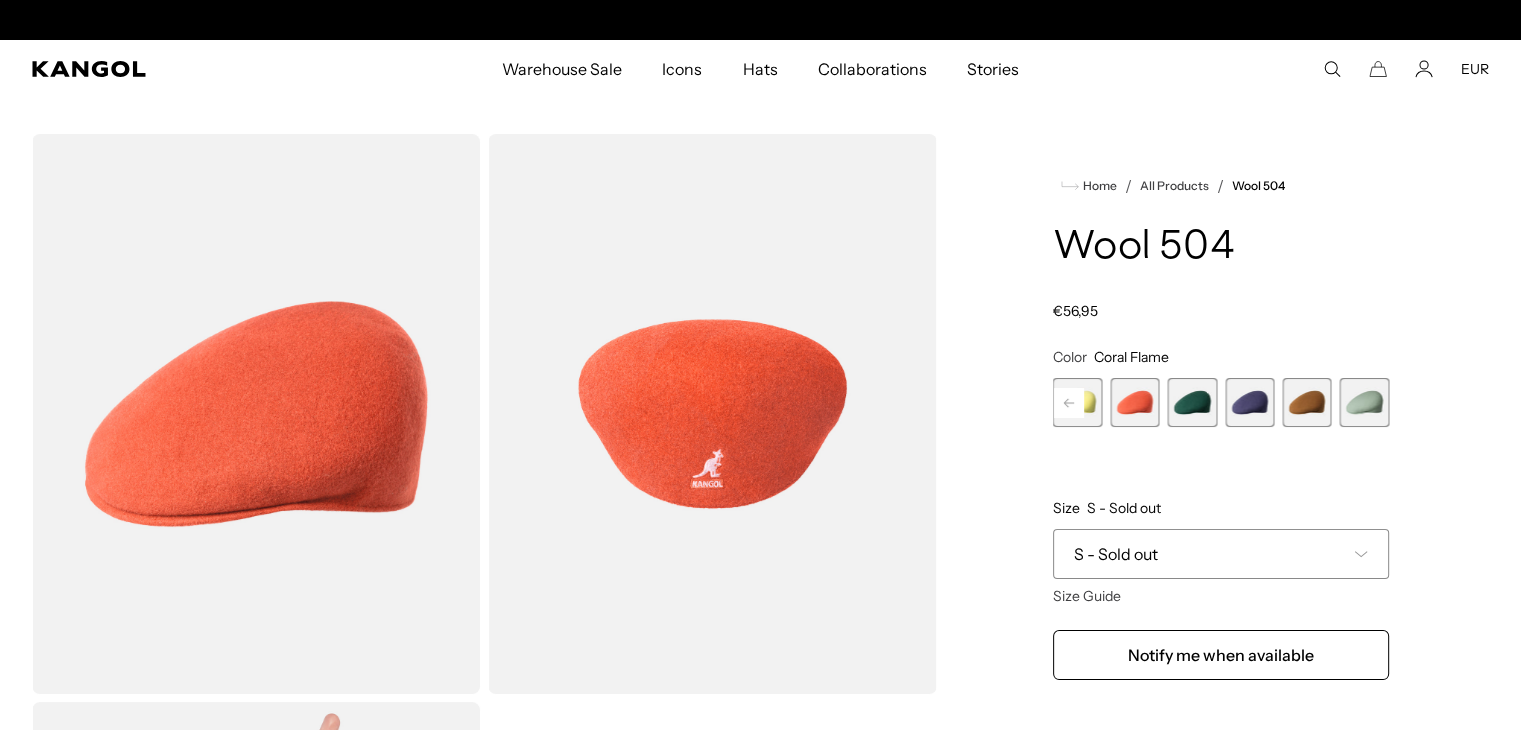 click at bounding box center [1364, 402] 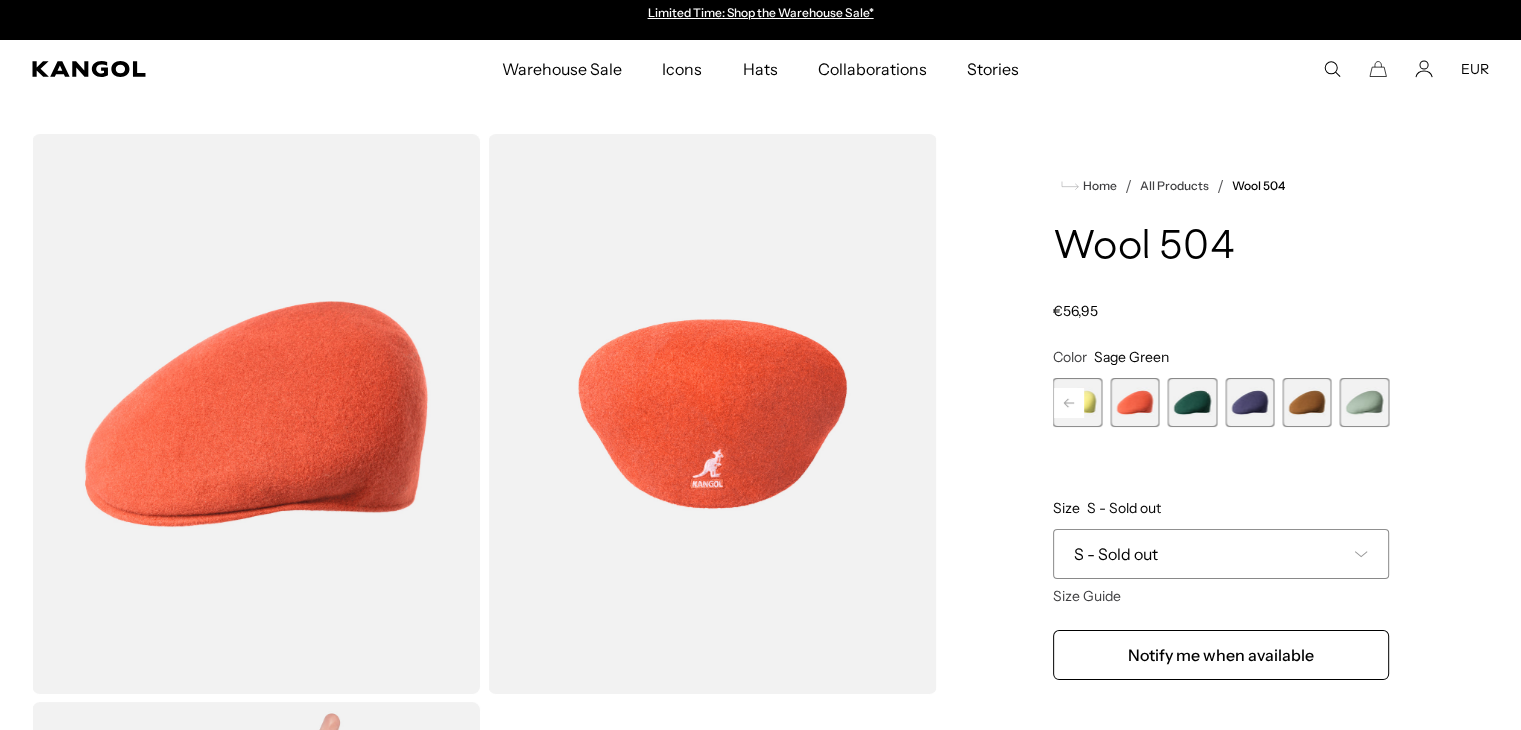 scroll, scrollTop: 0, scrollLeft: 412, axis: horizontal 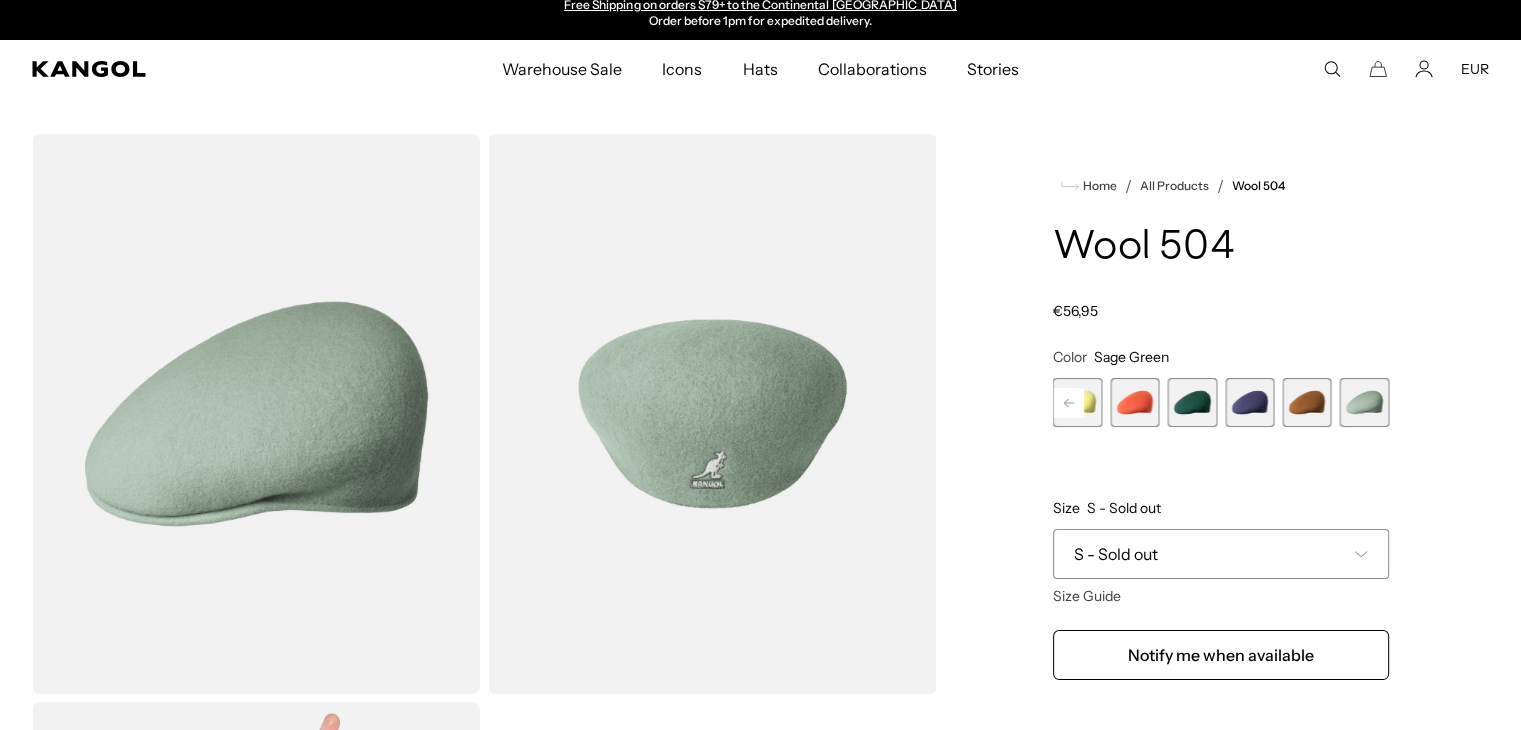 click at bounding box center [1134, 402] 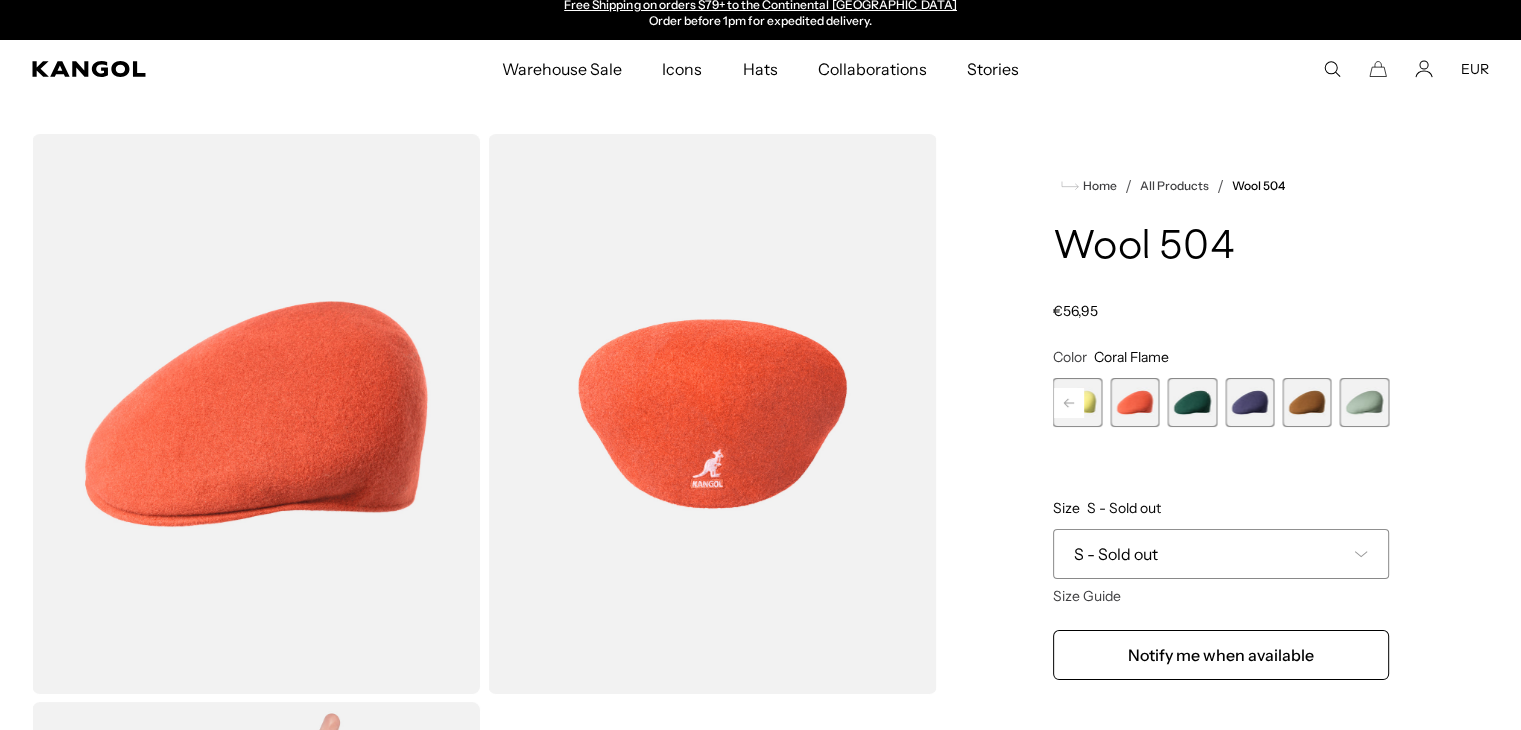 click 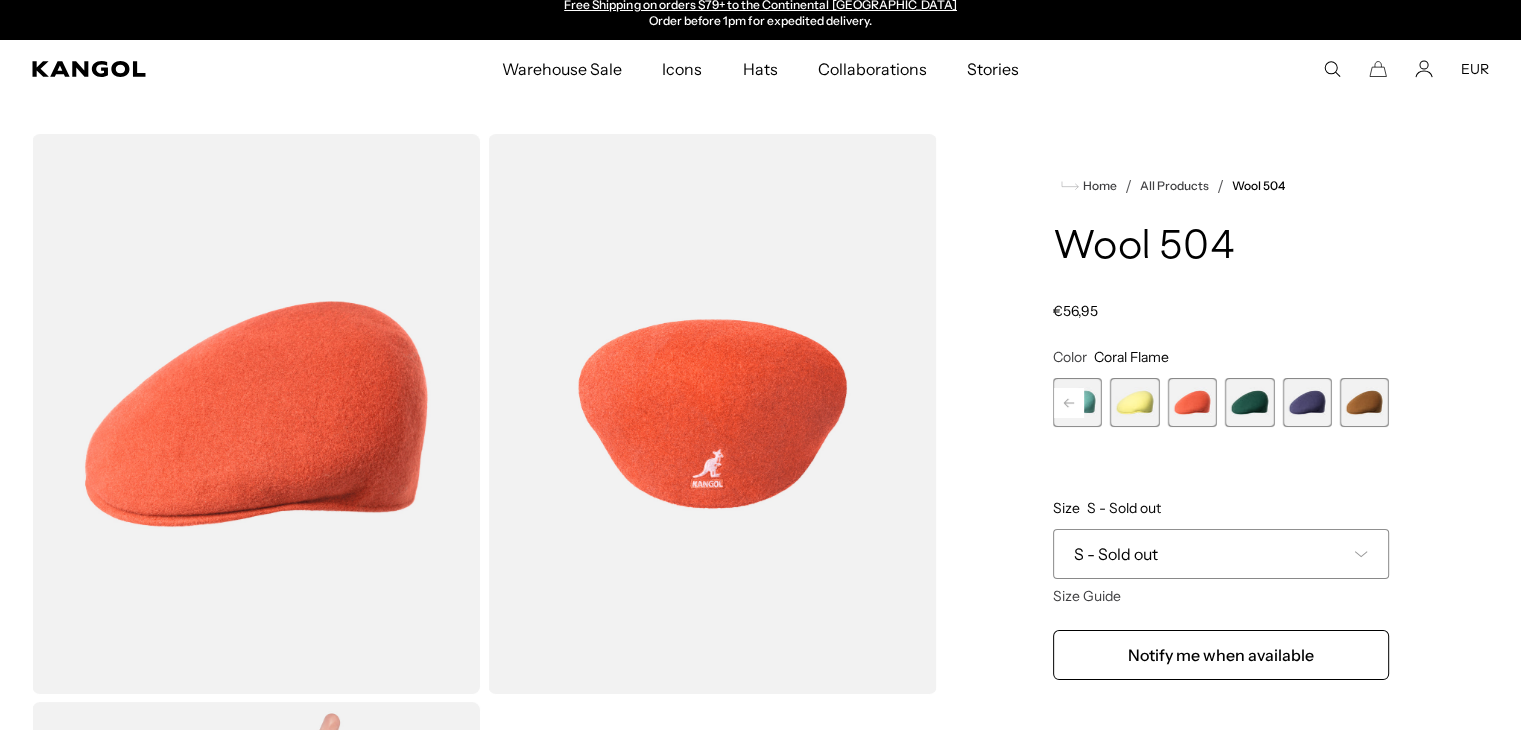 click 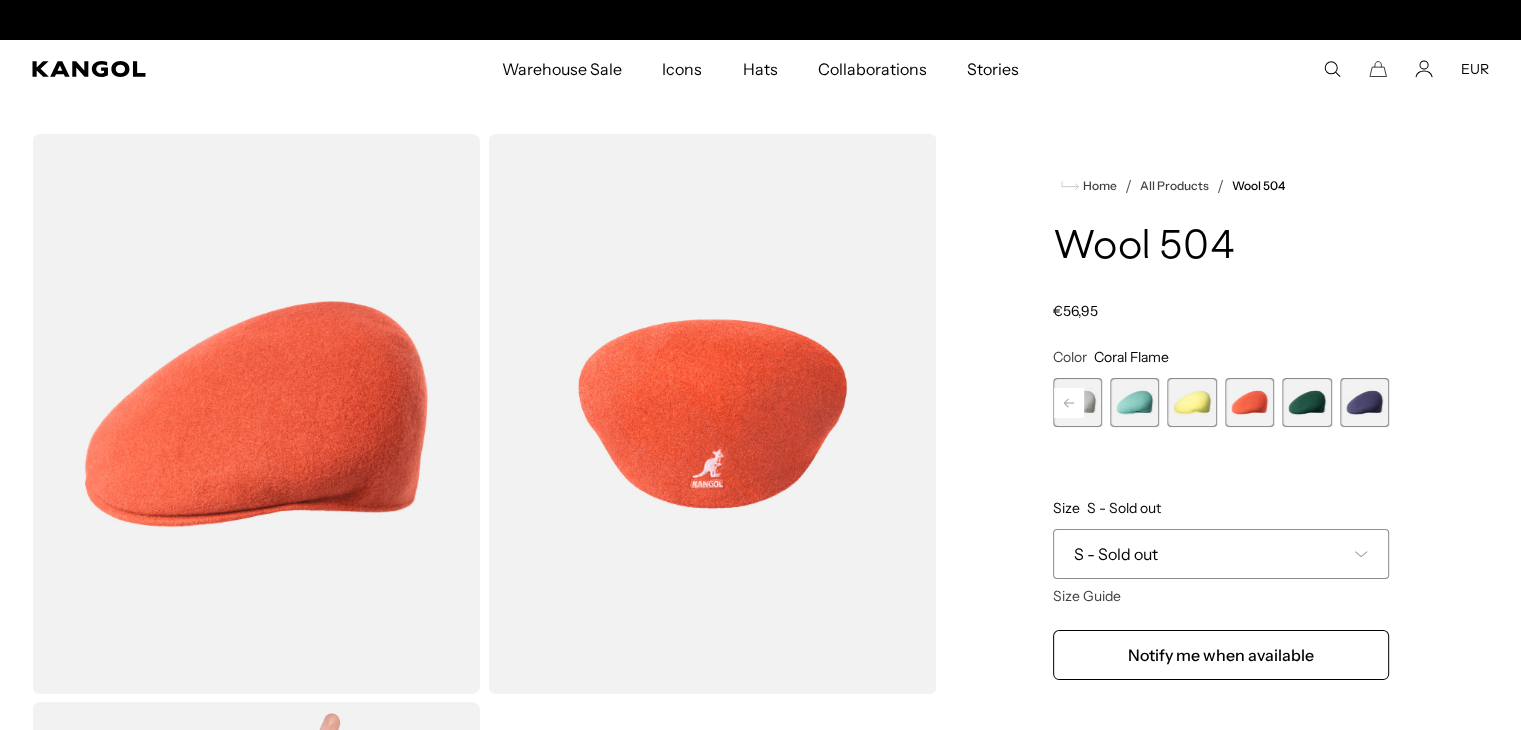 click 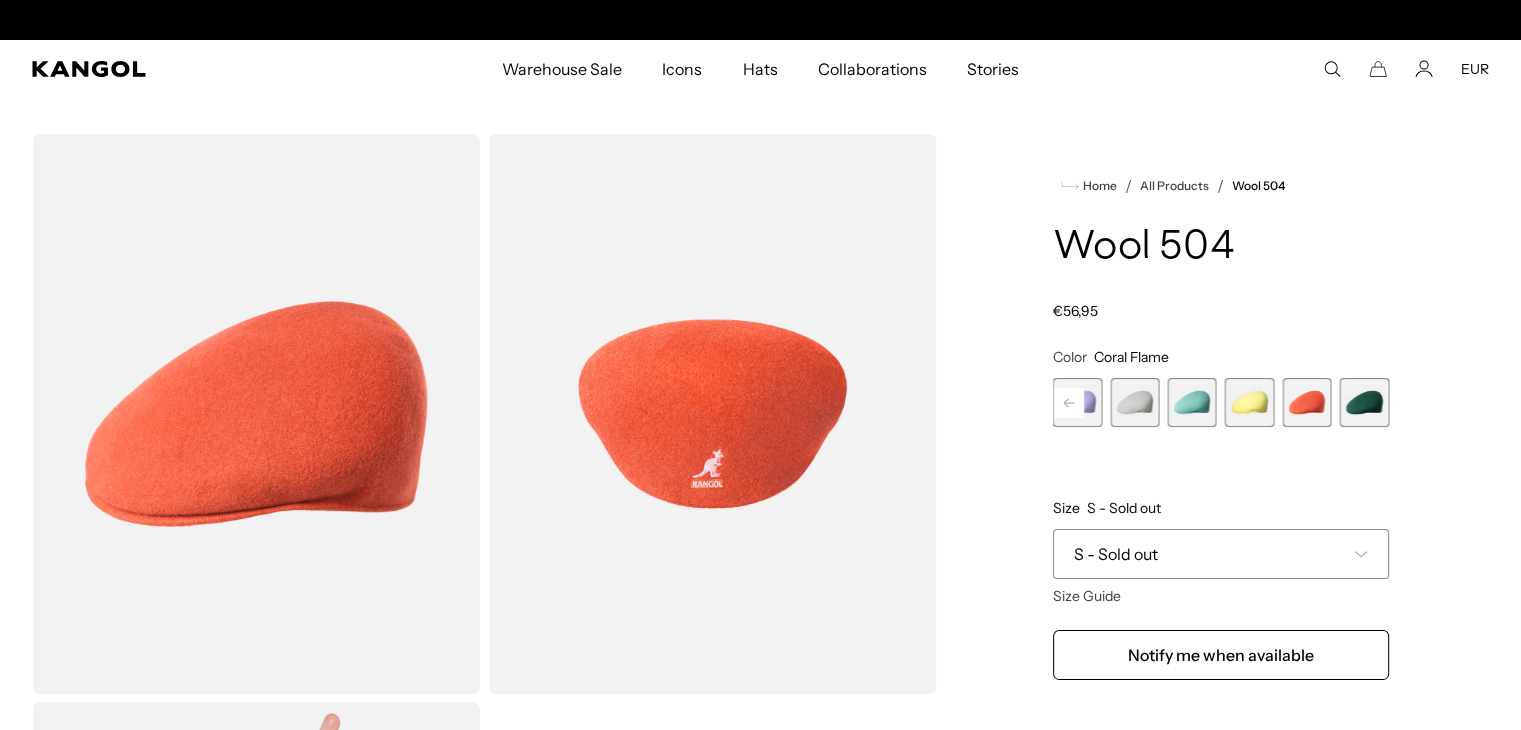 scroll, scrollTop: 0, scrollLeft: 0, axis: both 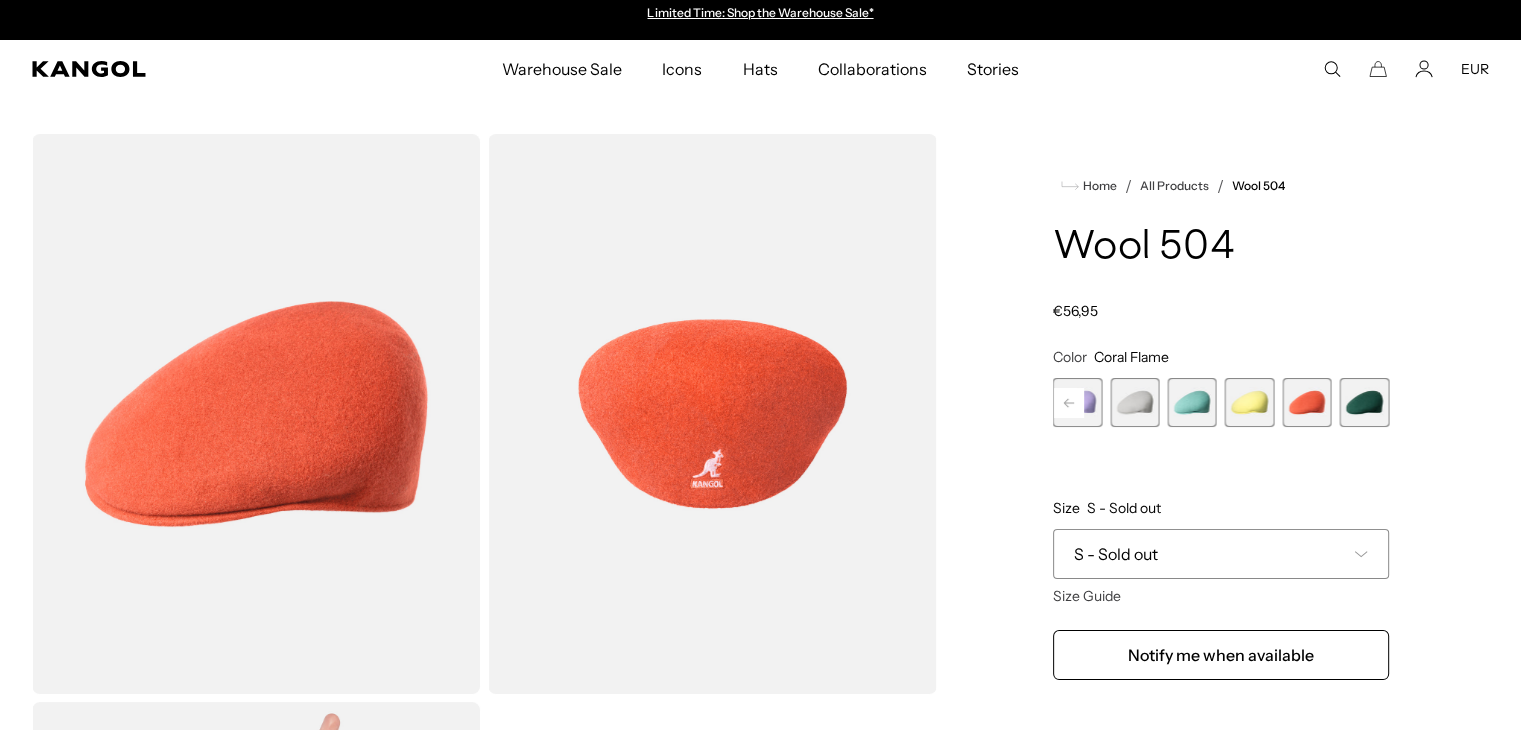 click 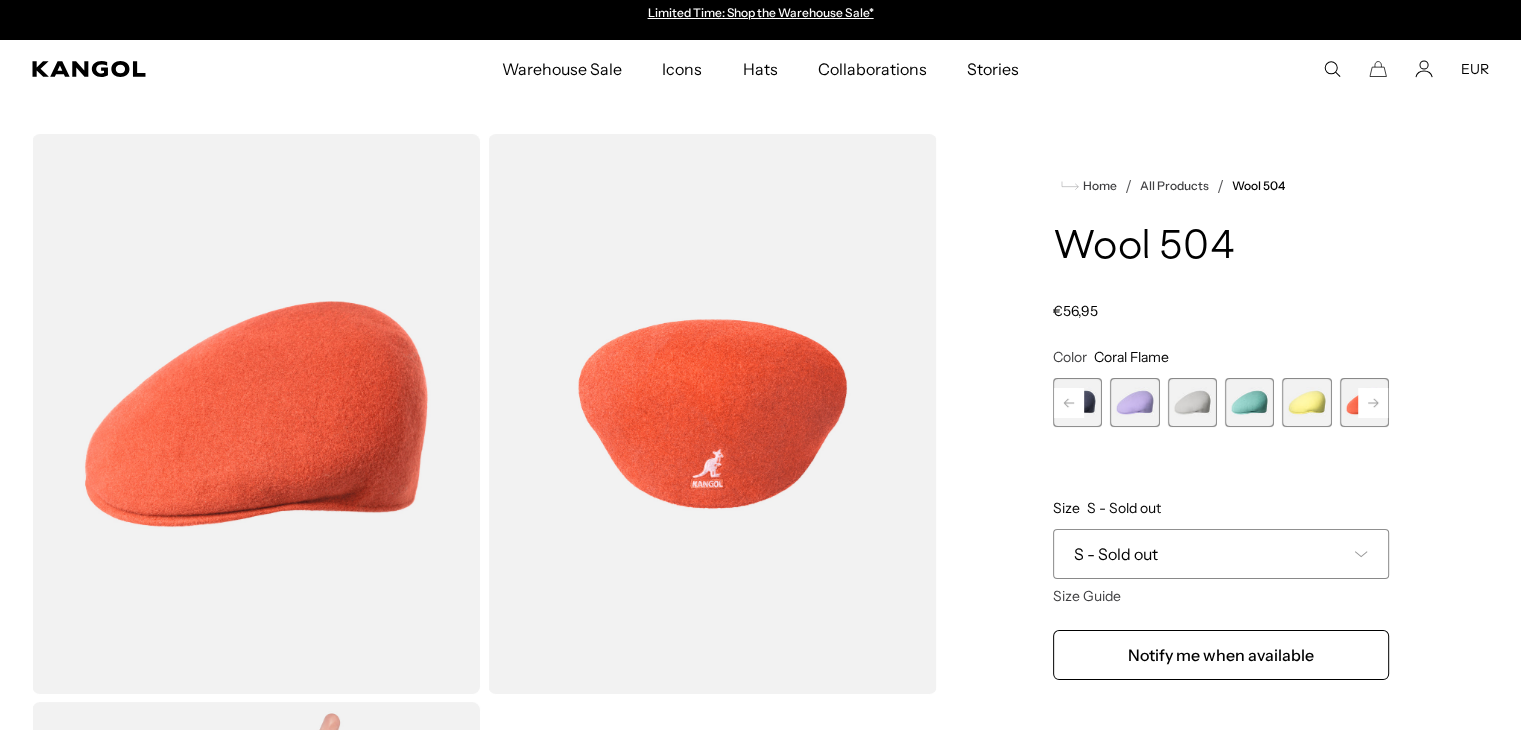 click 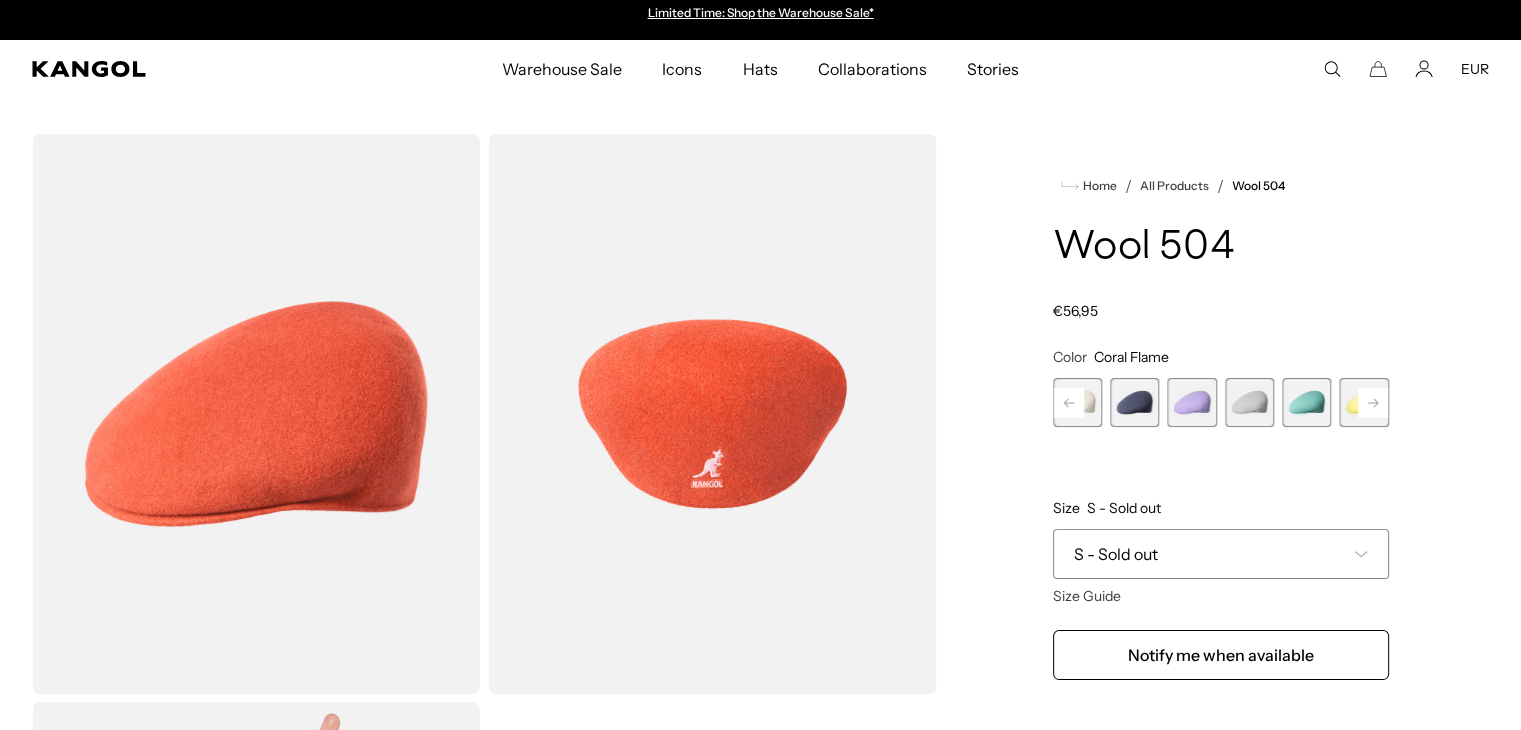 click 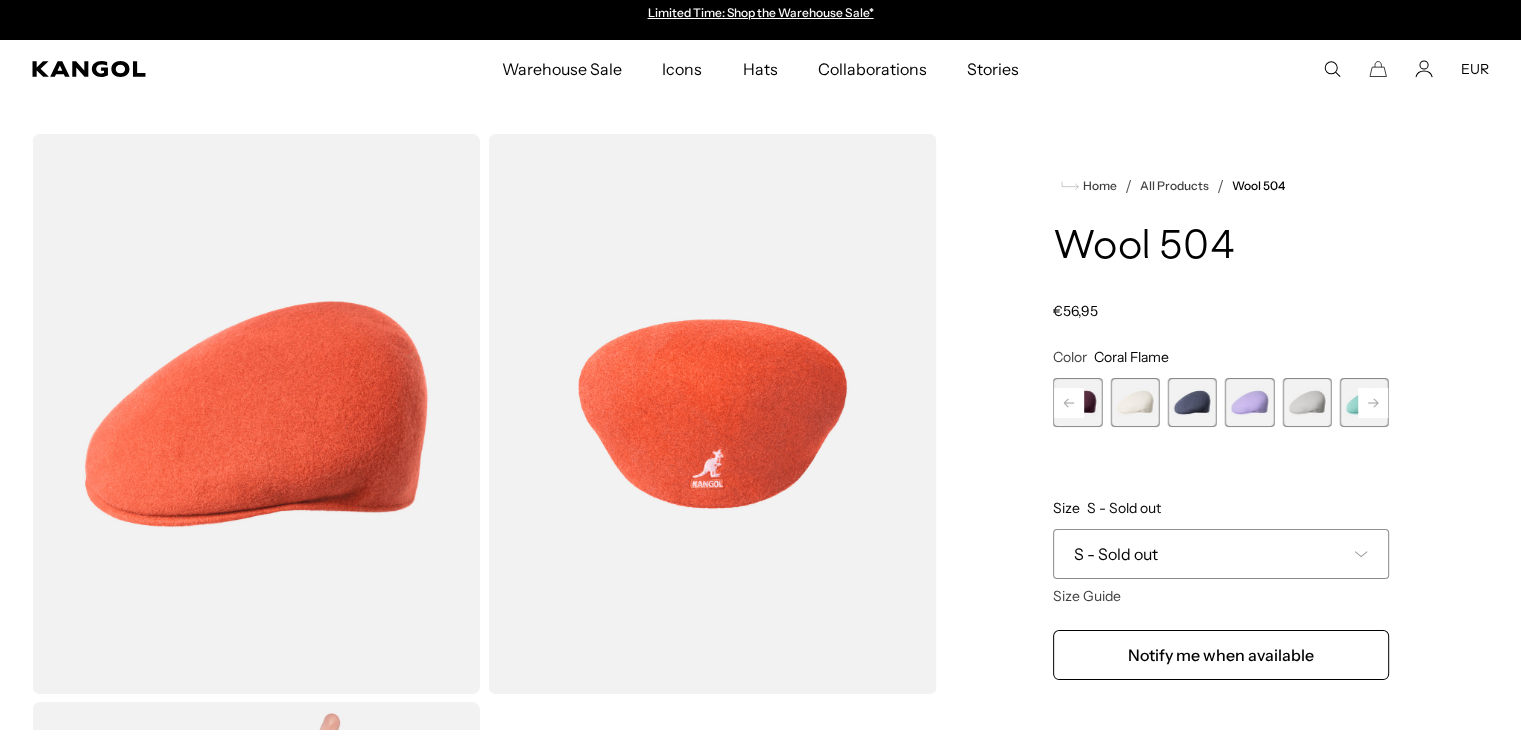 click 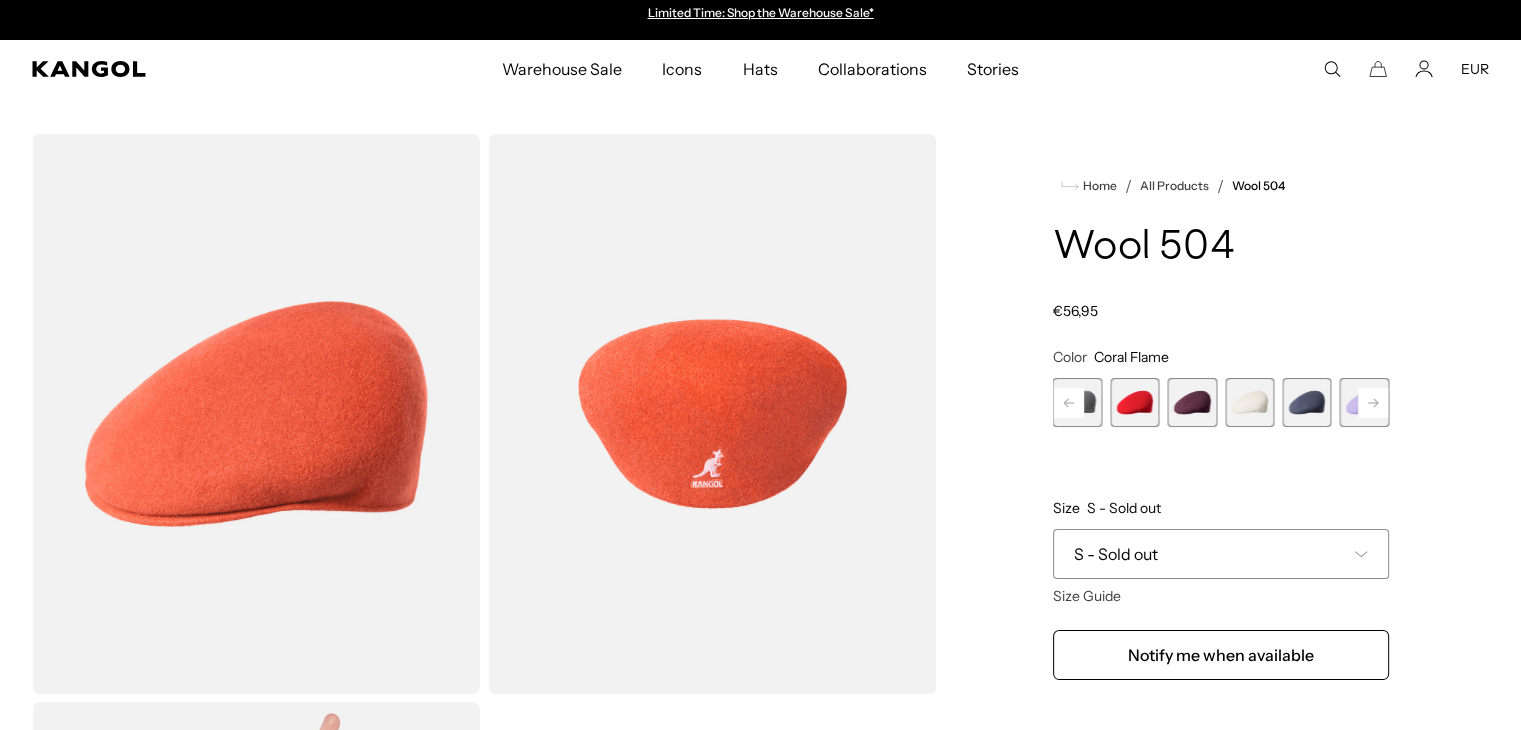 click 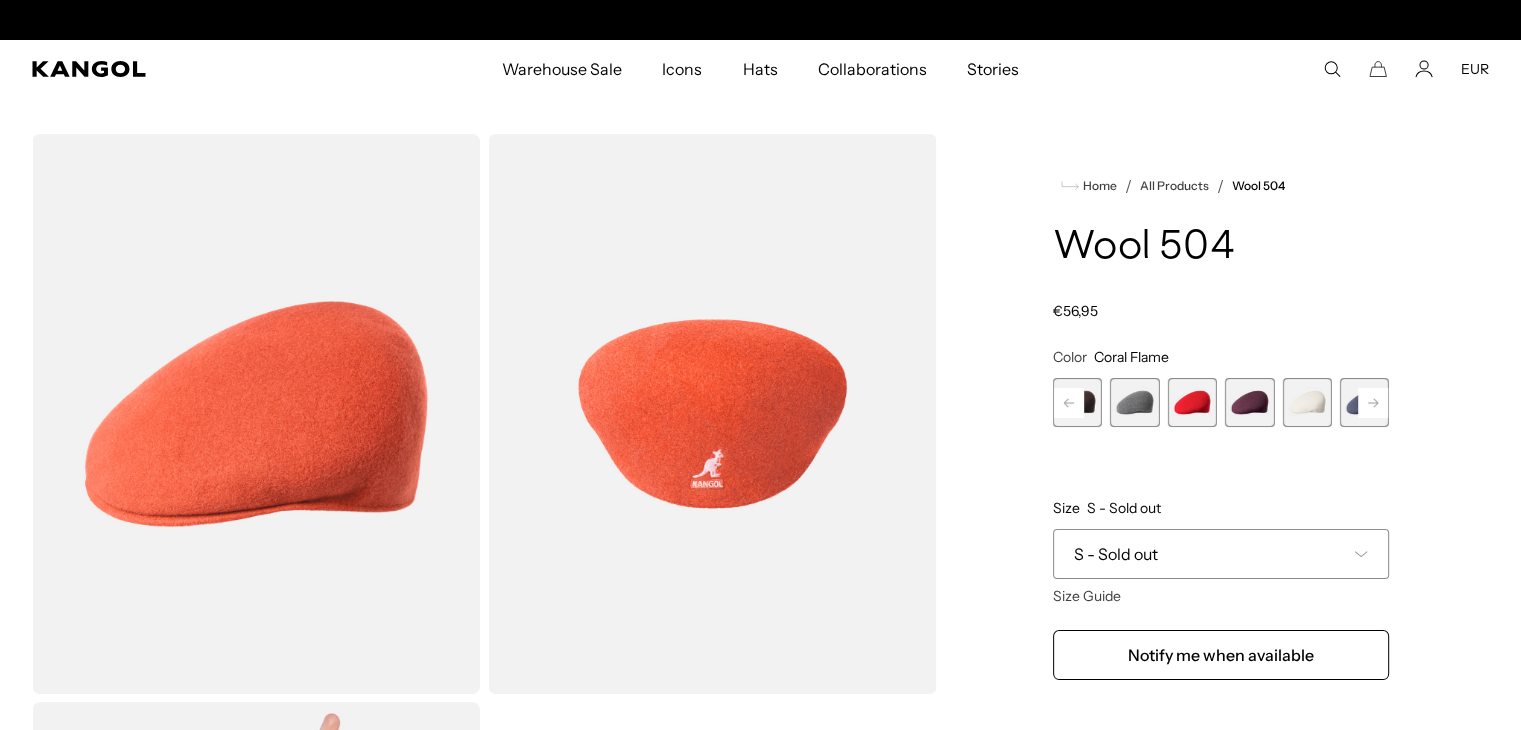 click 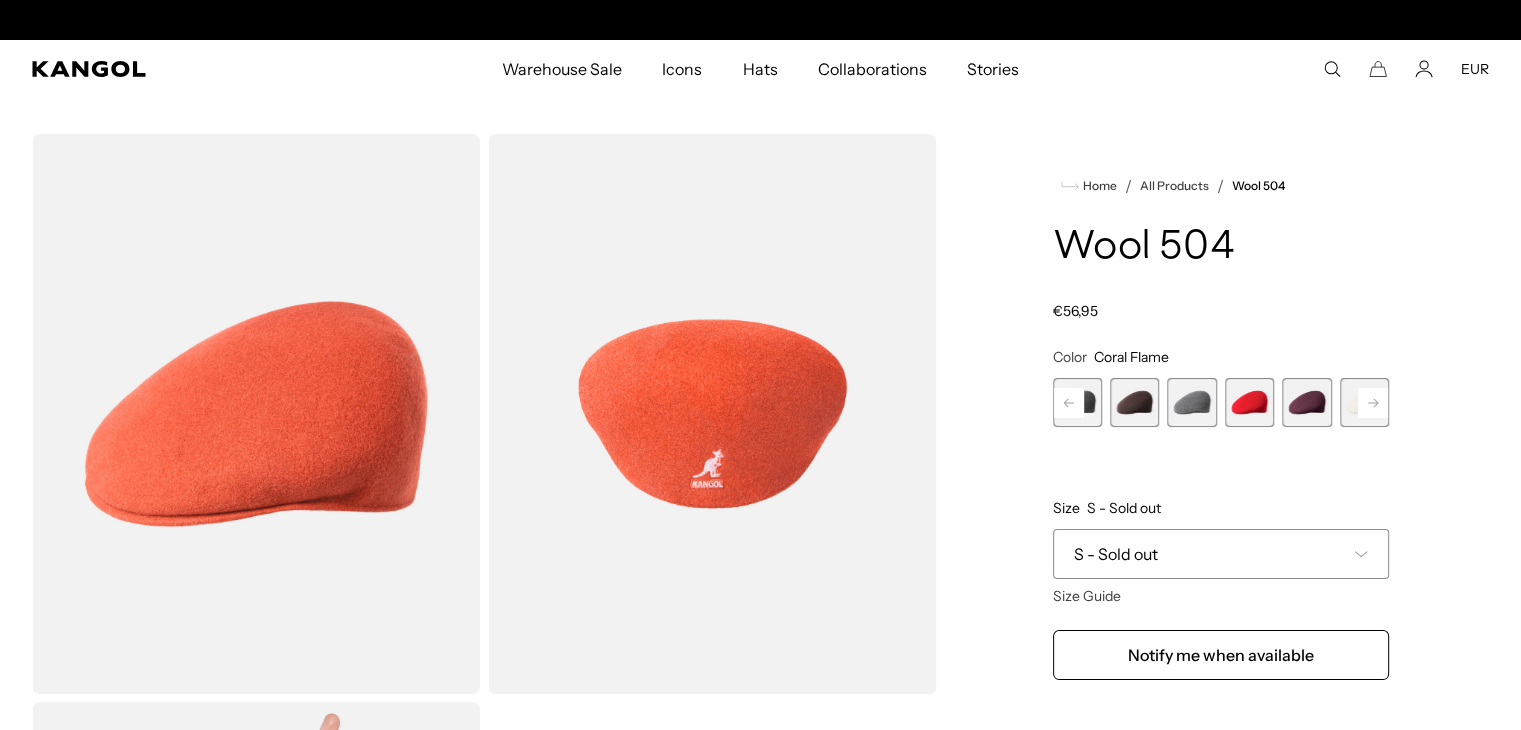 scroll, scrollTop: 0, scrollLeft: 412, axis: horizontal 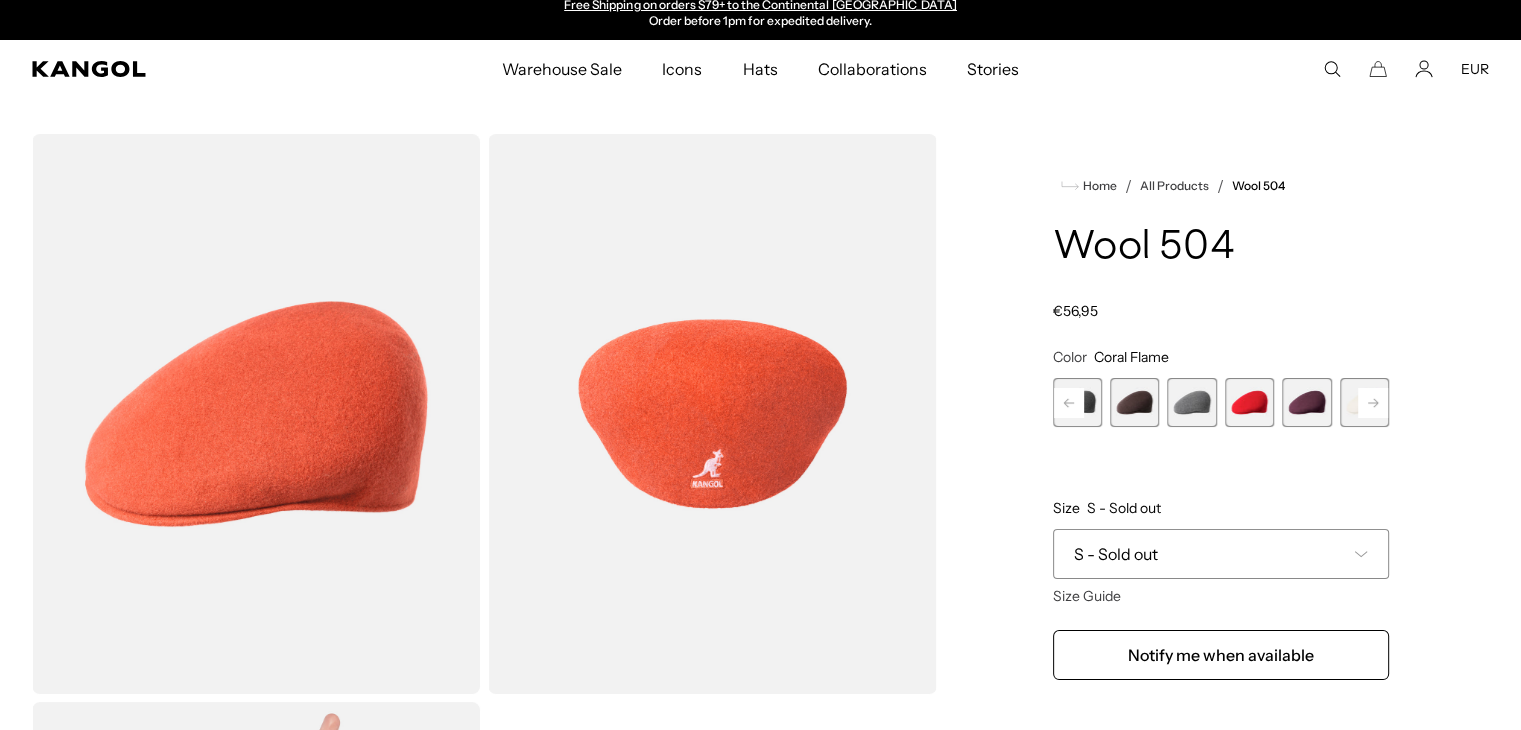 click 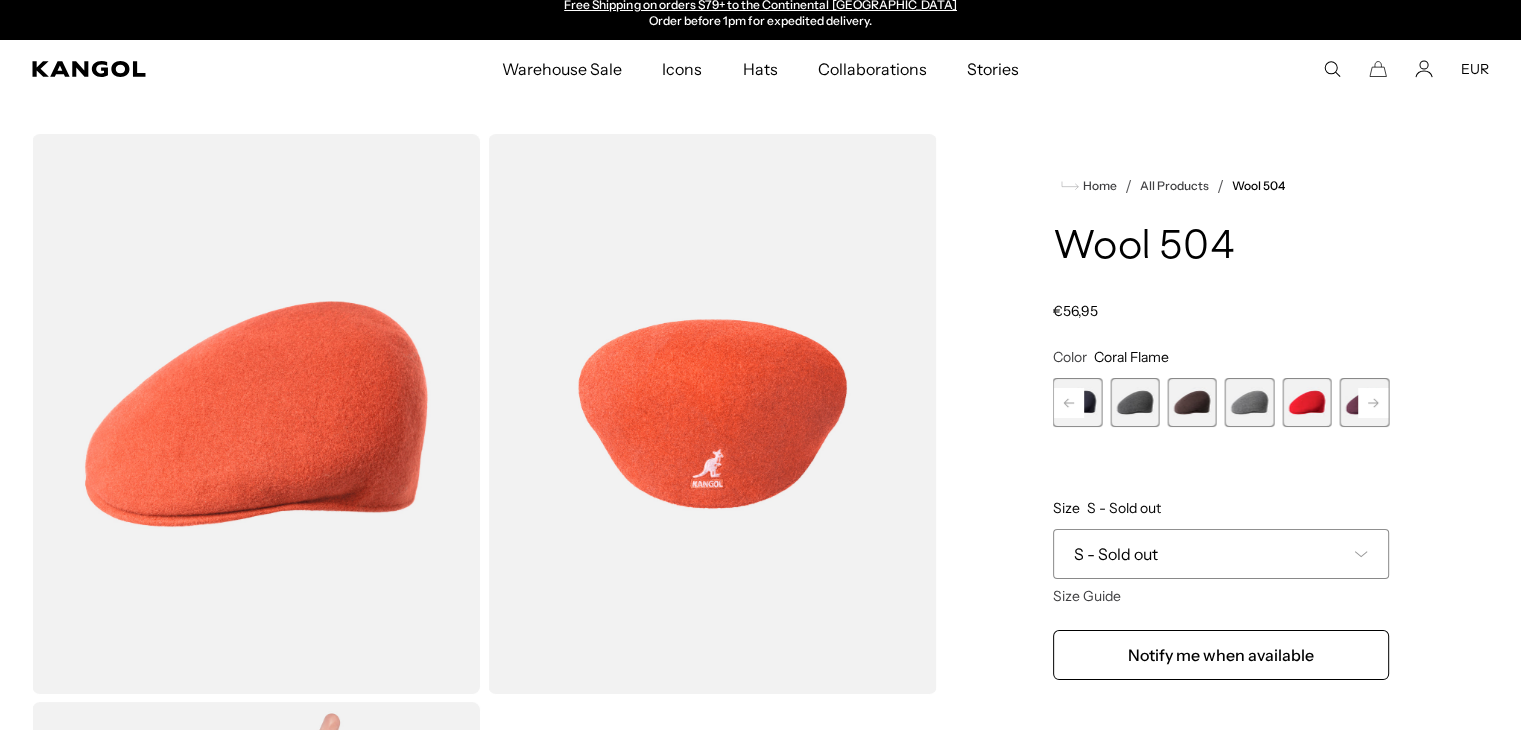 click 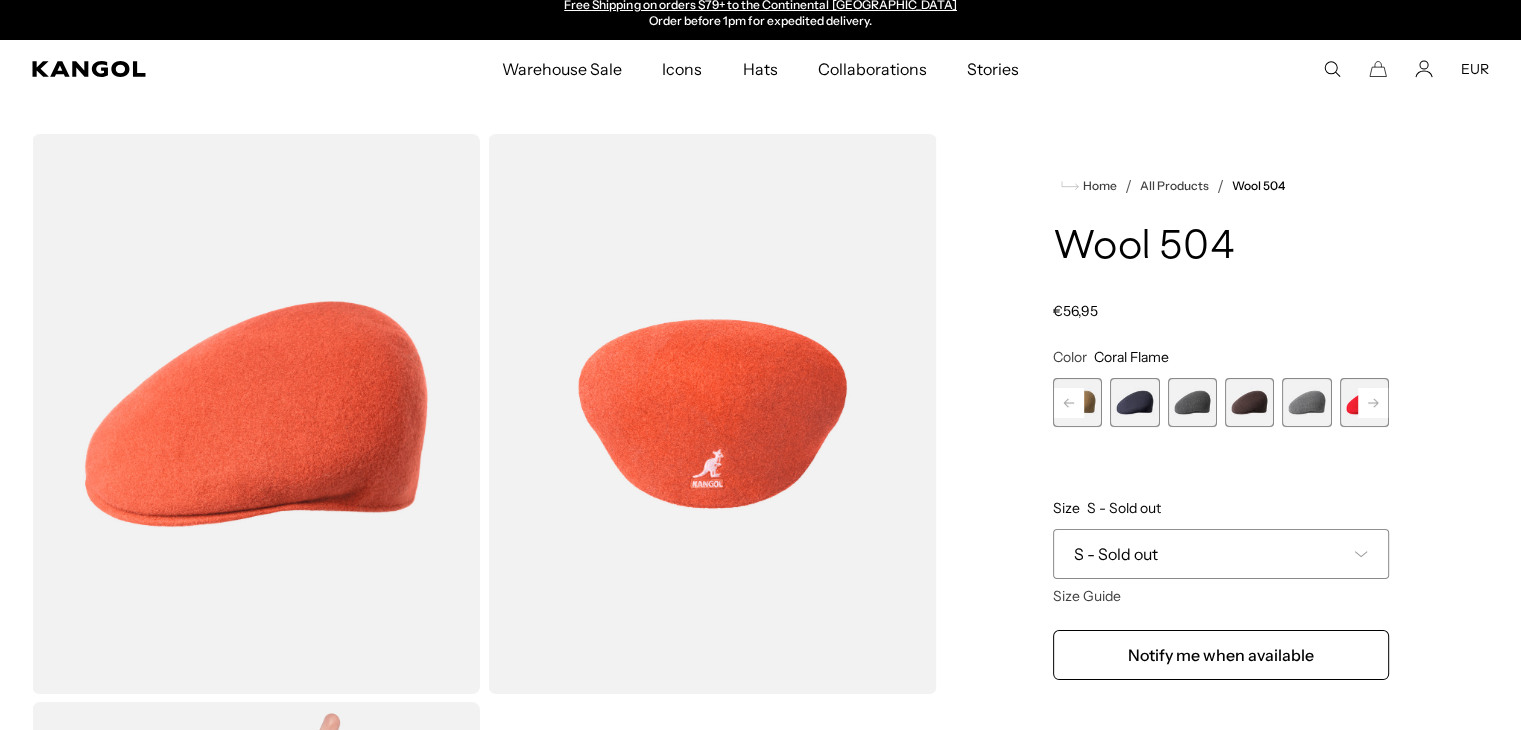 click 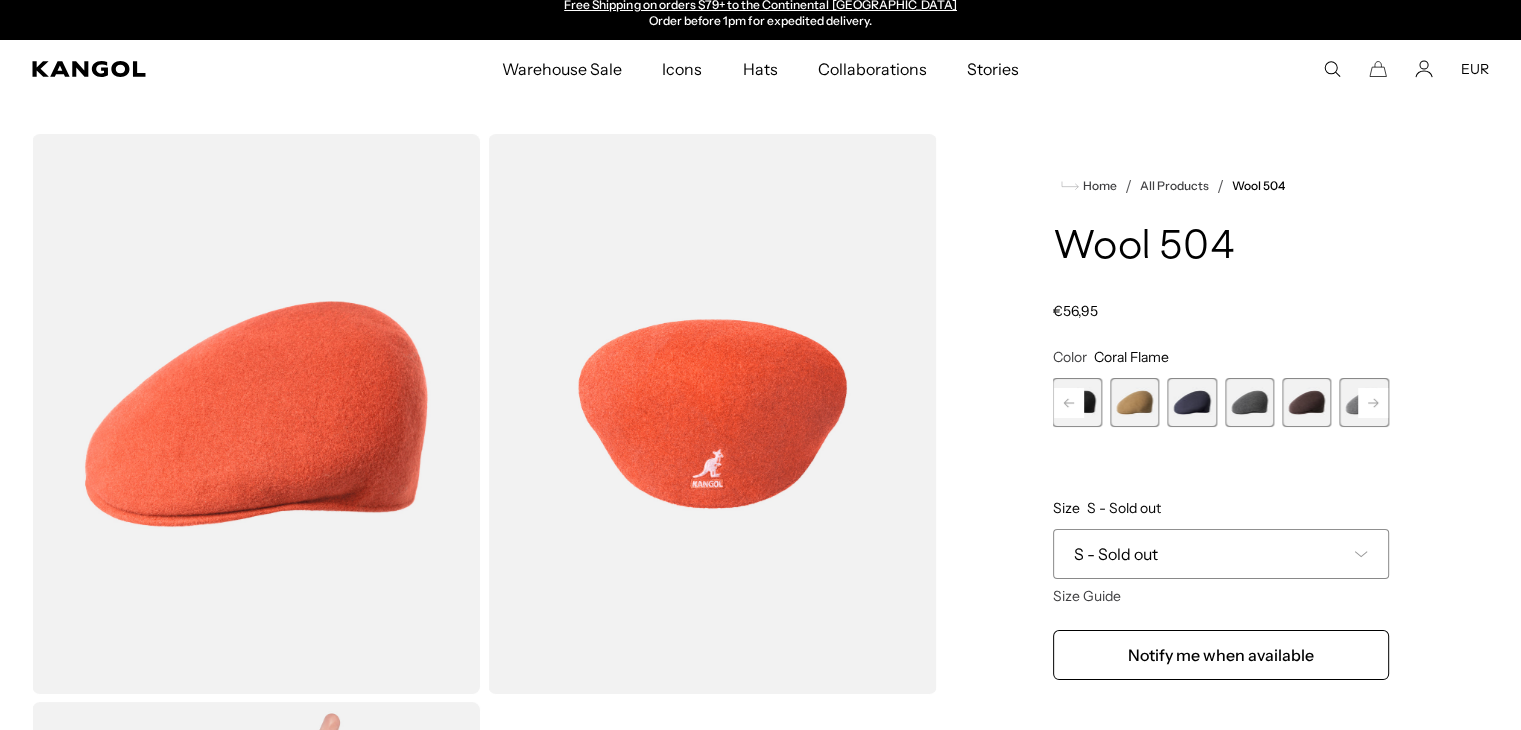 click 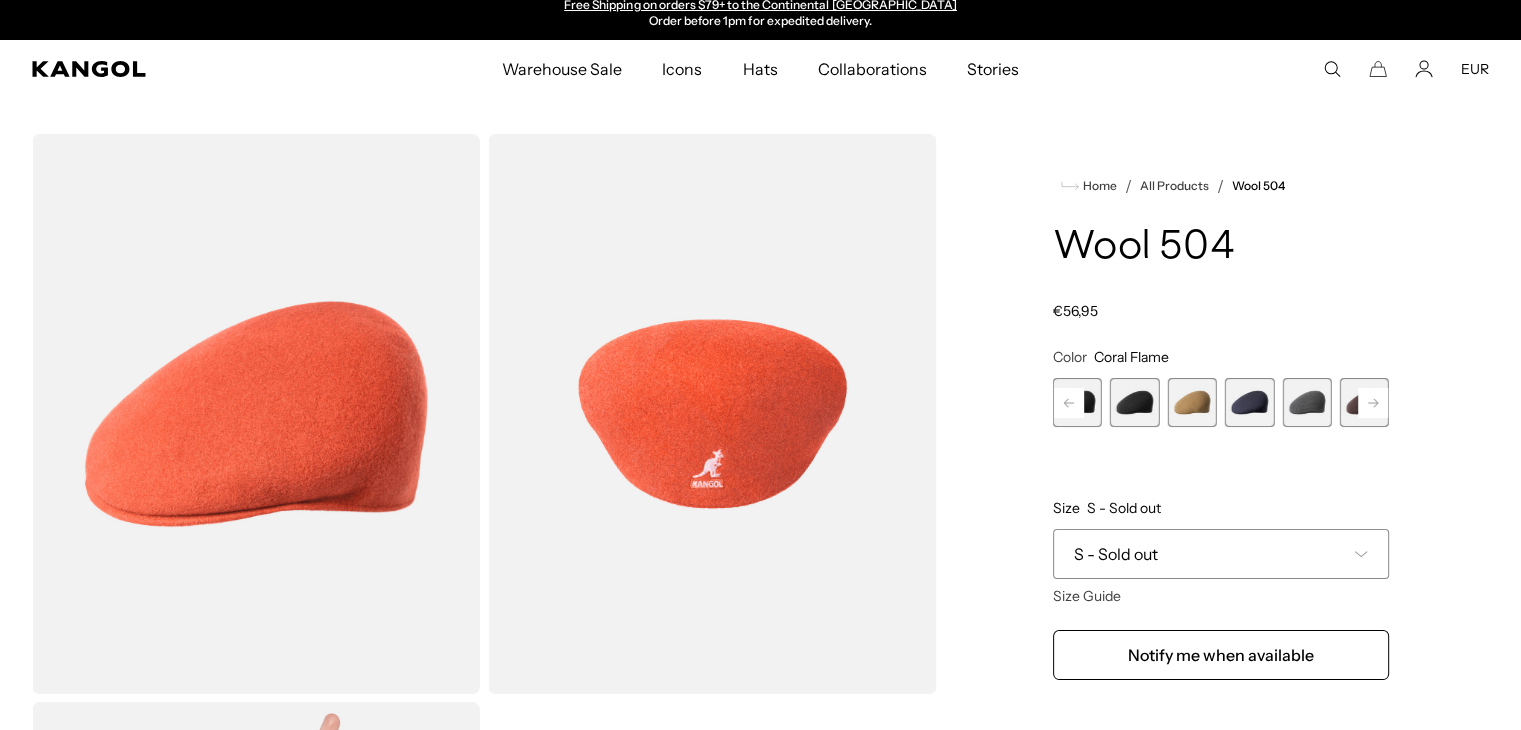 click 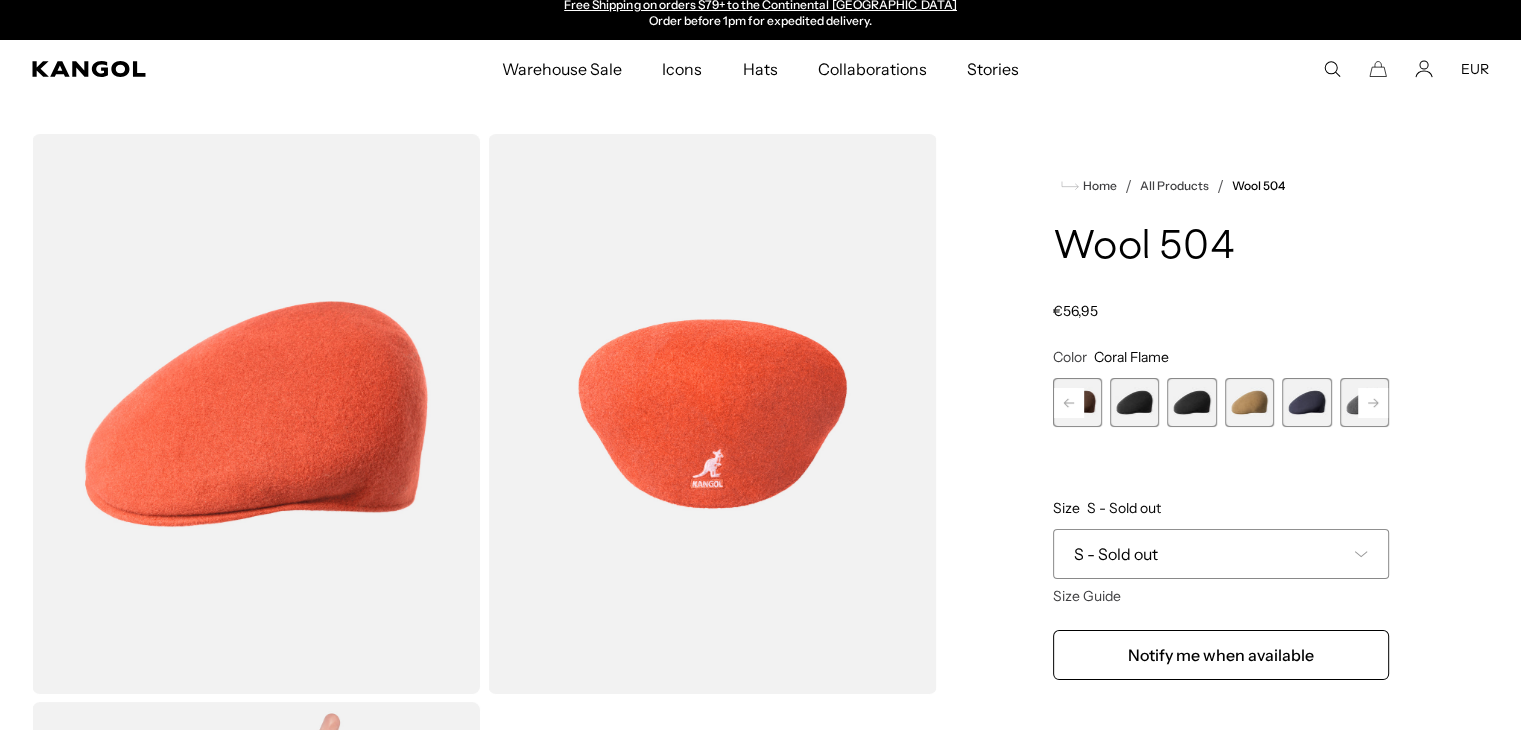 click 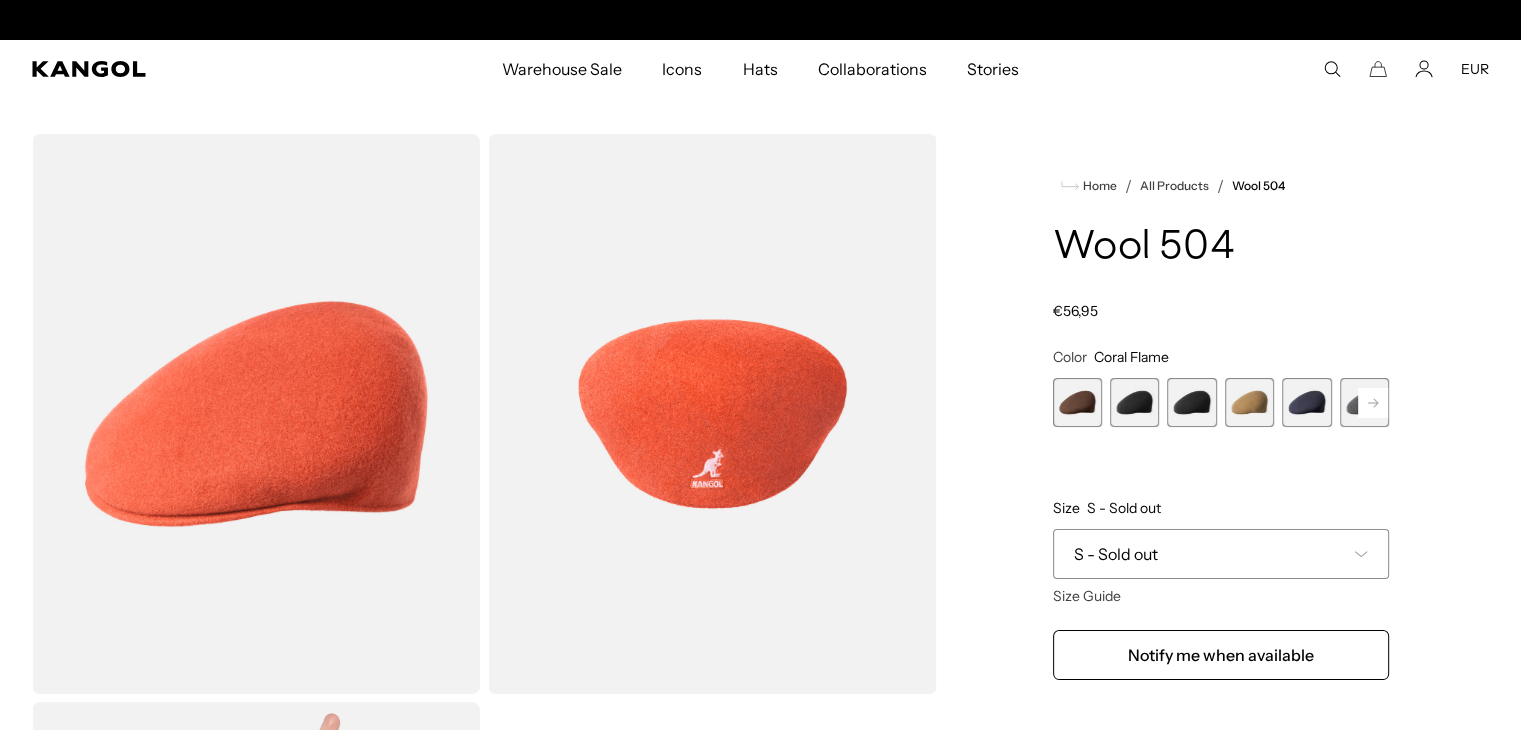 scroll, scrollTop: 0, scrollLeft: 0, axis: both 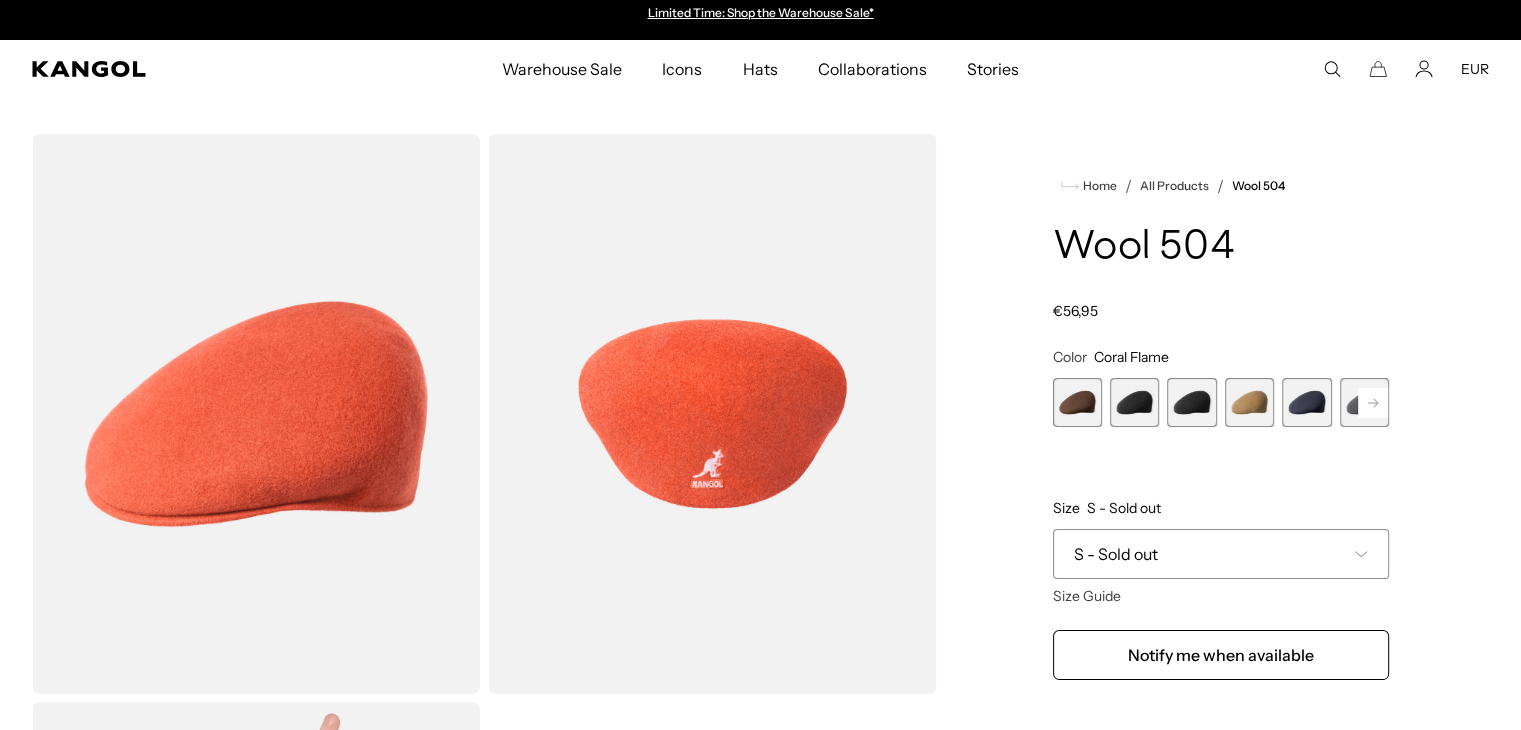 click at bounding box center (1191, 402) 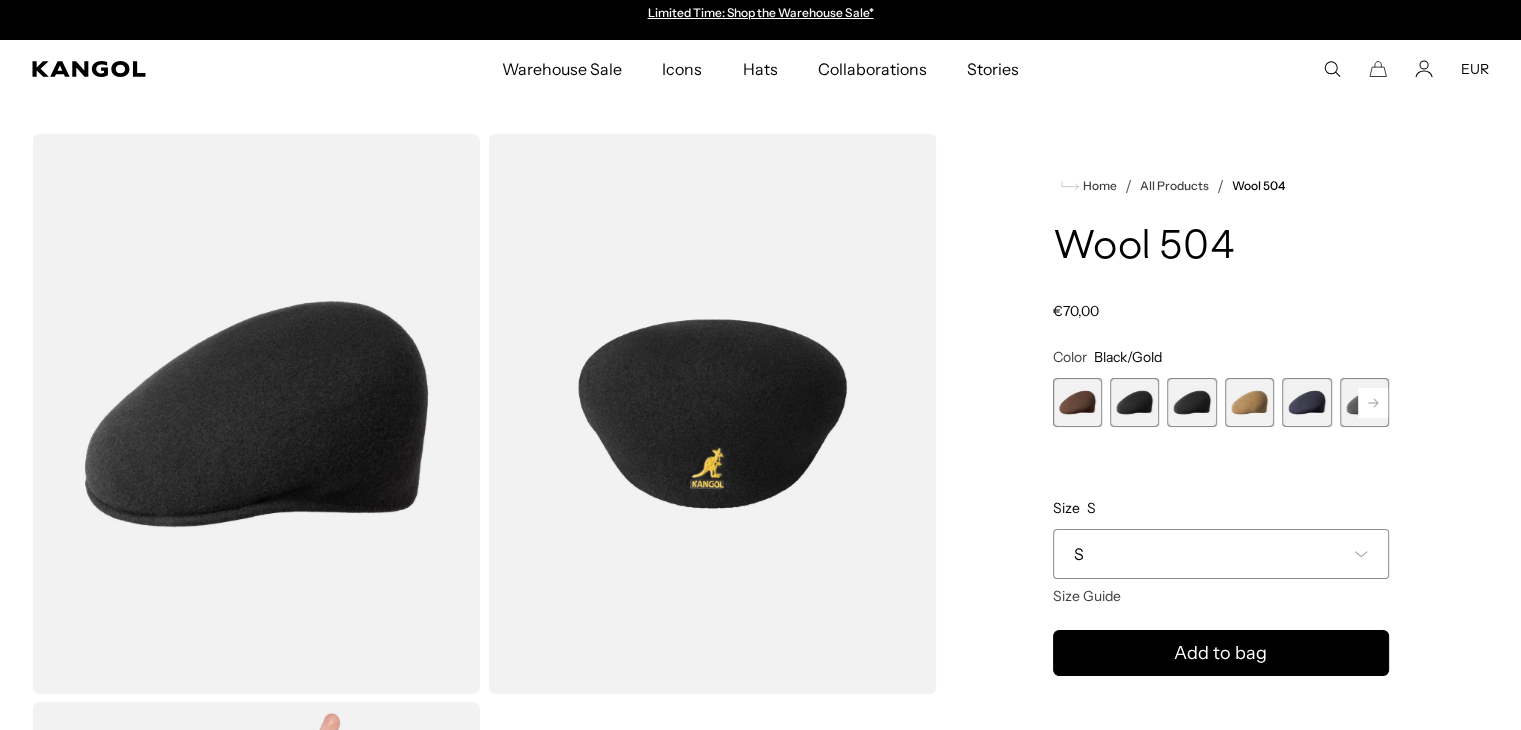 click at bounding box center (1134, 402) 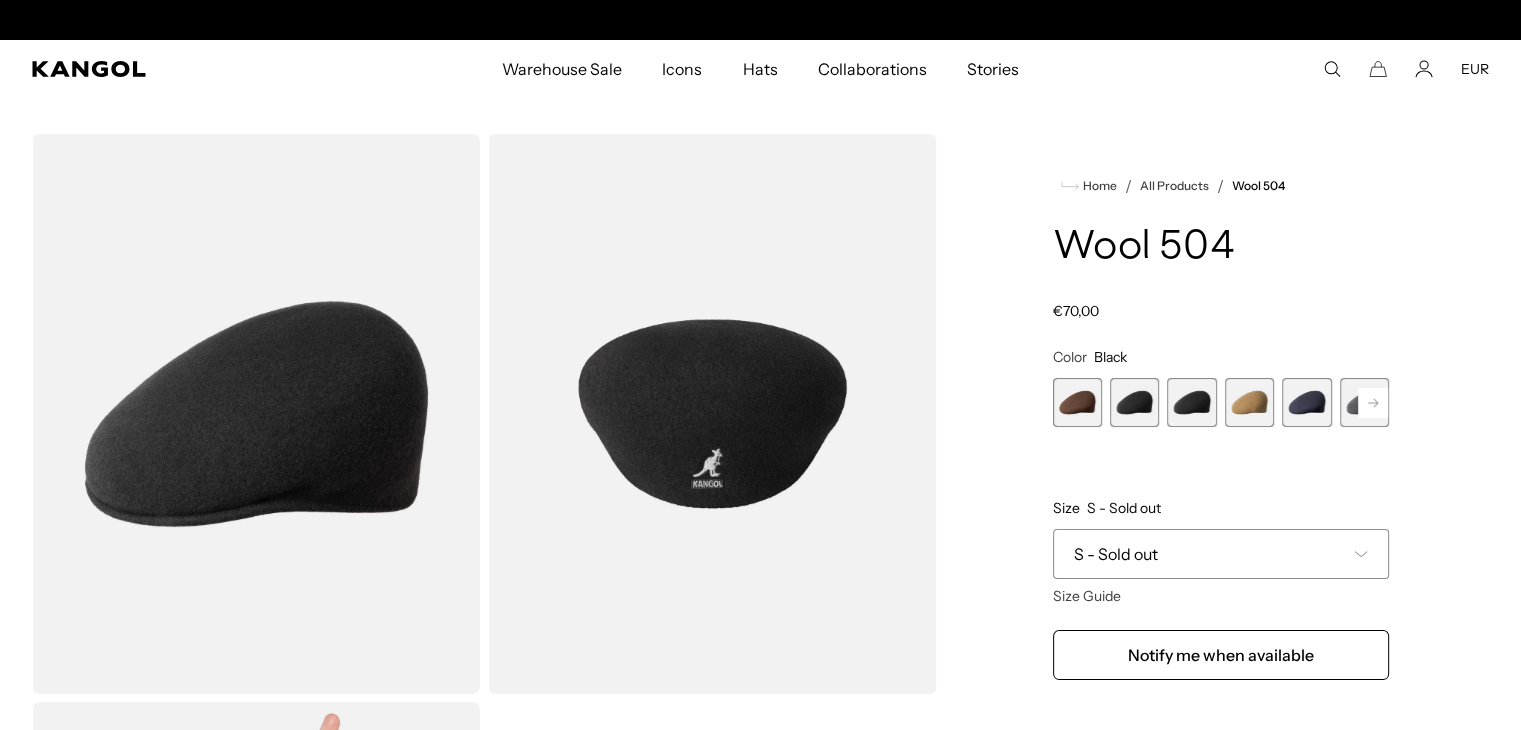 scroll, scrollTop: 0, scrollLeft: 412, axis: horizontal 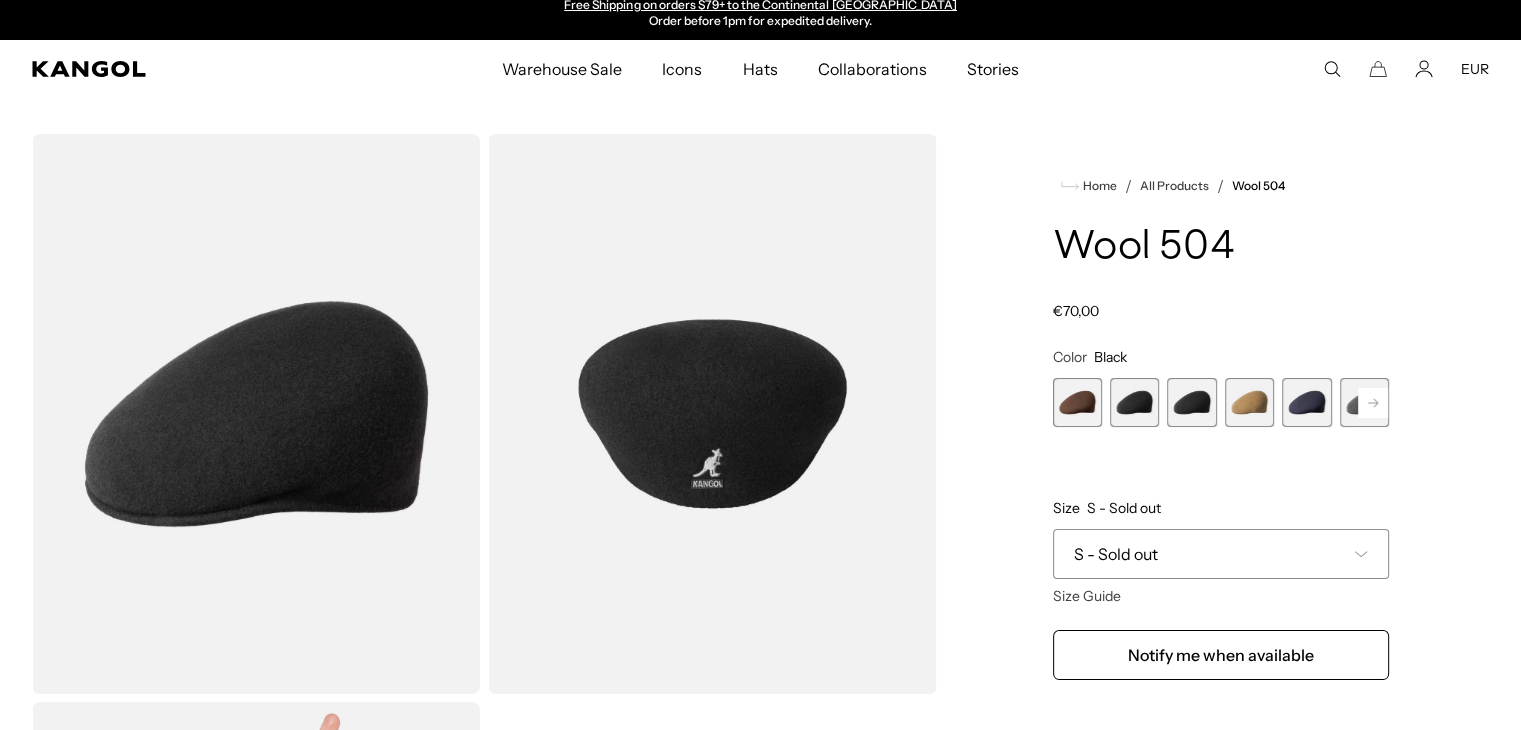 click on "Add to bag" at bounding box center (0, 0) 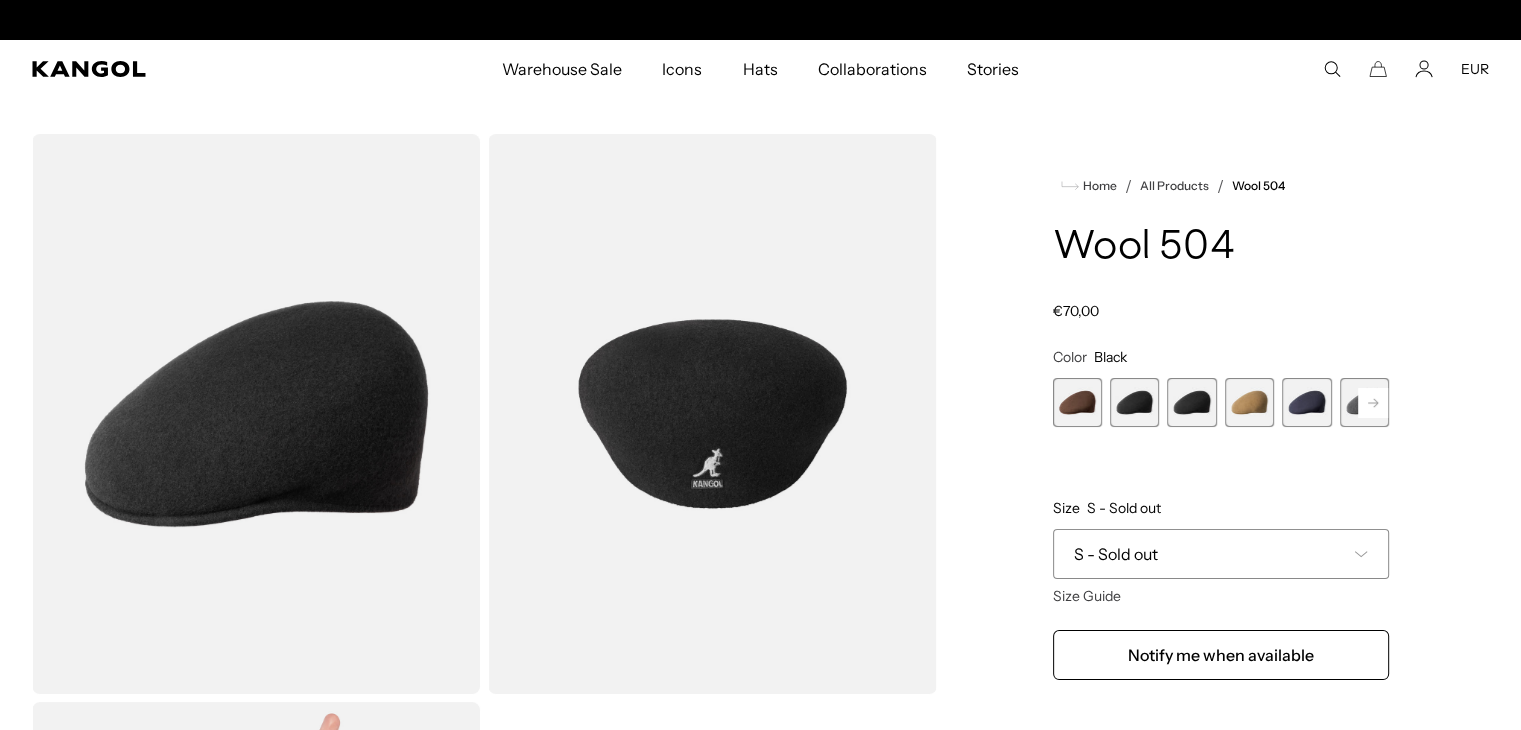 scroll, scrollTop: 0, scrollLeft: 0, axis: both 